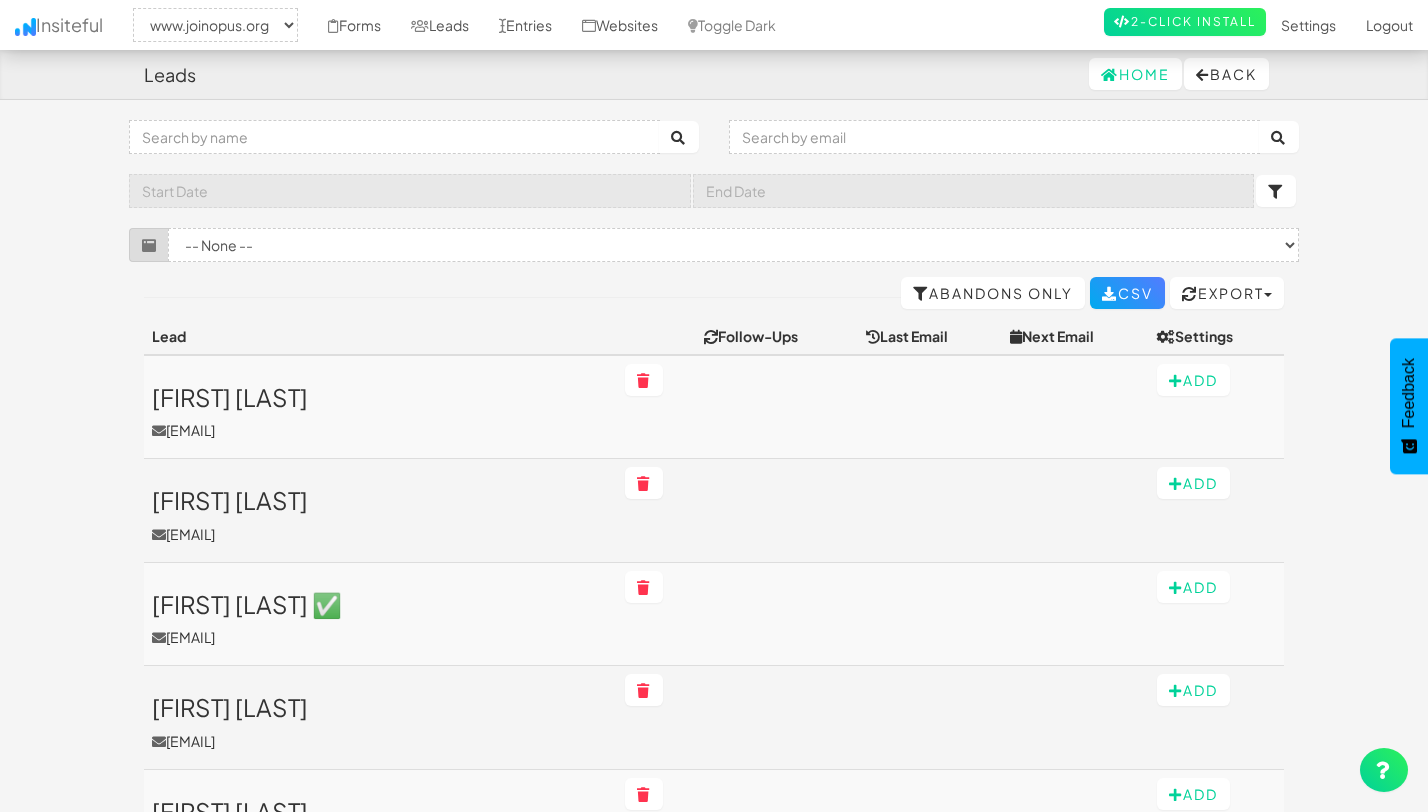 select on "2352" 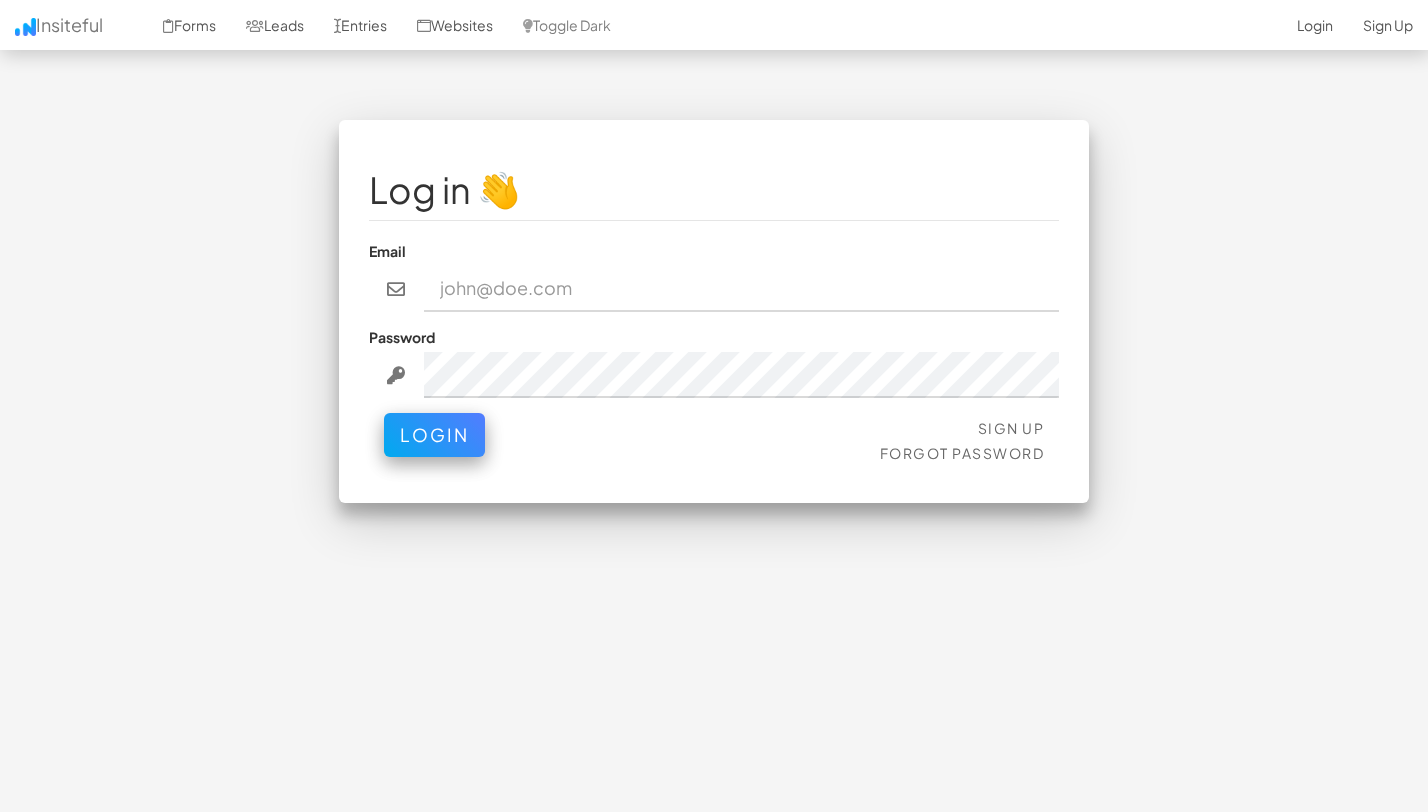 scroll, scrollTop: 0, scrollLeft: 0, axis: both 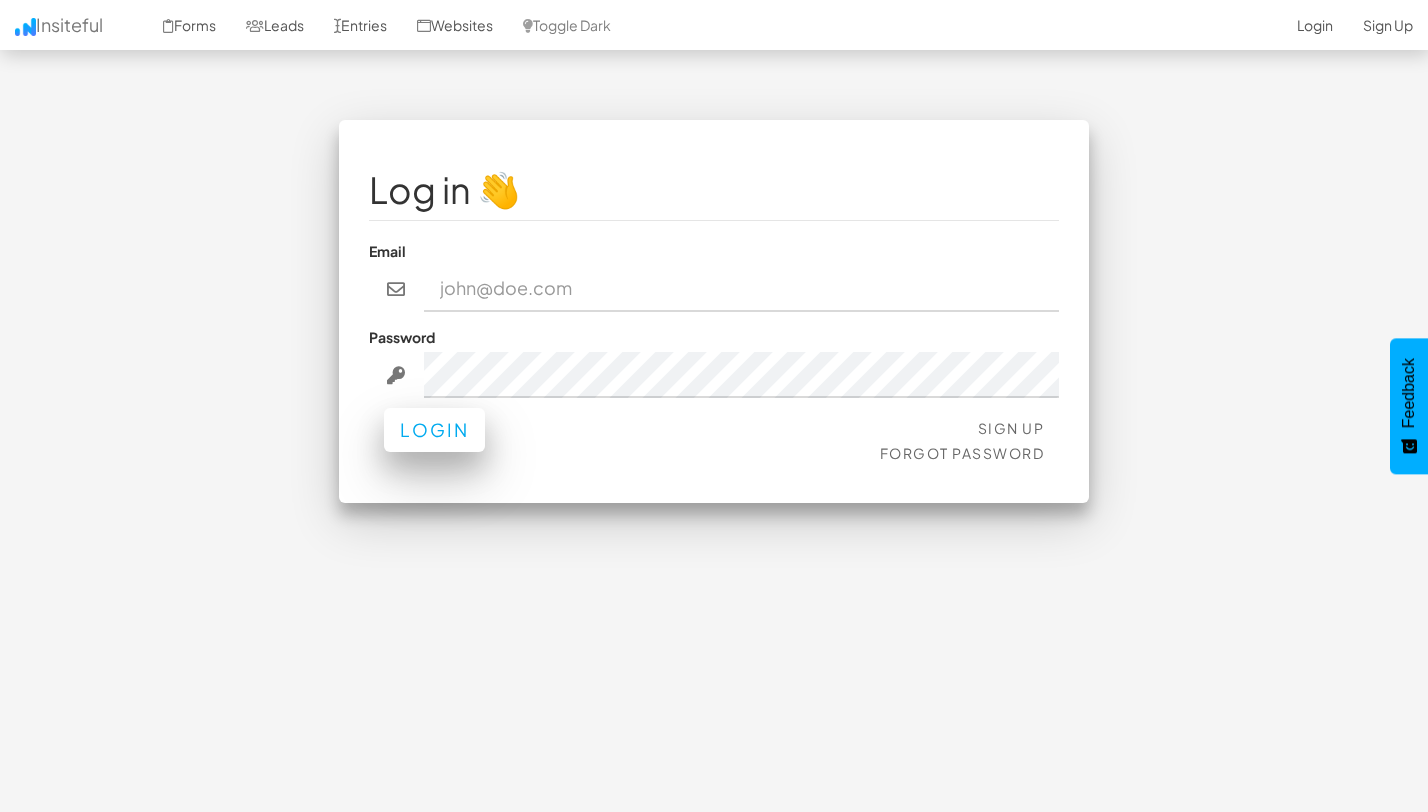 type on "team@joinopus.org" 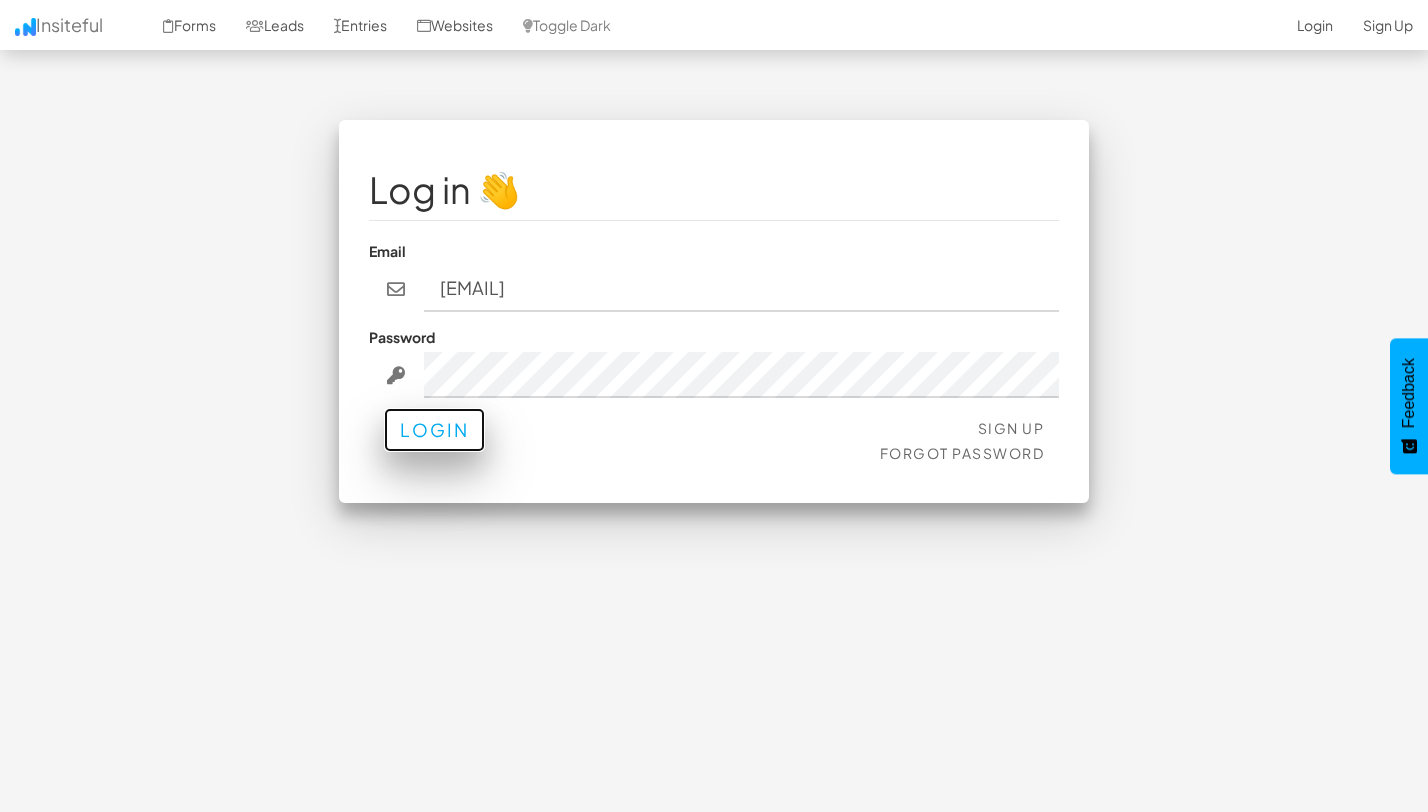 click on "Login" at bounding box center [434, 430] 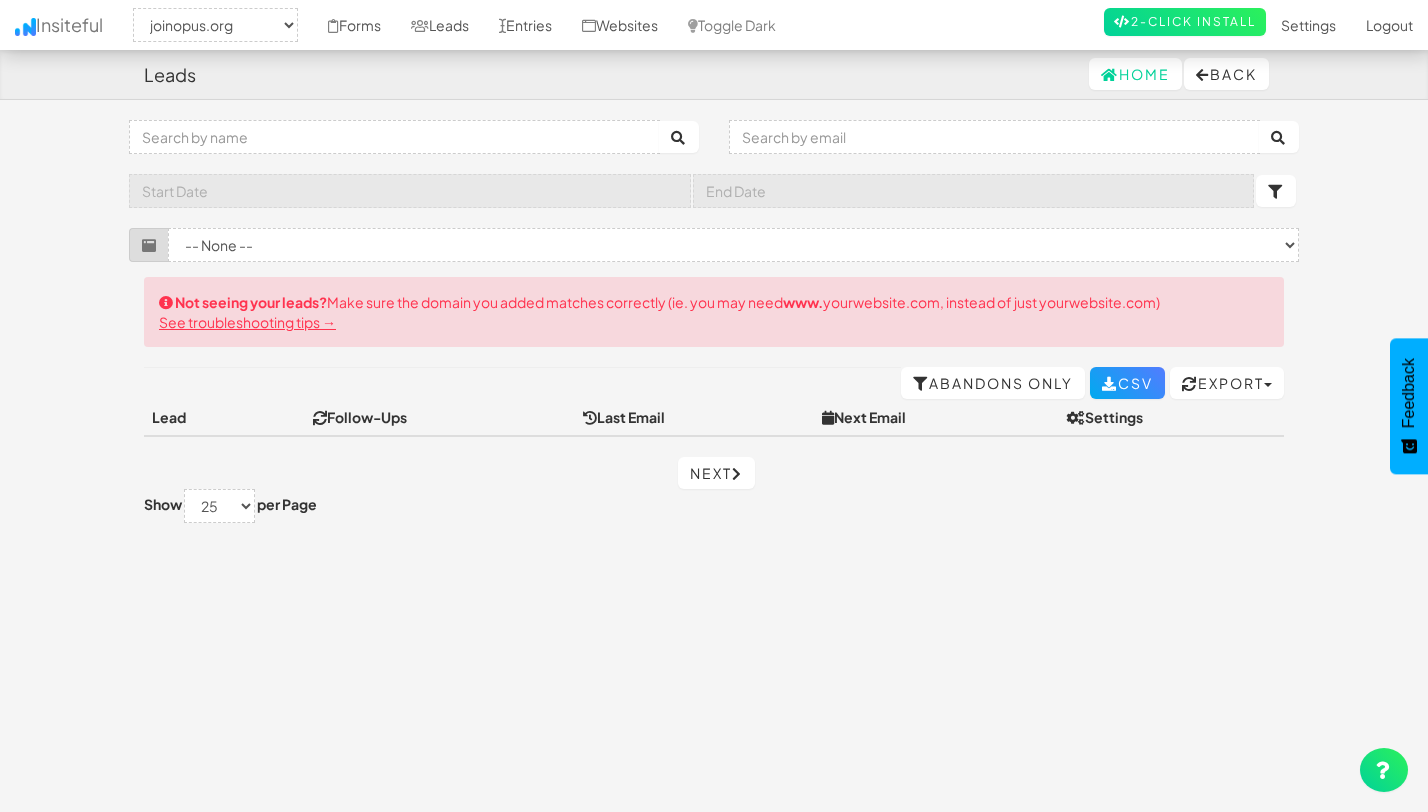 scroll, scrollTop: 0, scrollLeft: 0, axis: both 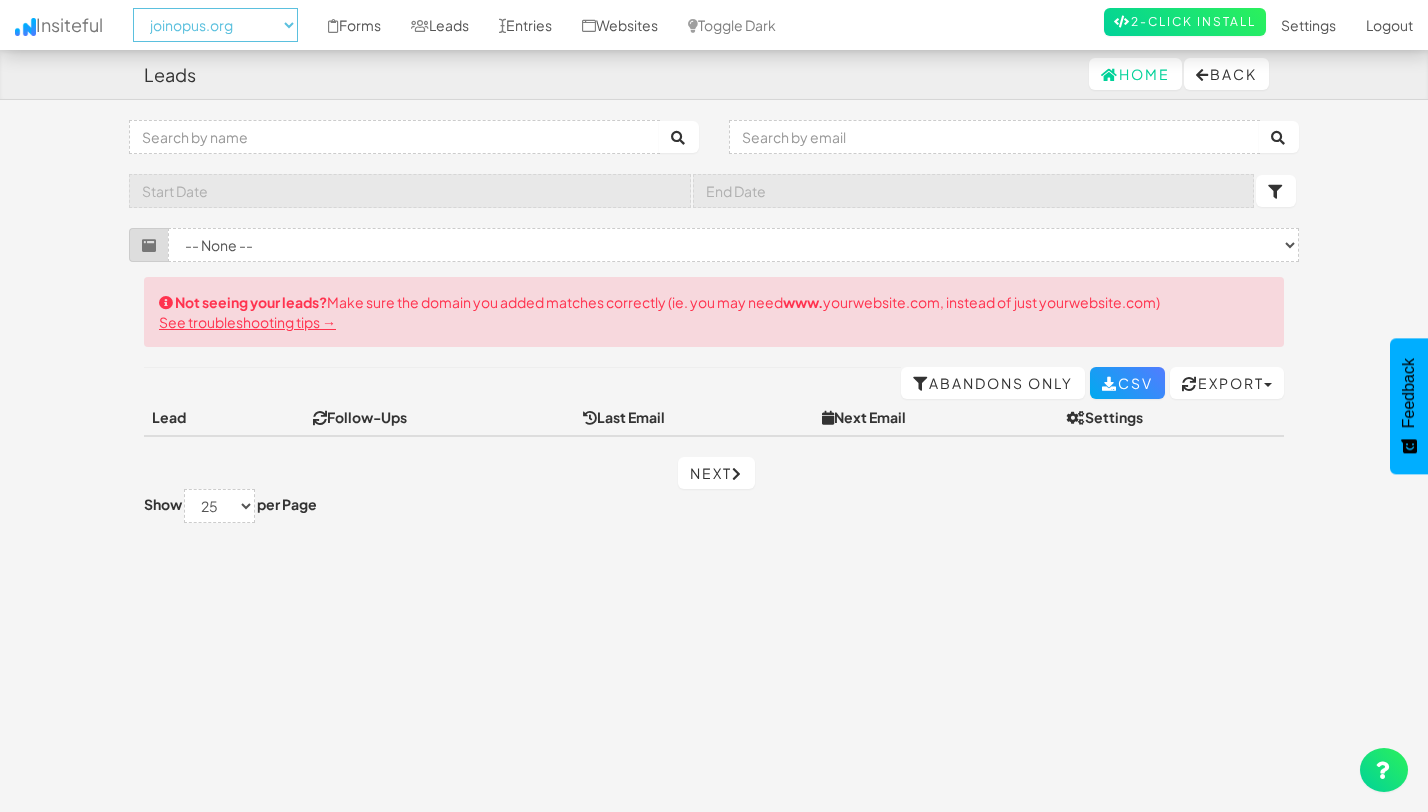 click on "-- None --  www.joinopus.org joinopus.org" at bounding box center [215, 25] 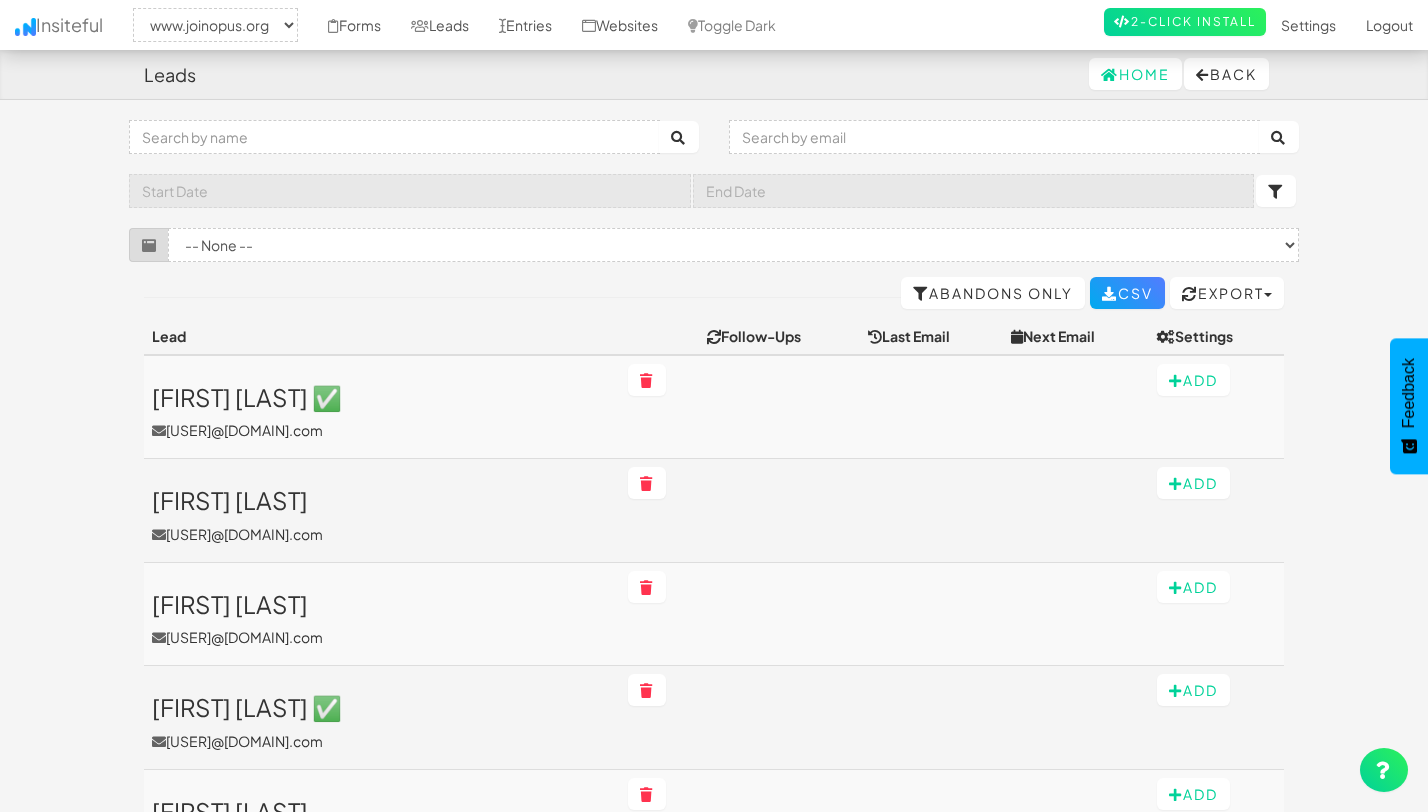 select on "2352" 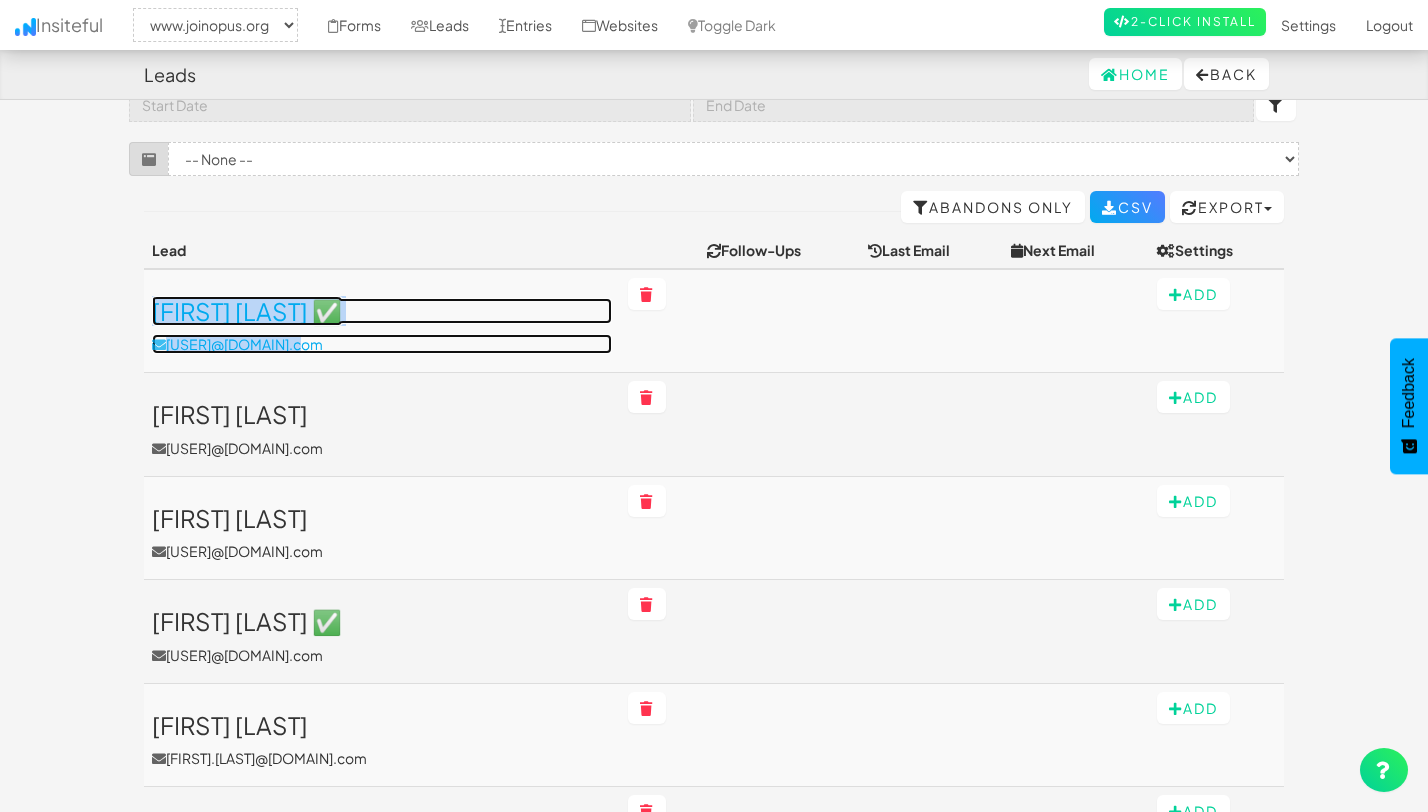 scroll, scrollTop: 77, scrollLeft: 0, axis: vertical 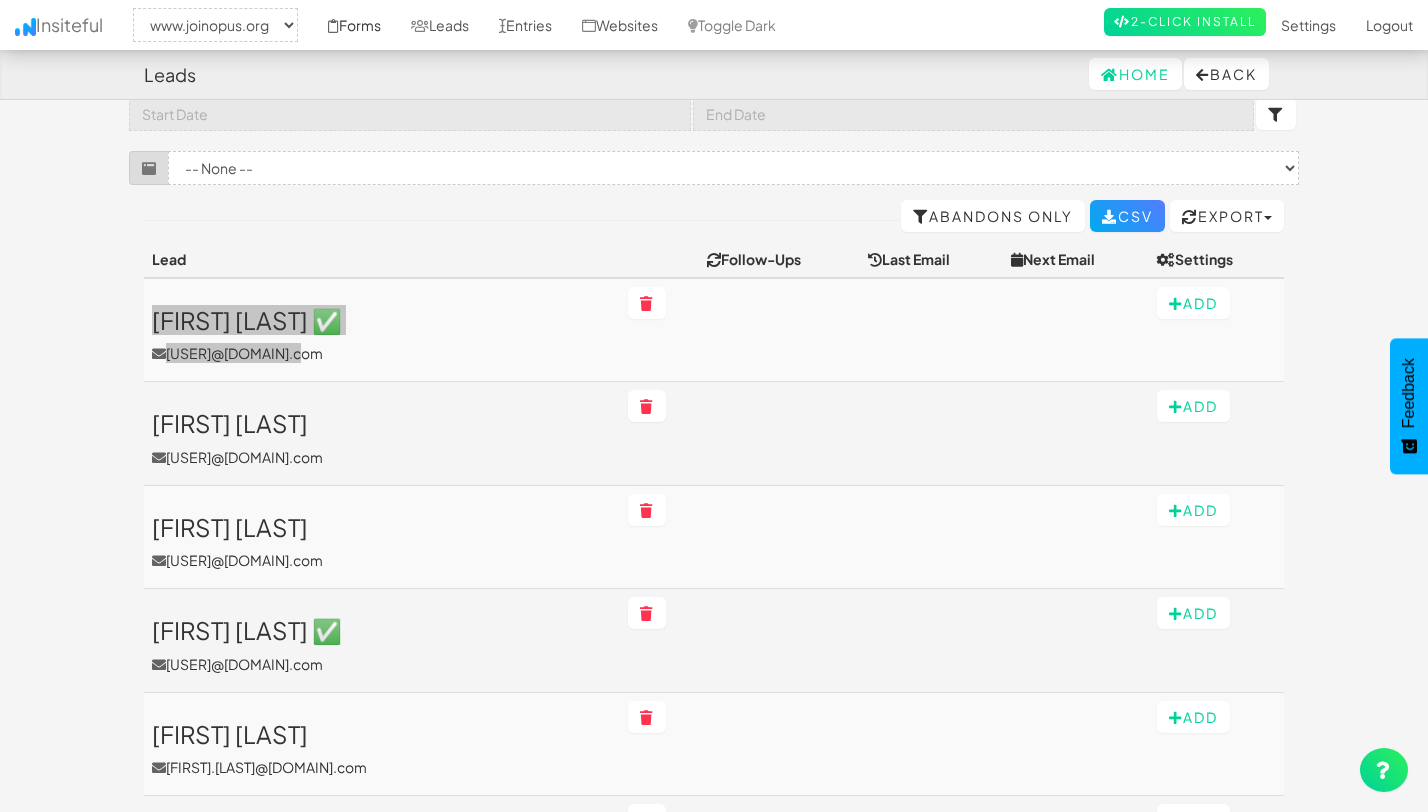 drag, startPoint x: 213, startPoint y: 395, endPoint x: 329, endPoint y: 0, distance: 411.6807 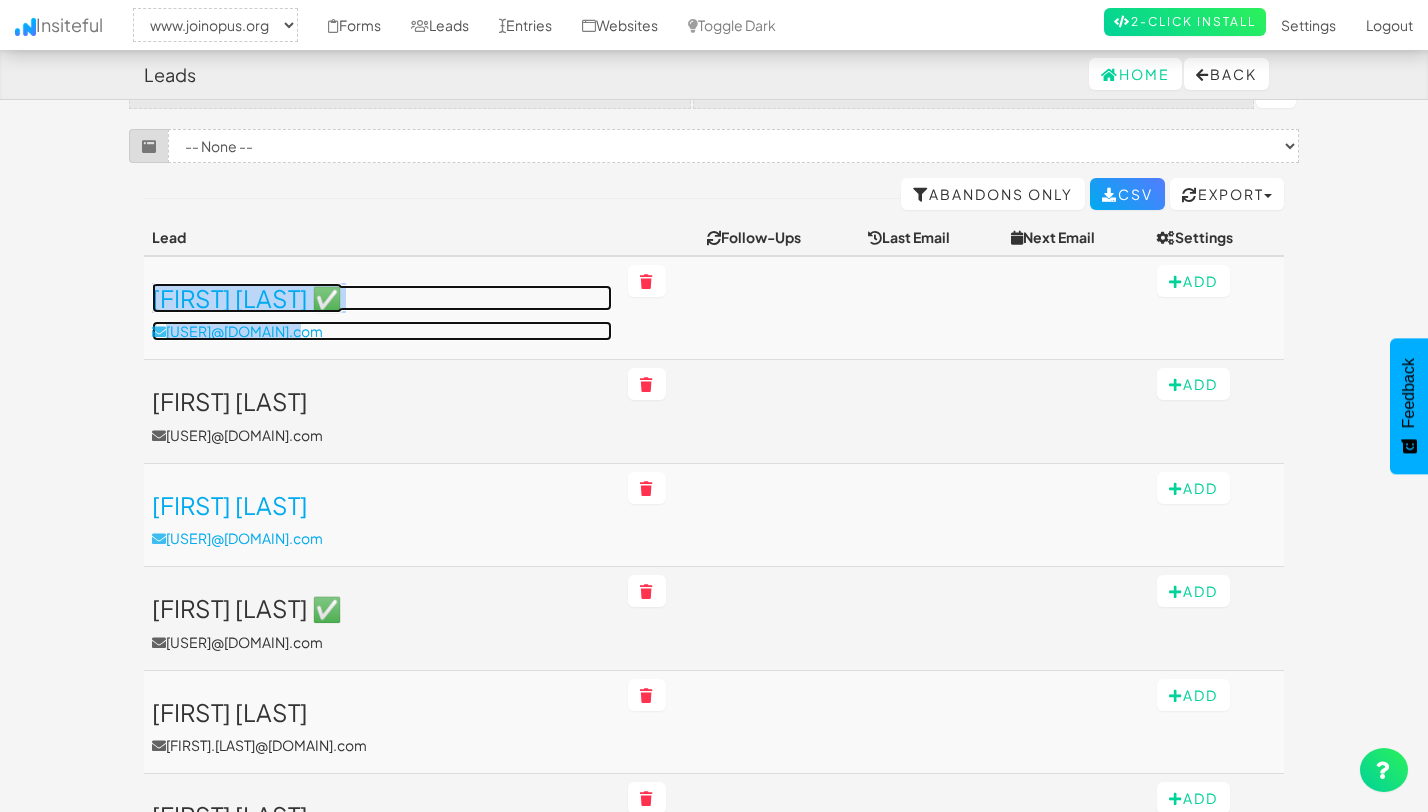 scroll, scrollTop: 100, scrollLeft: 0, axis: vertical 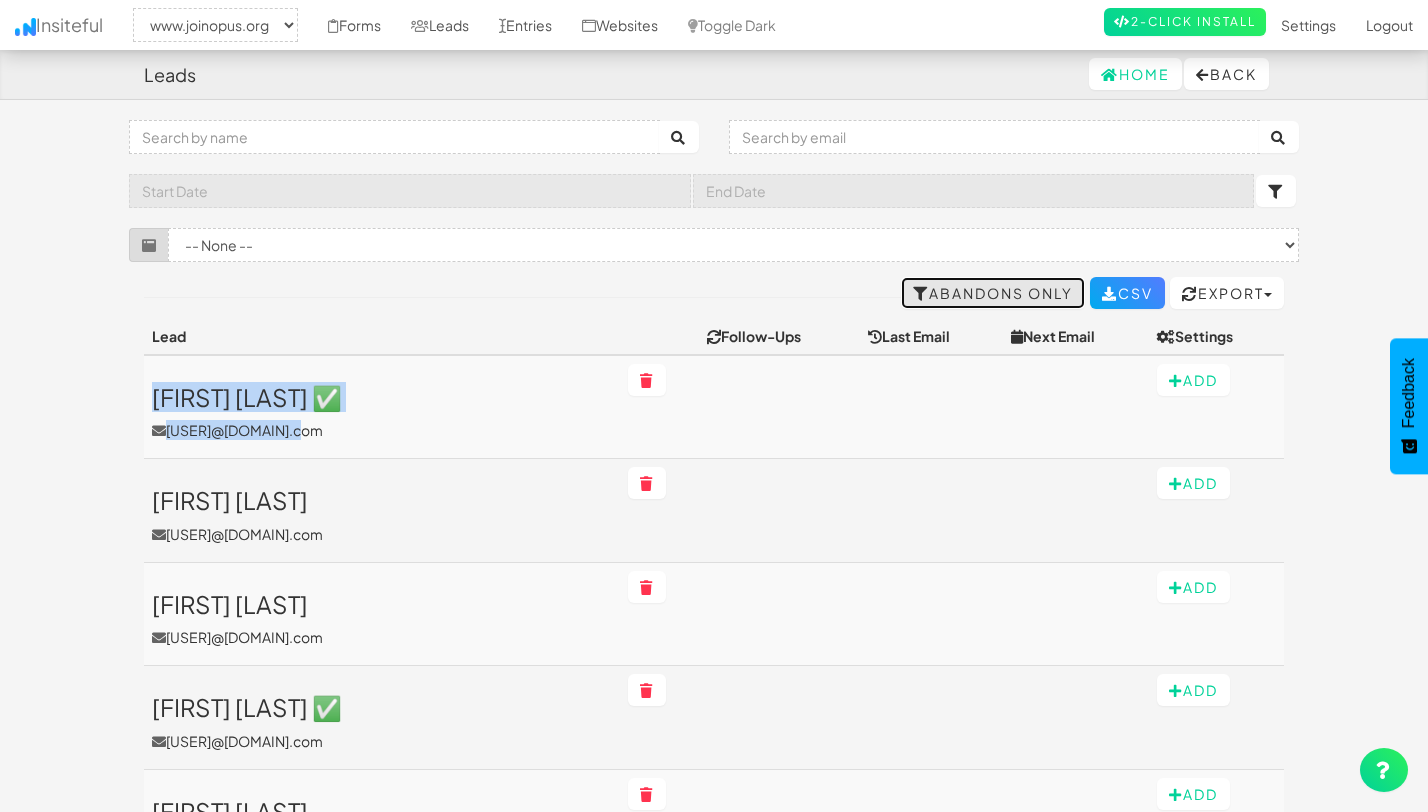 click on "Abandons Only" at bounding box center [993, 293] 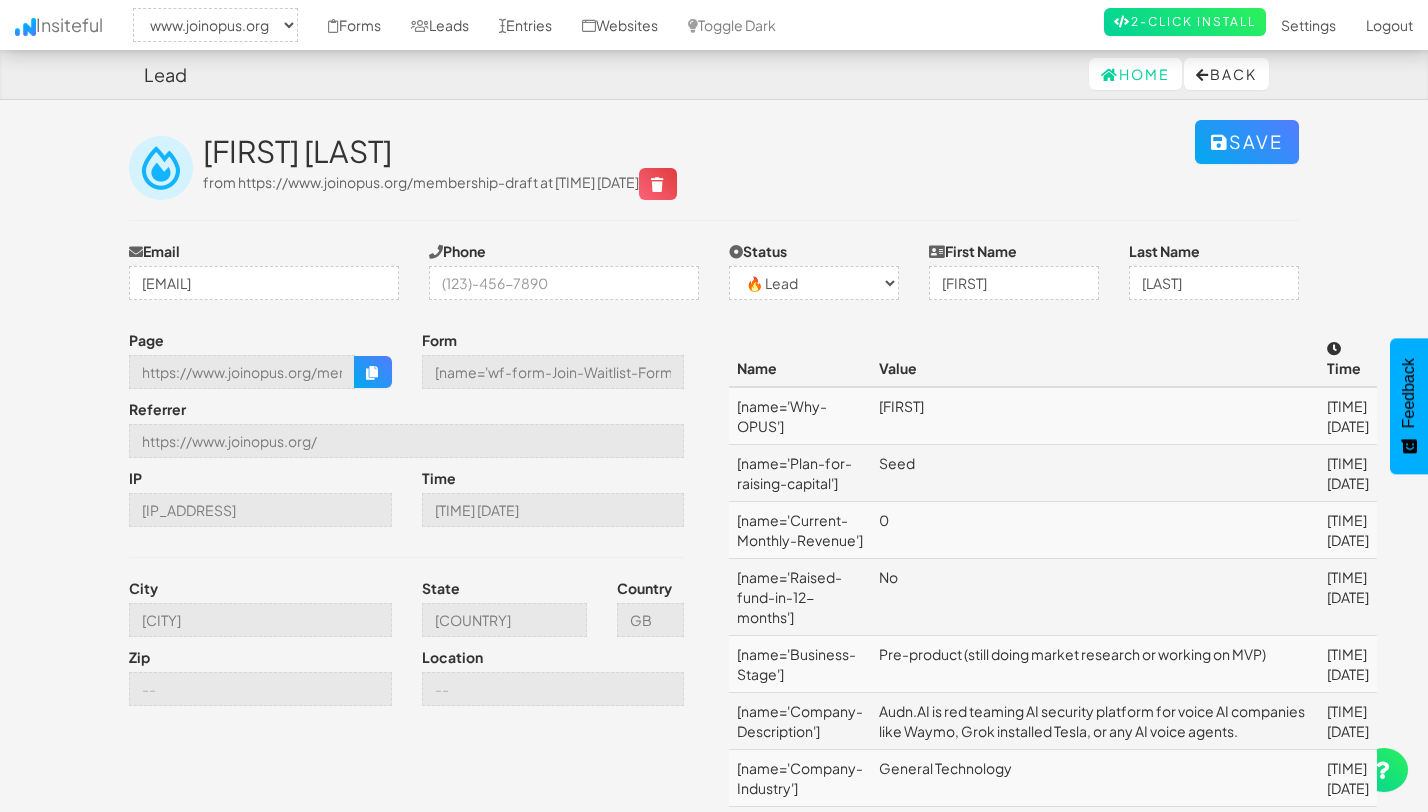 select on "2352" 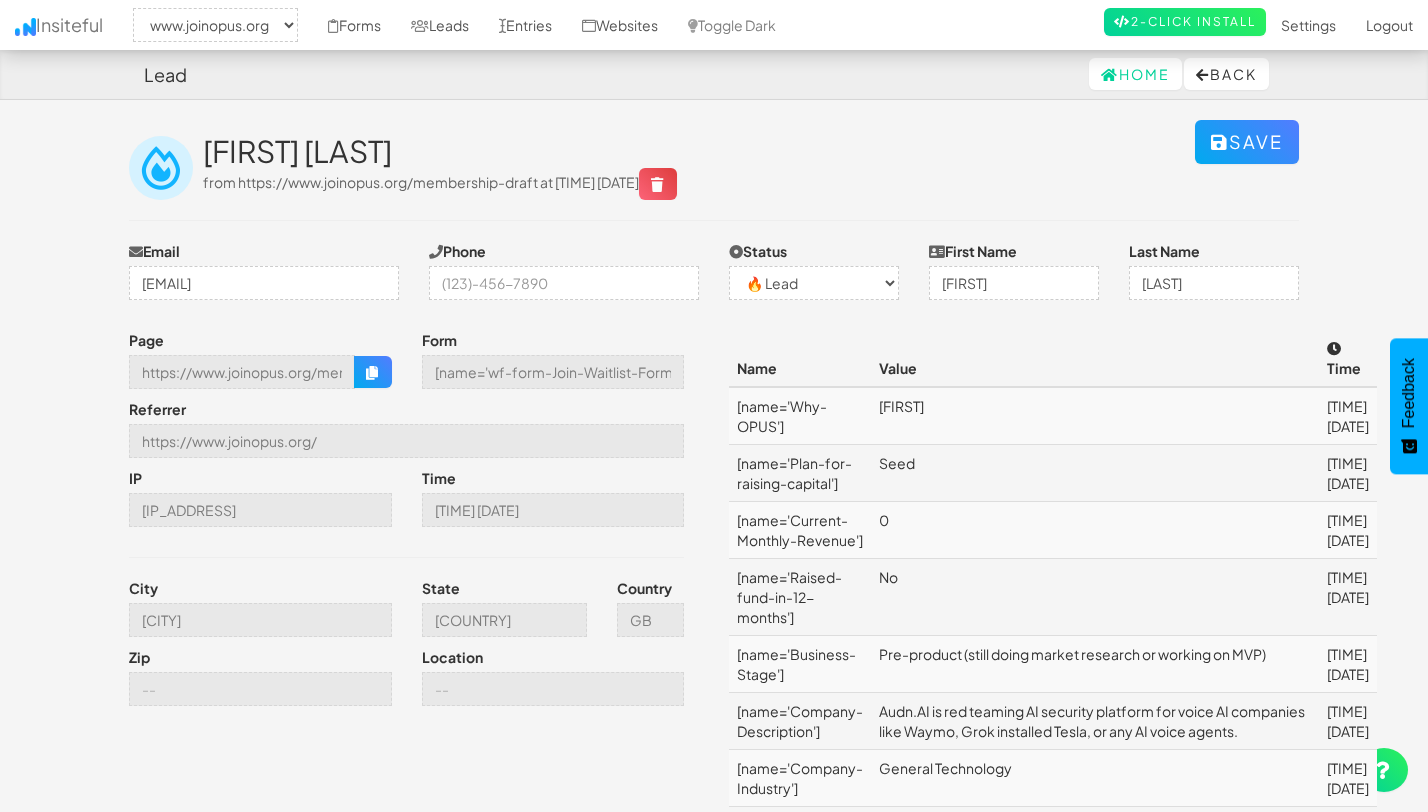 scroll, scrollTop: 0, scrollLeft: 0, axis: both 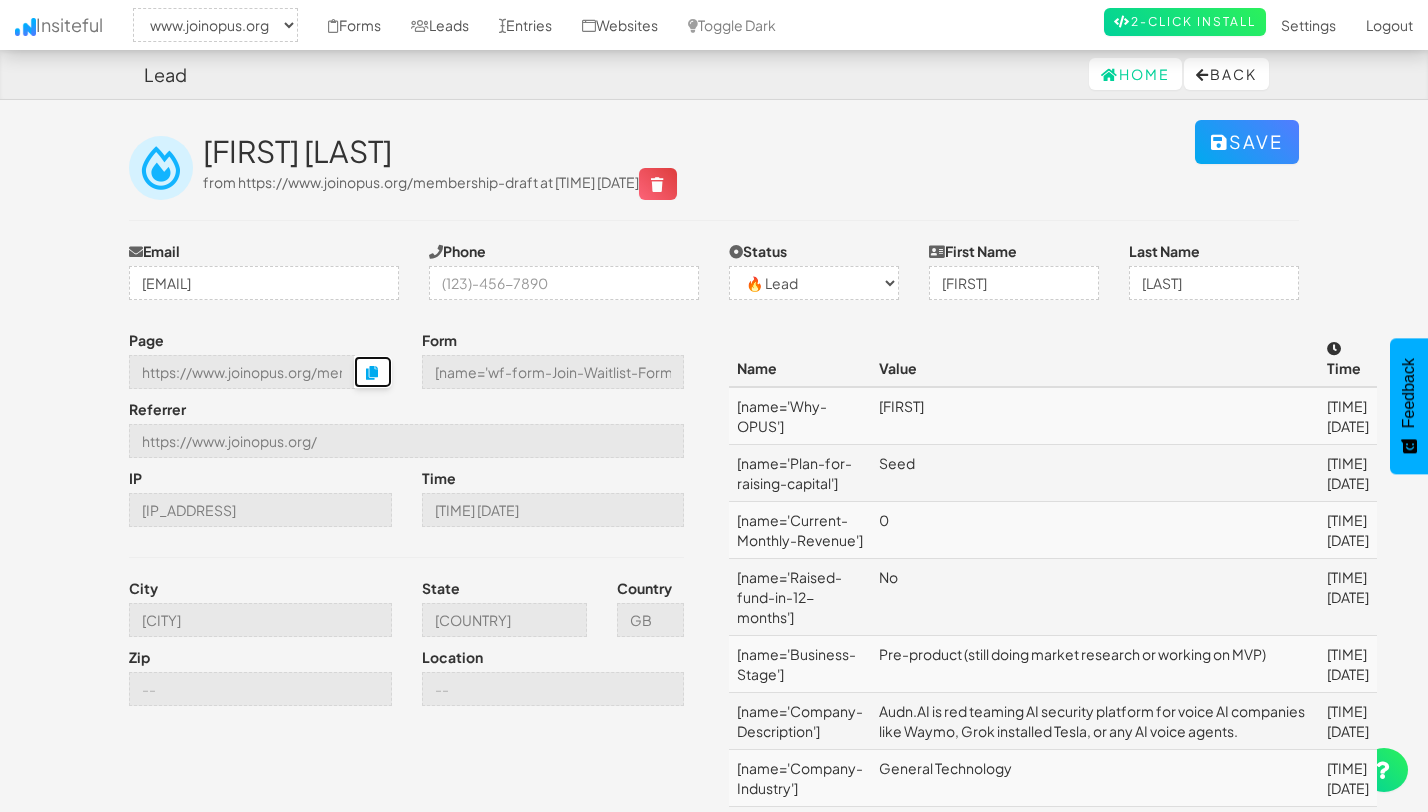click at bounding box center [373, 372] 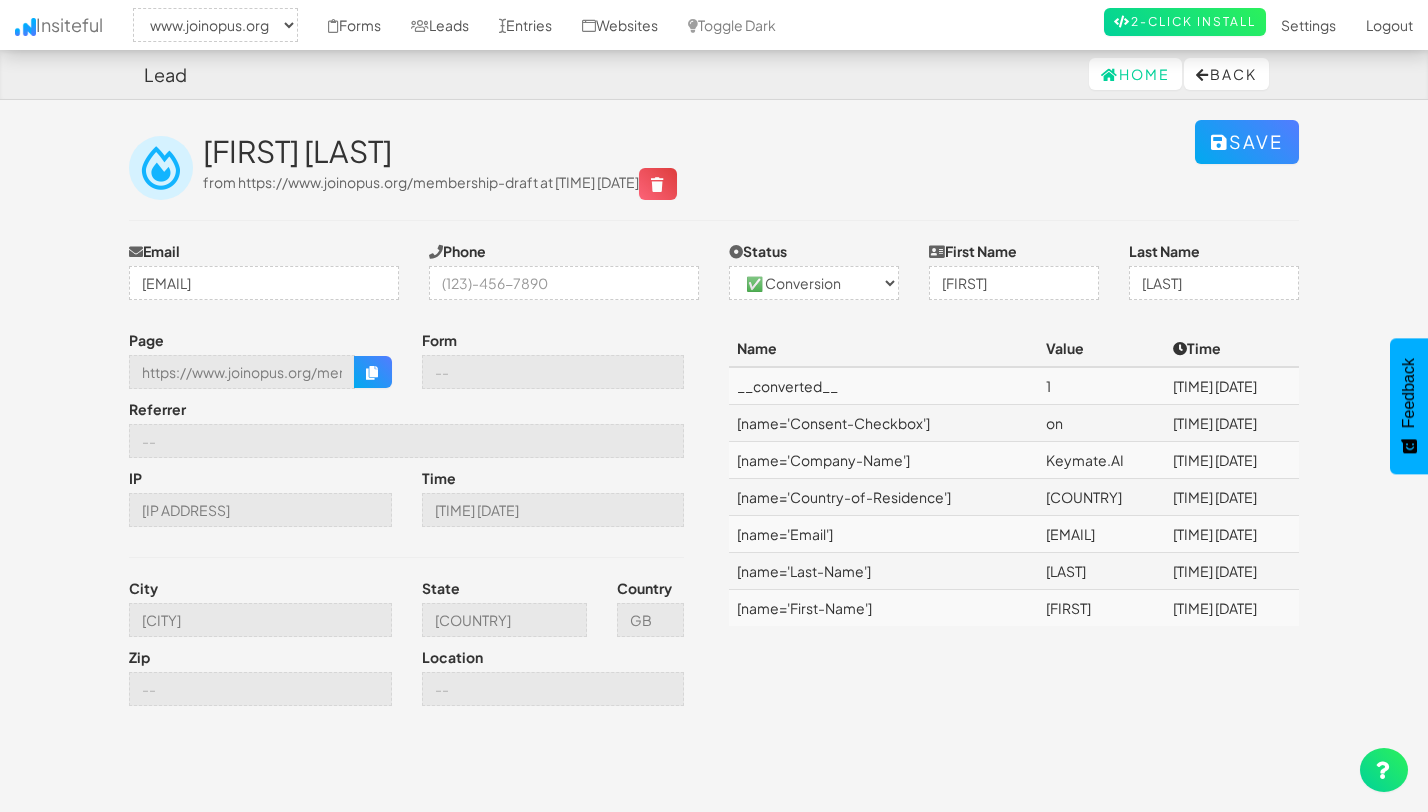 select on "2352" 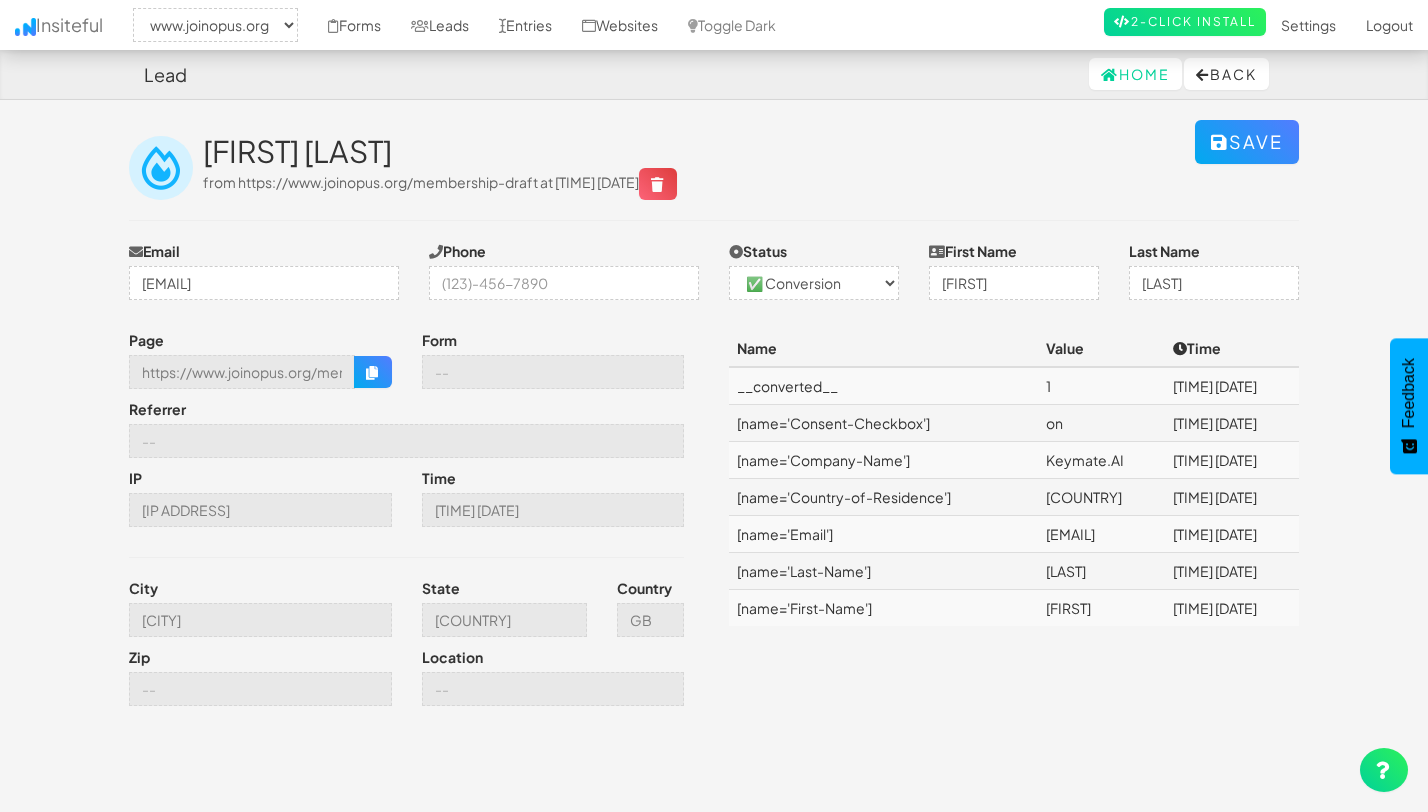 scroll, scrollTop: 0, scrollLeft: 0, axis: both 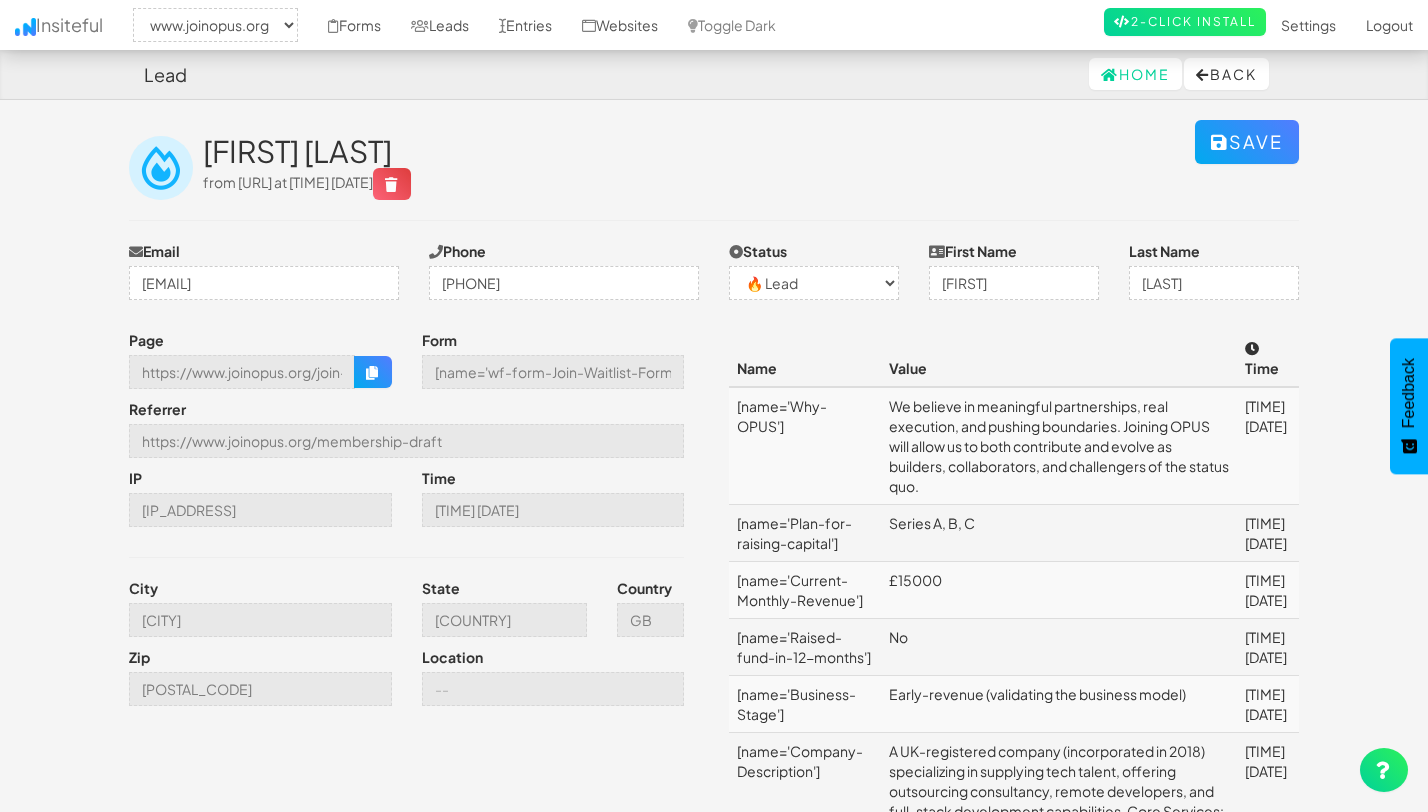 select on "2352" 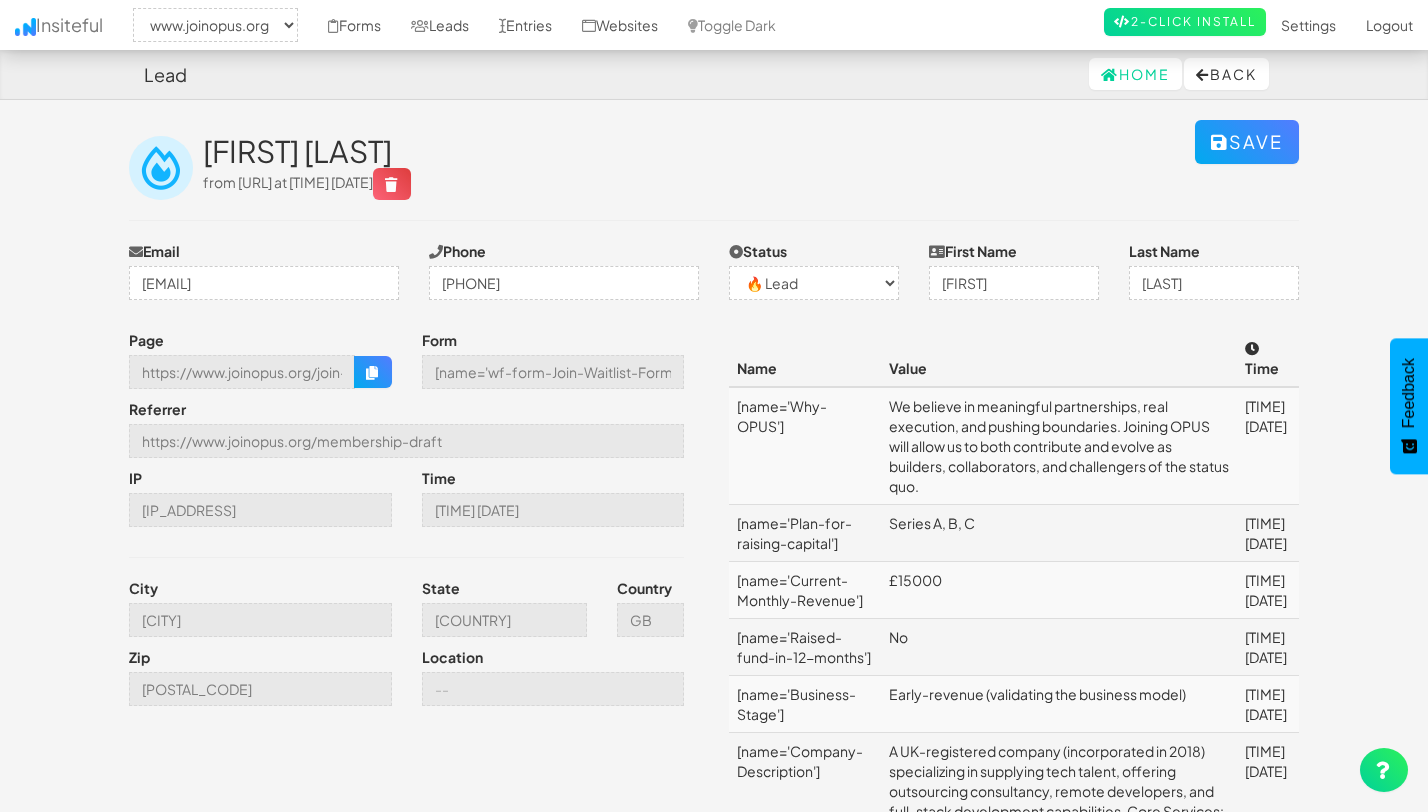 scroll, scrollTop: 0, scrollLeft: 0, axis: both 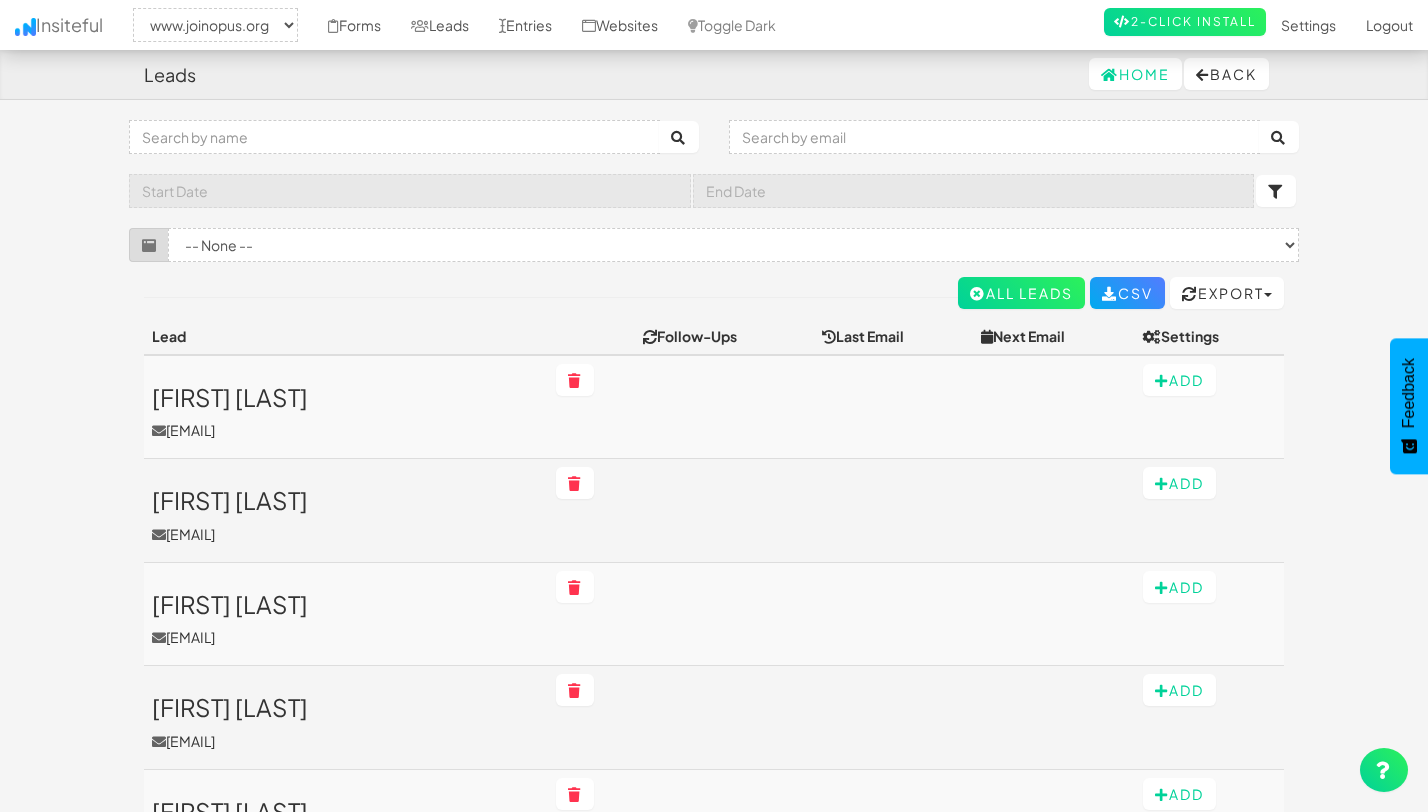 select on "2352" 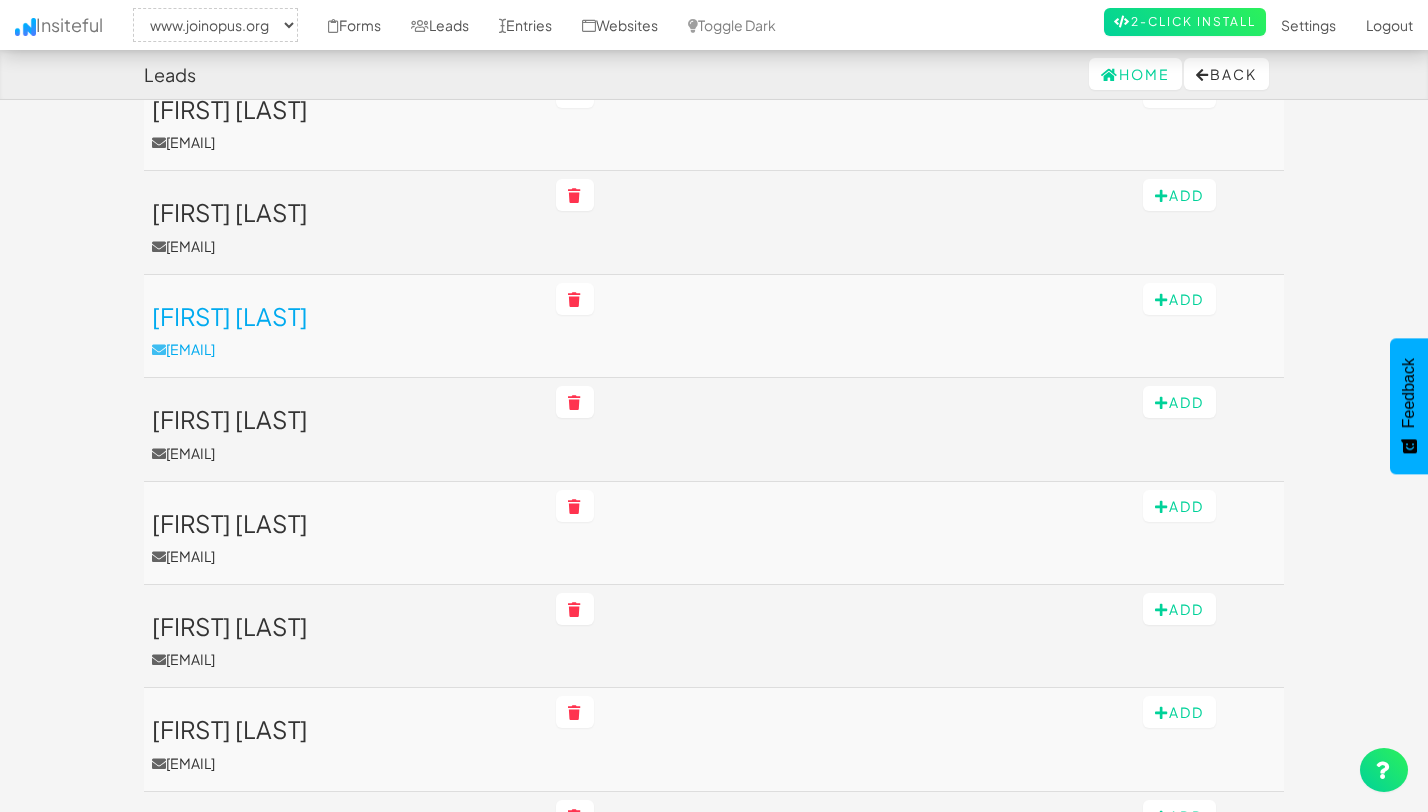scroll, scrollTop: 303, scrollLeft: 0, axis: vertical 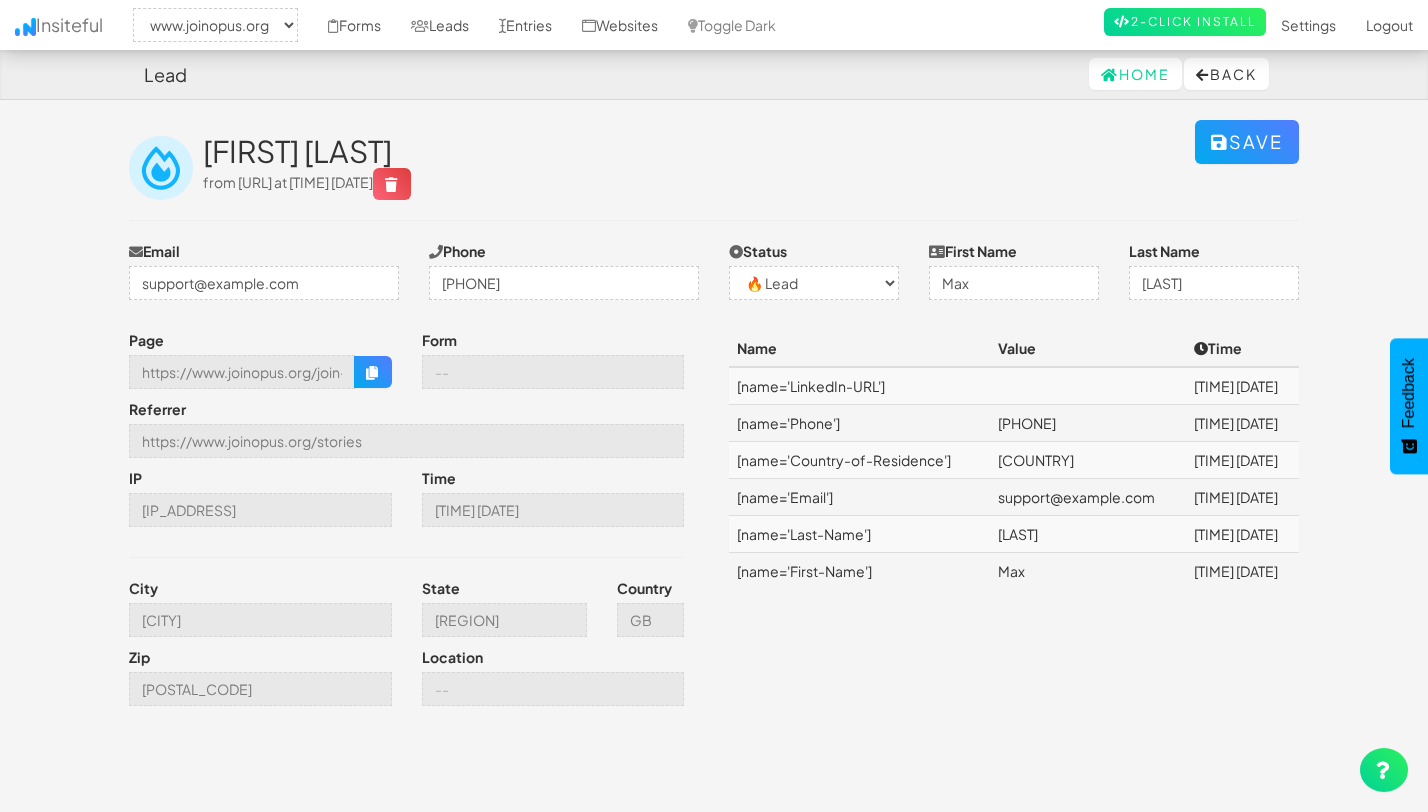 select on "2352" 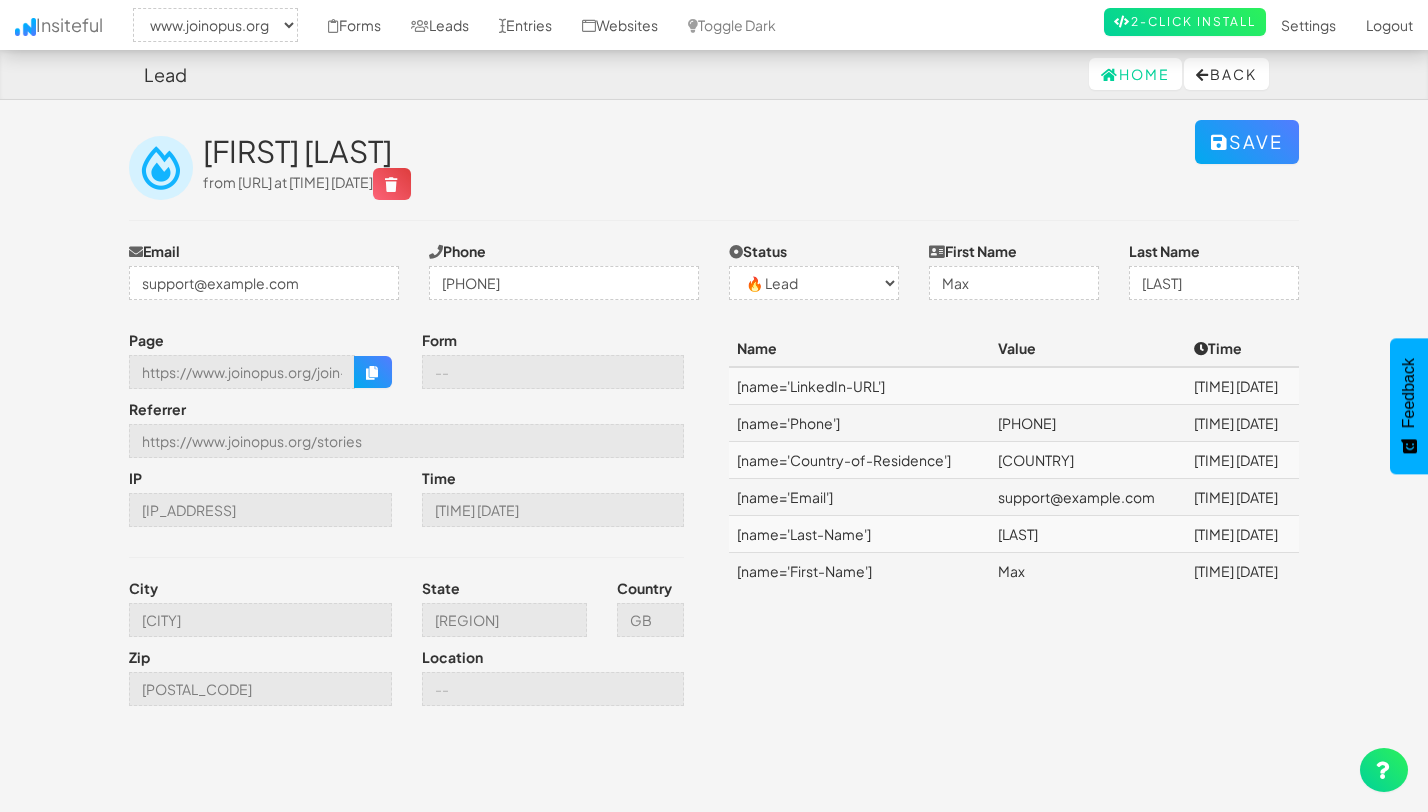 scroll, scrollTop: 0, scrollLeft: 0, axis: both 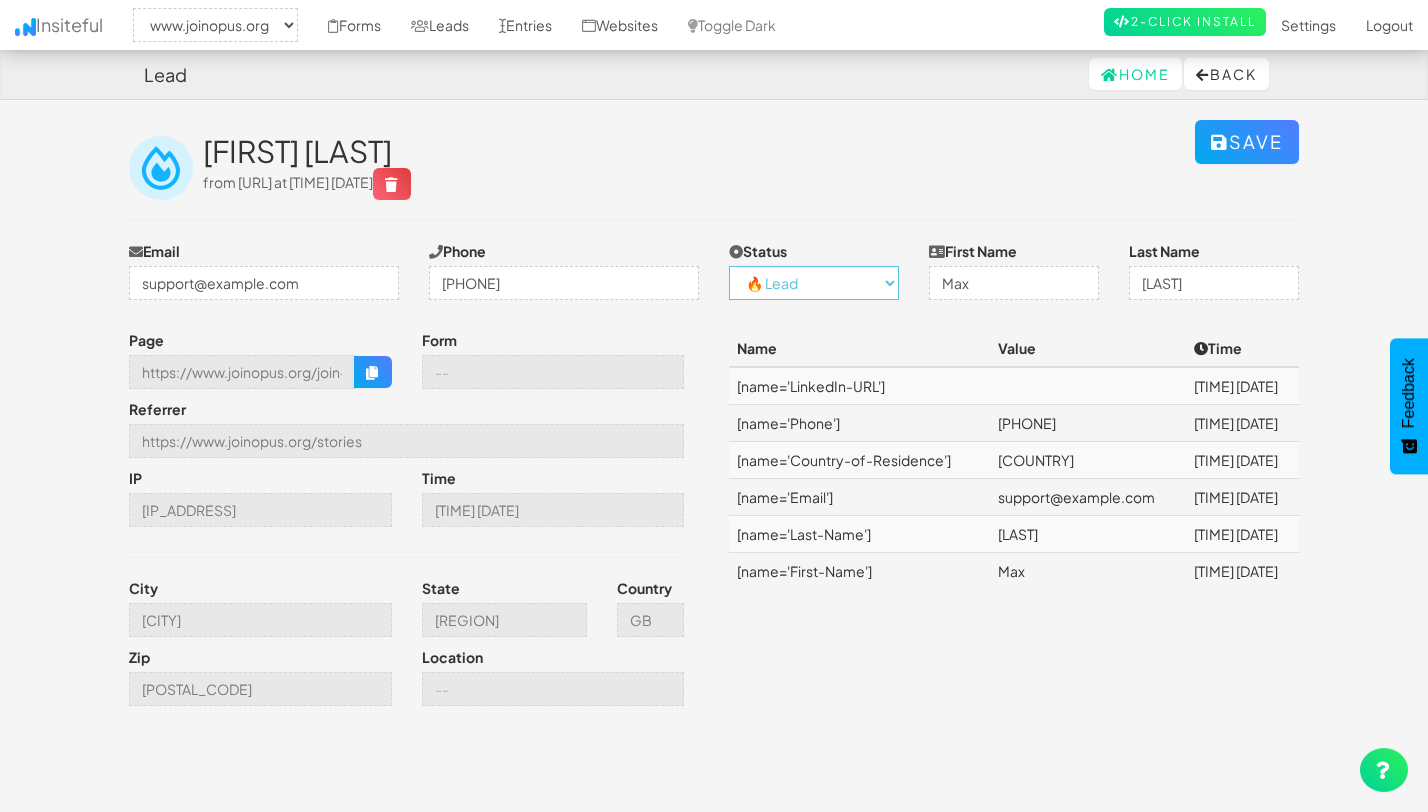 click on "-- None --  ✅ Conversion 🔥 Lead Unknown" at bounding box center [814, 283] 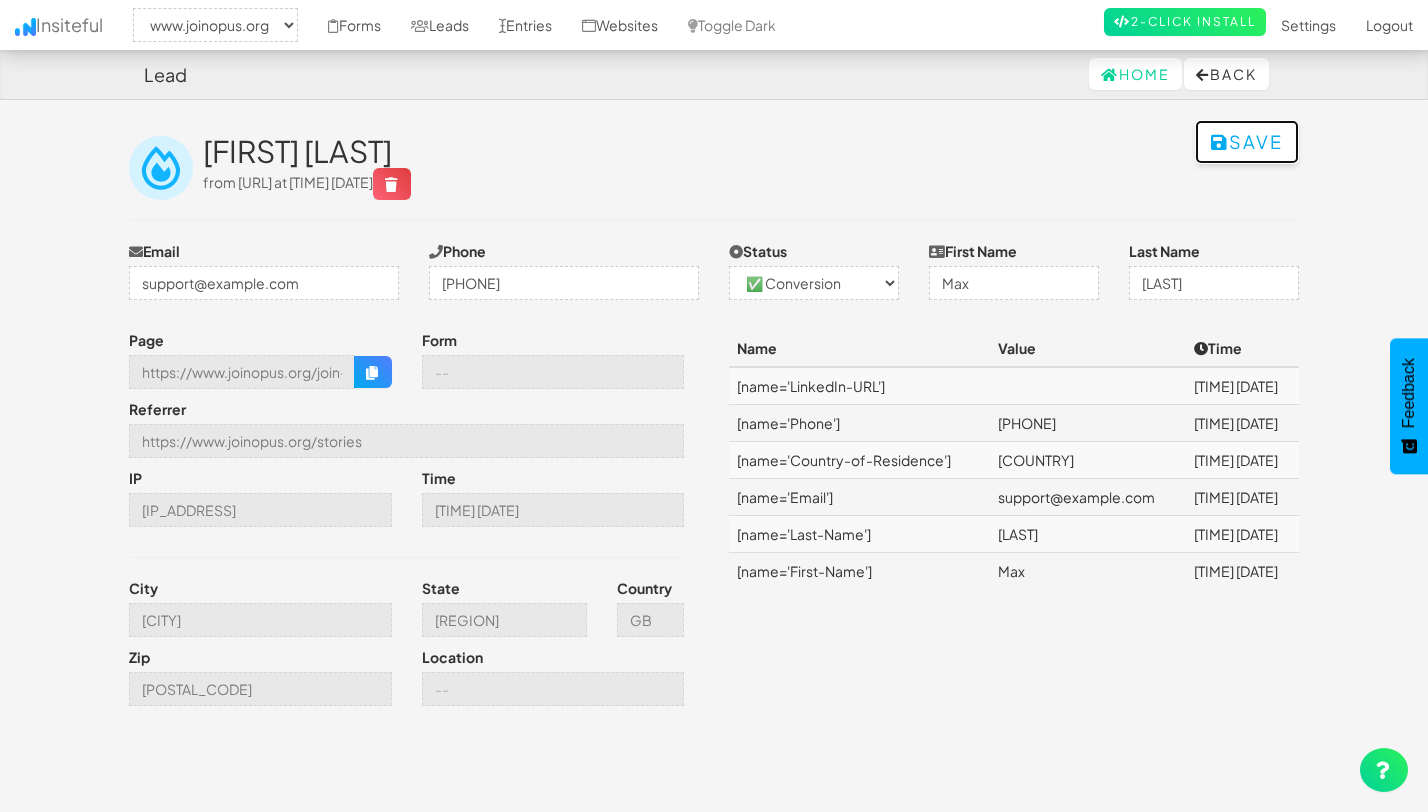 click on "Save" at bounding box center [1247, 142] 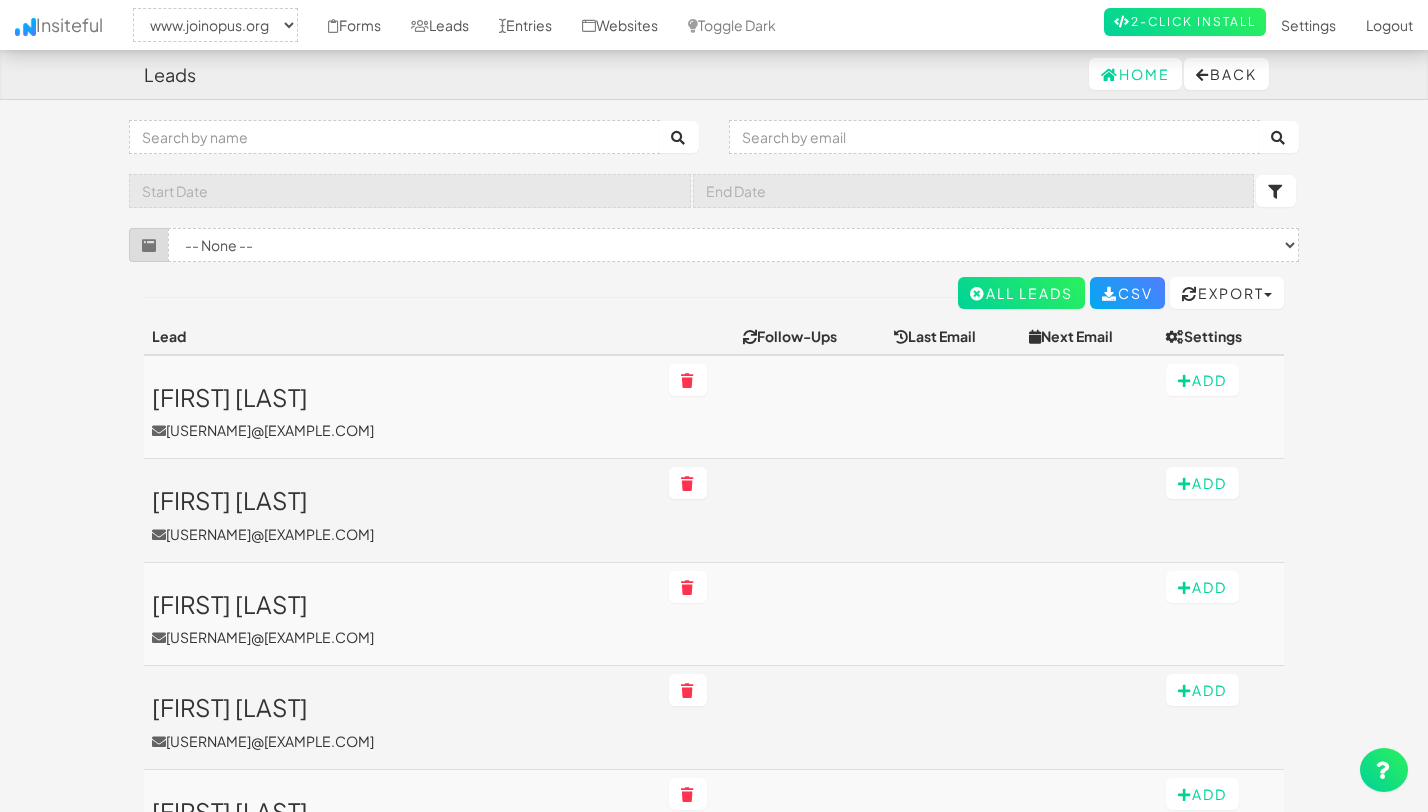 select on "2352" 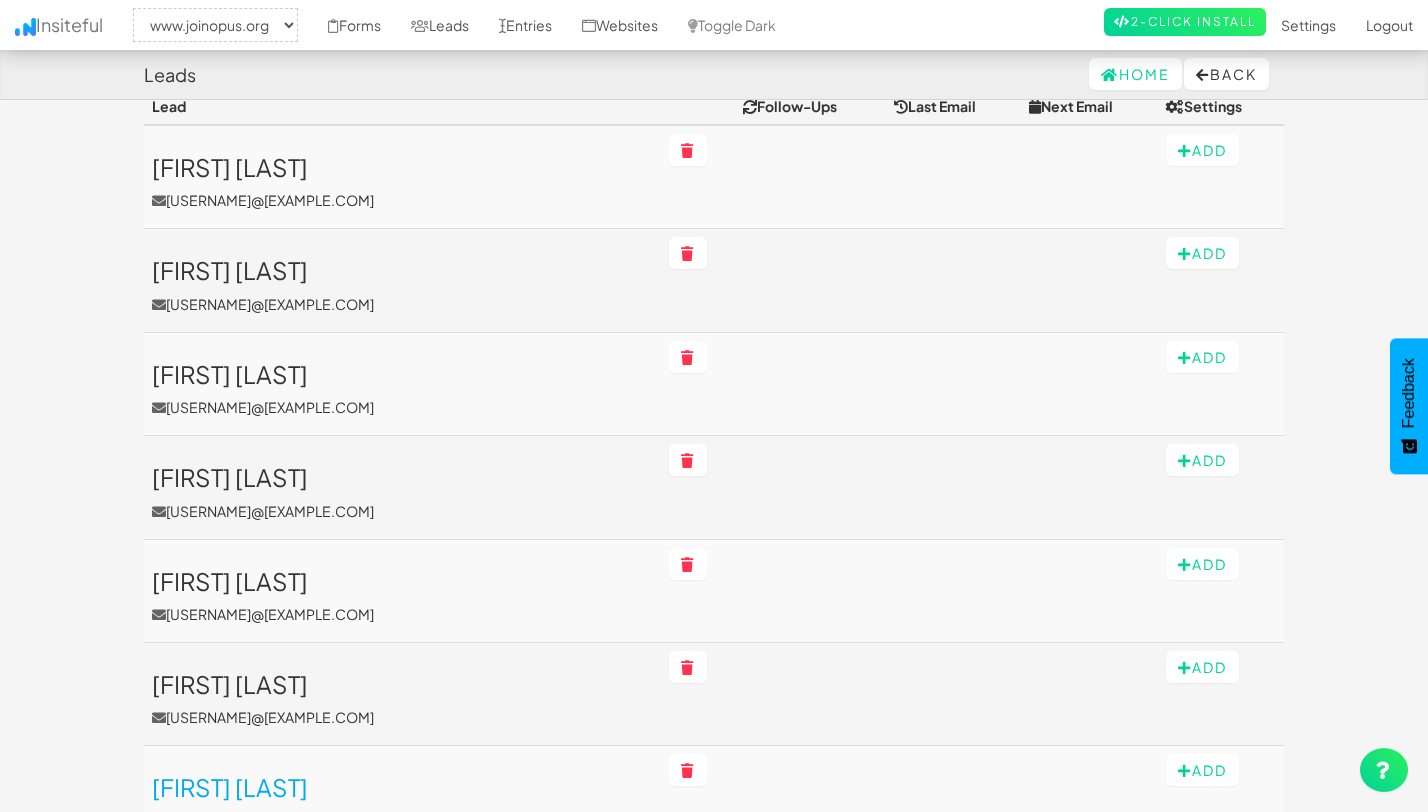 scroll, scrollTop: 191, scrollLeft: 0, axis: vertical 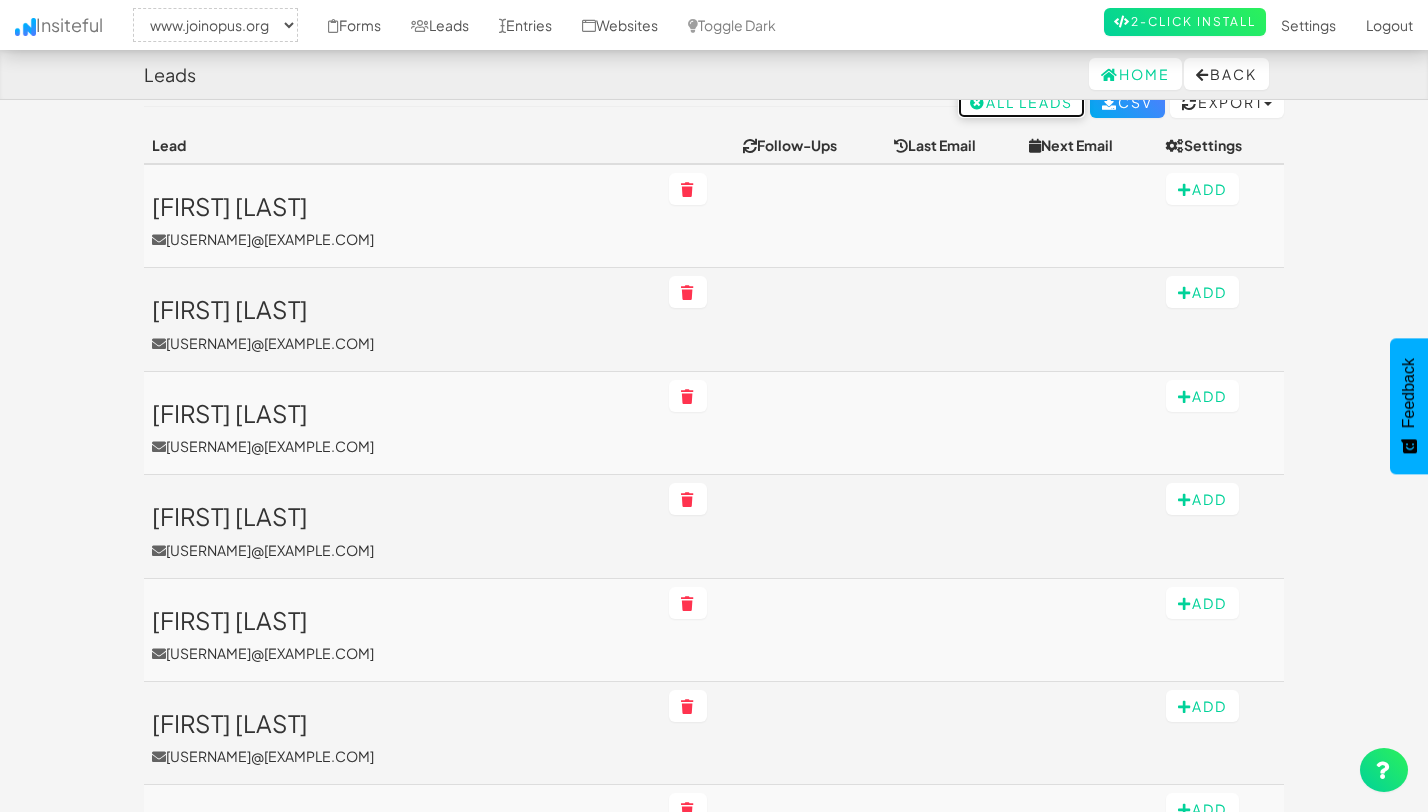 click on "All Leads" at bounding box center (1021, 102) 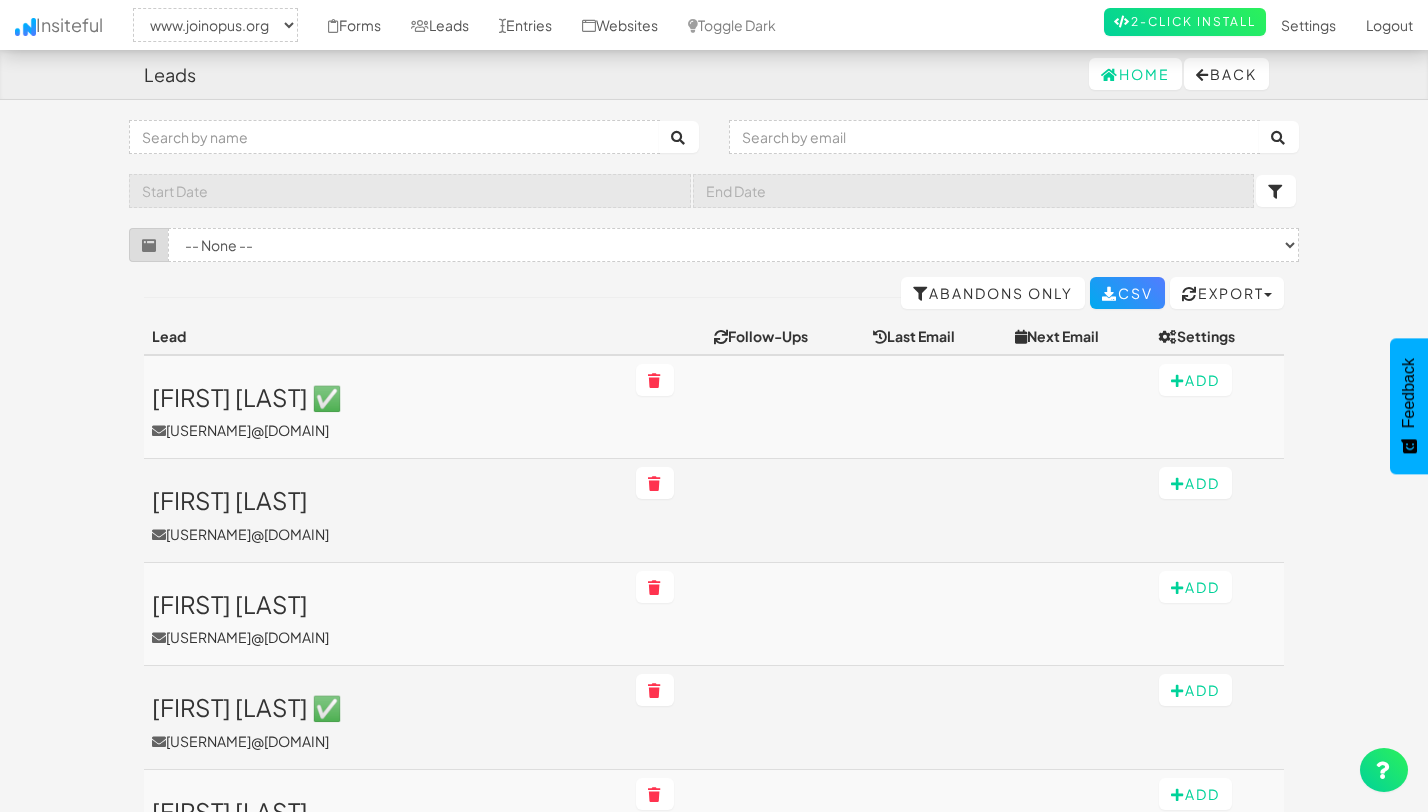 select on "2352" 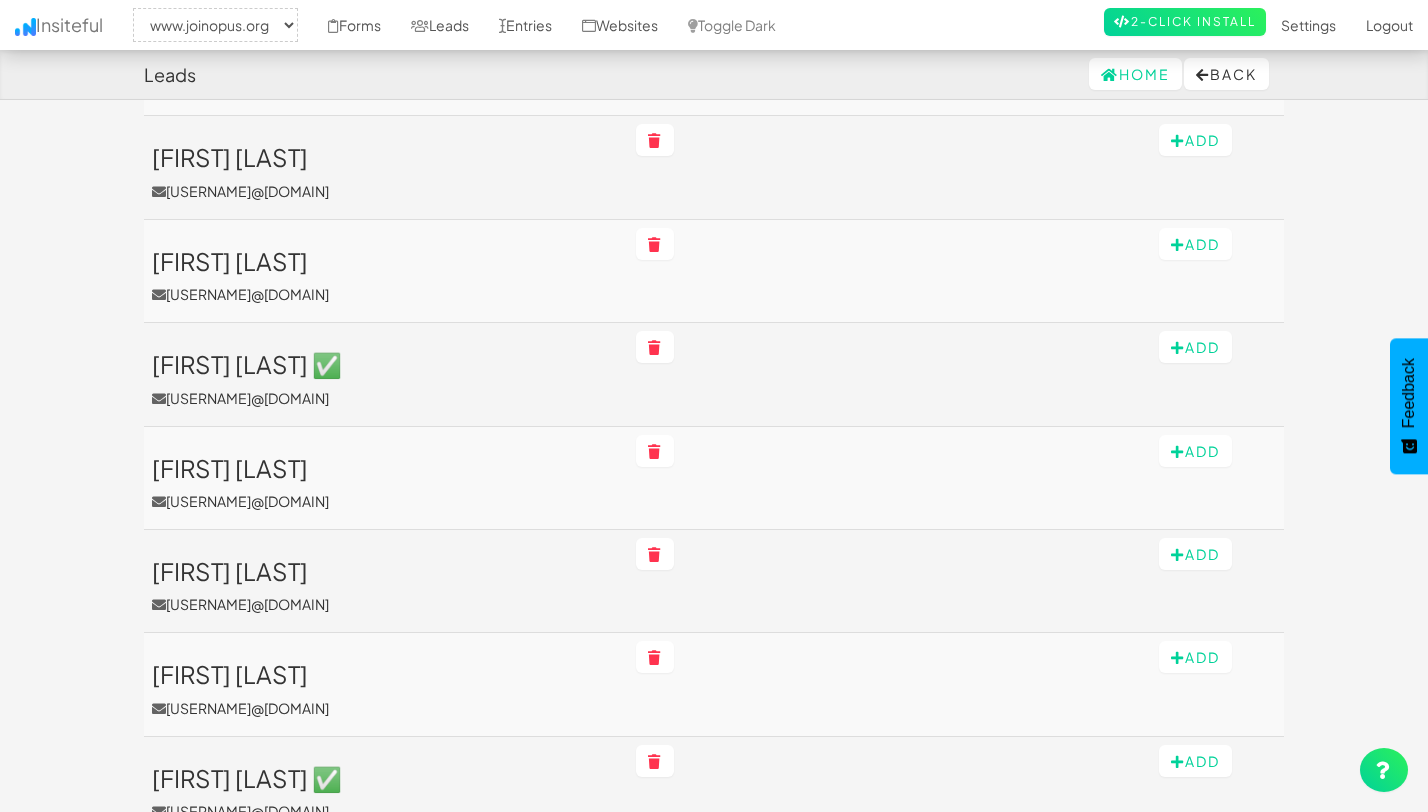 scroll, scrollTop: 330, scrollLeft: 0, axis: vertical 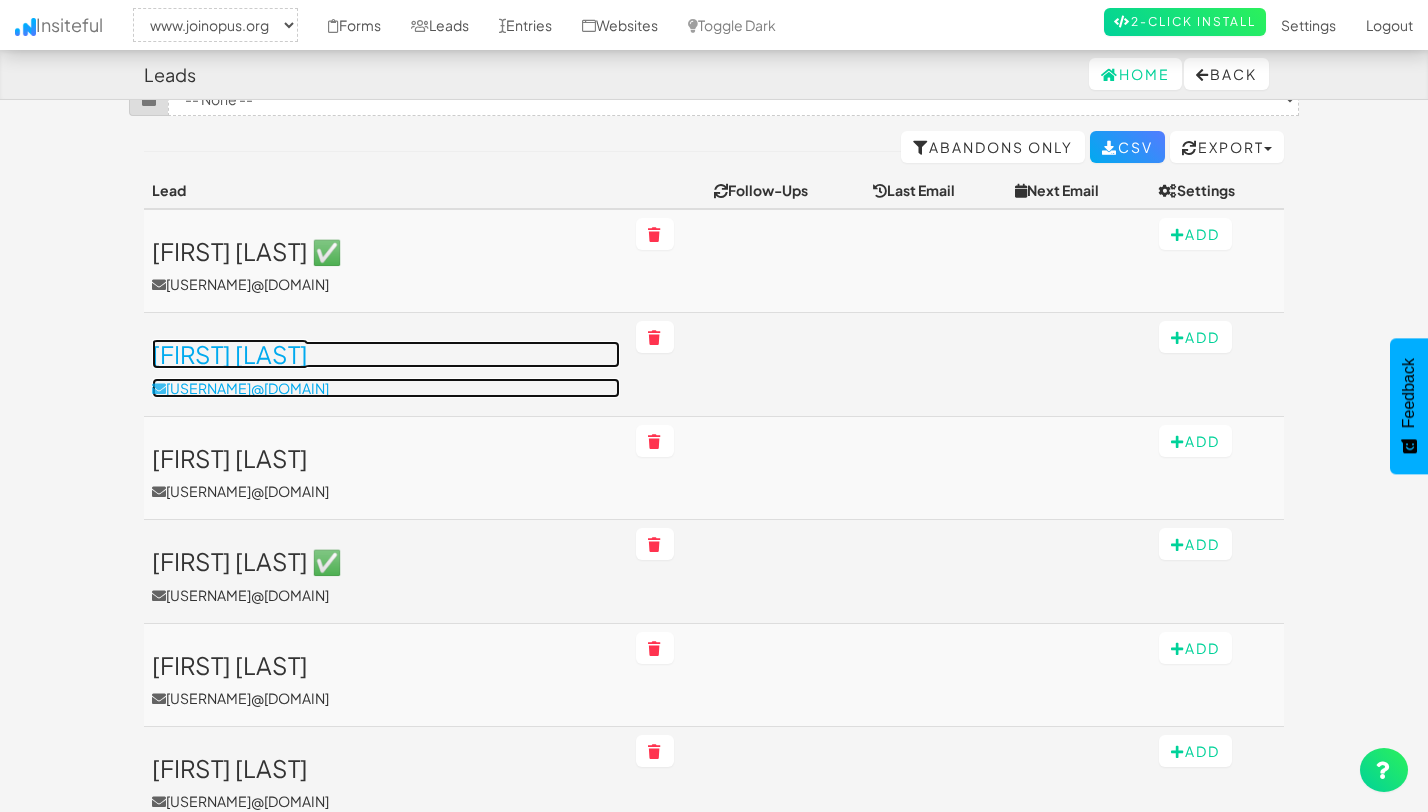 click on "[EMAIL]" at bounding box center [386, 388] 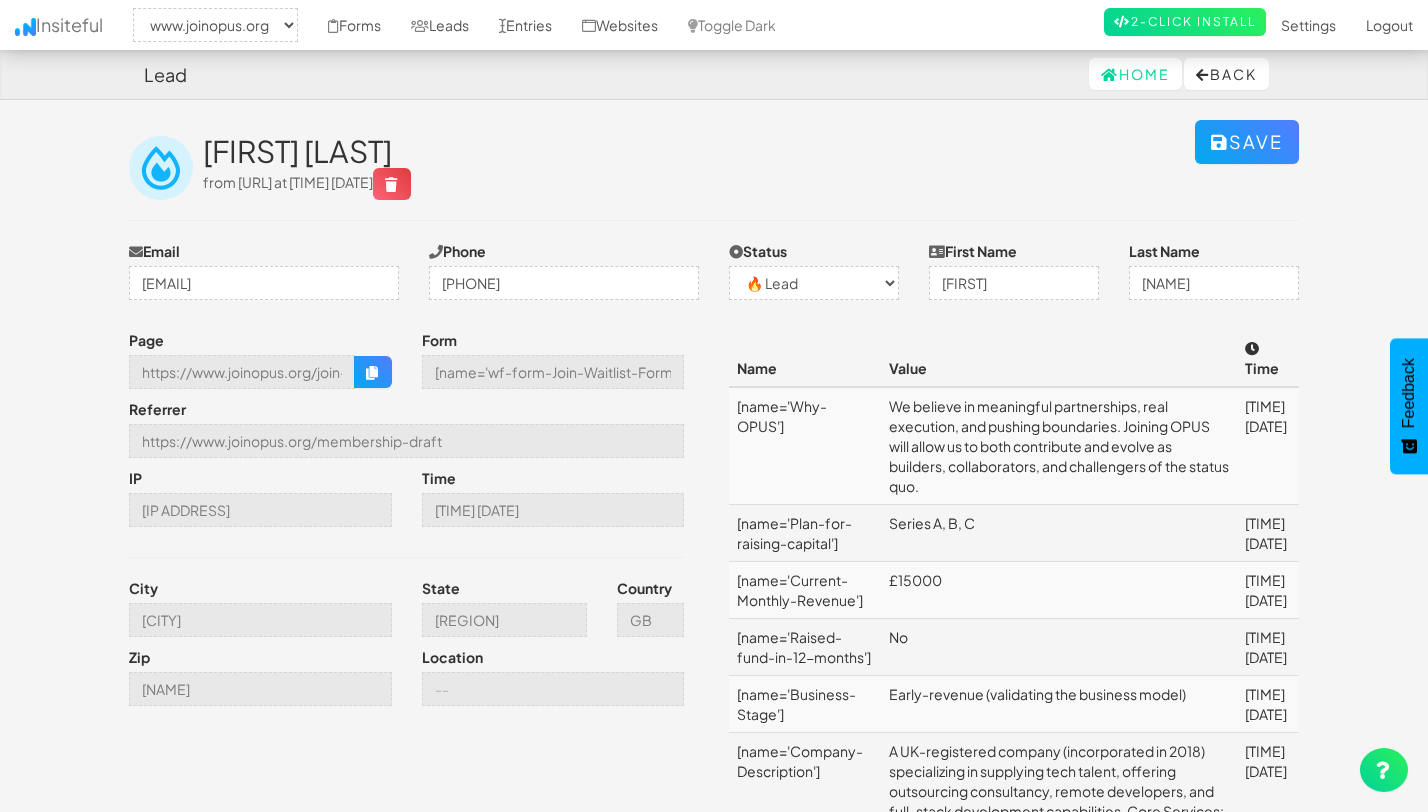 select on "2352" 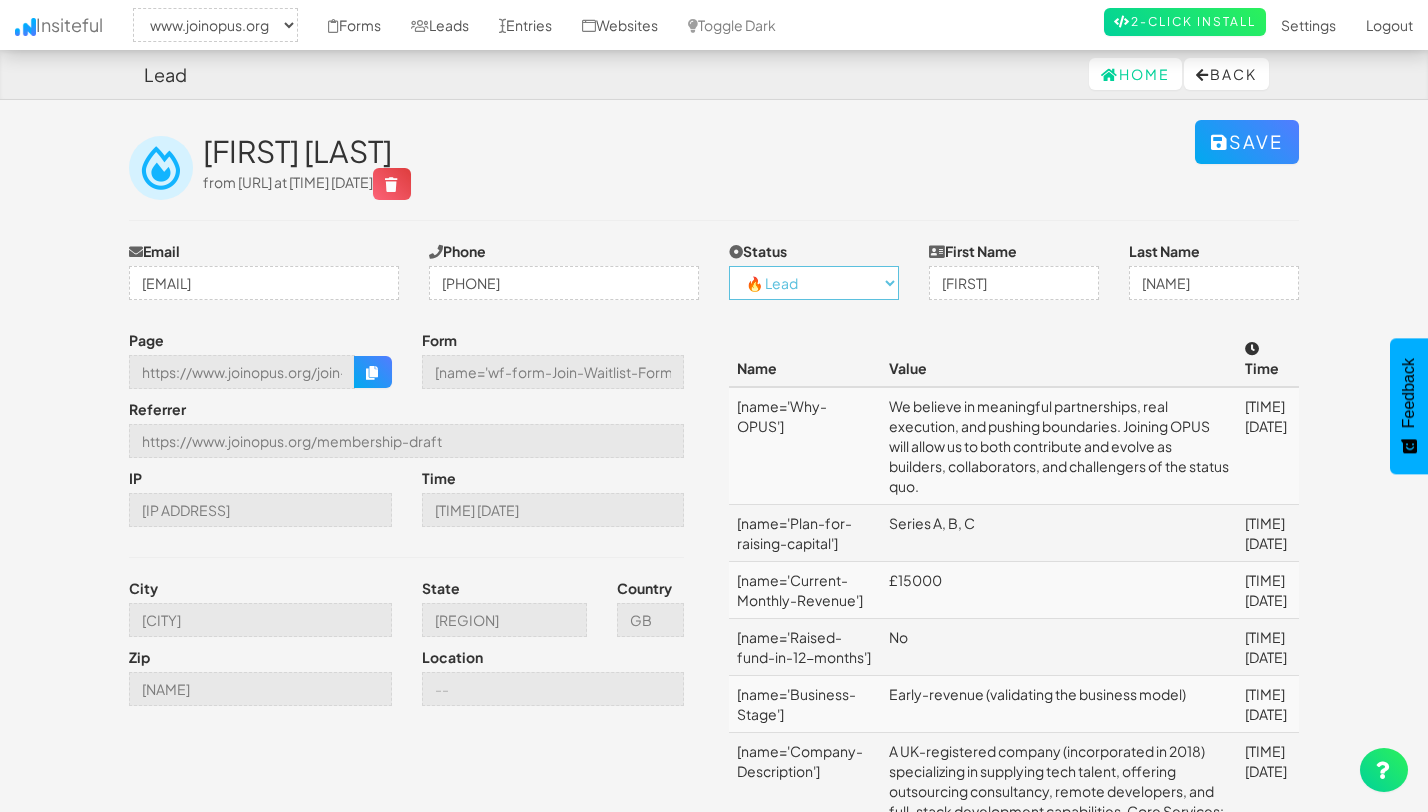 click on "-- None --  ✅ Conversion 🔥 Lead Unknown" at bounding box center [814, 283] 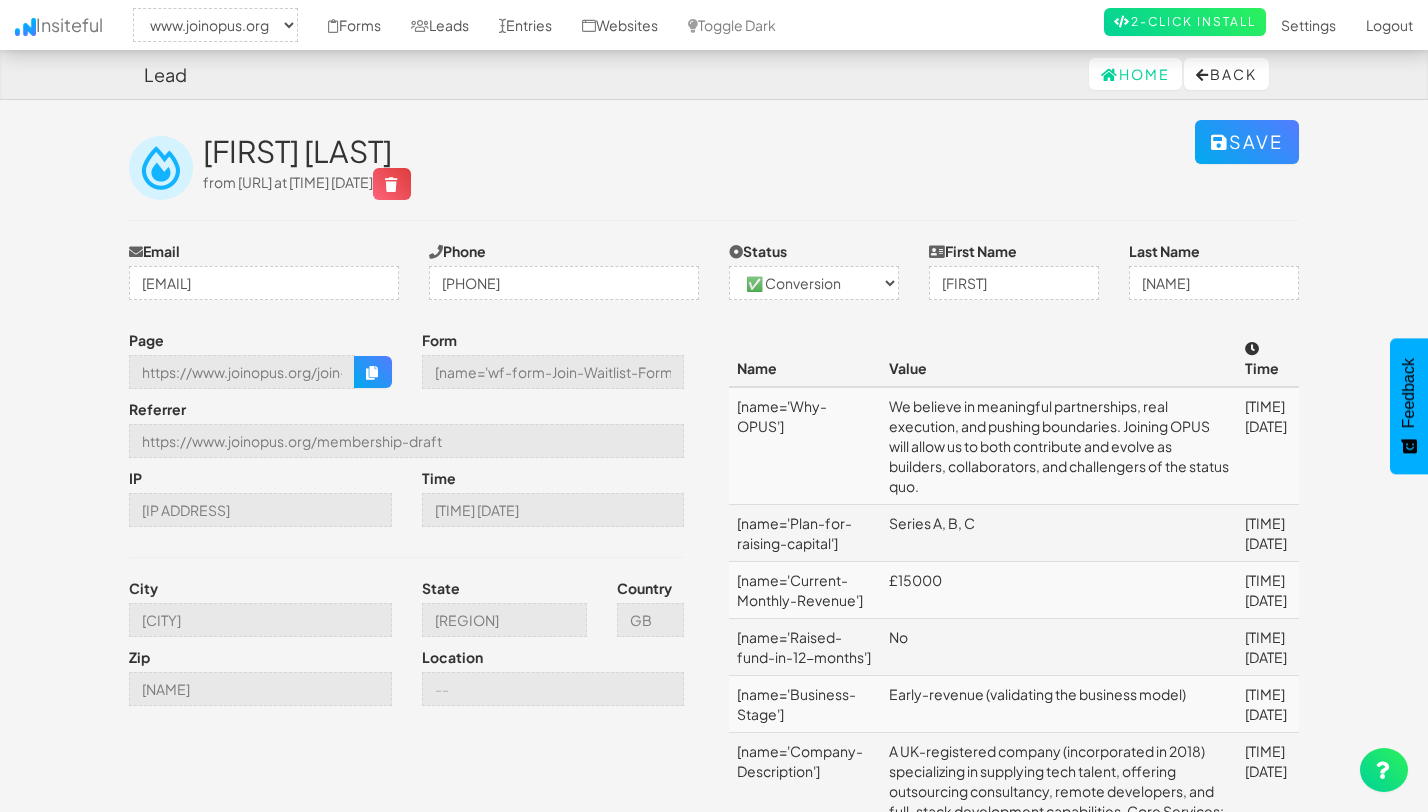 click on "Nagarjun Danda
from https://www.joinopus.org/join-the-waitlist at 07:15 08.07.25" at bounding box center (699, 167) 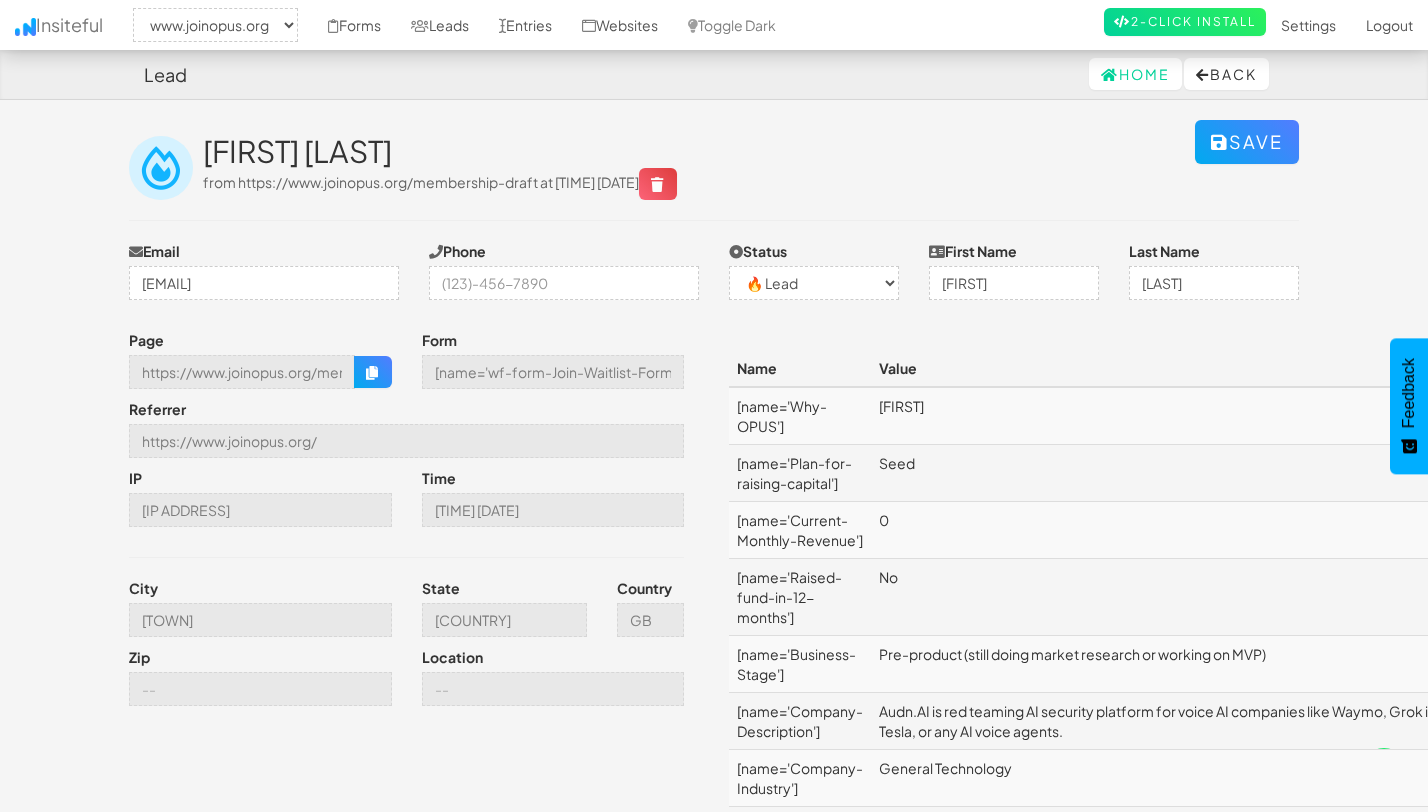 select on "2352" 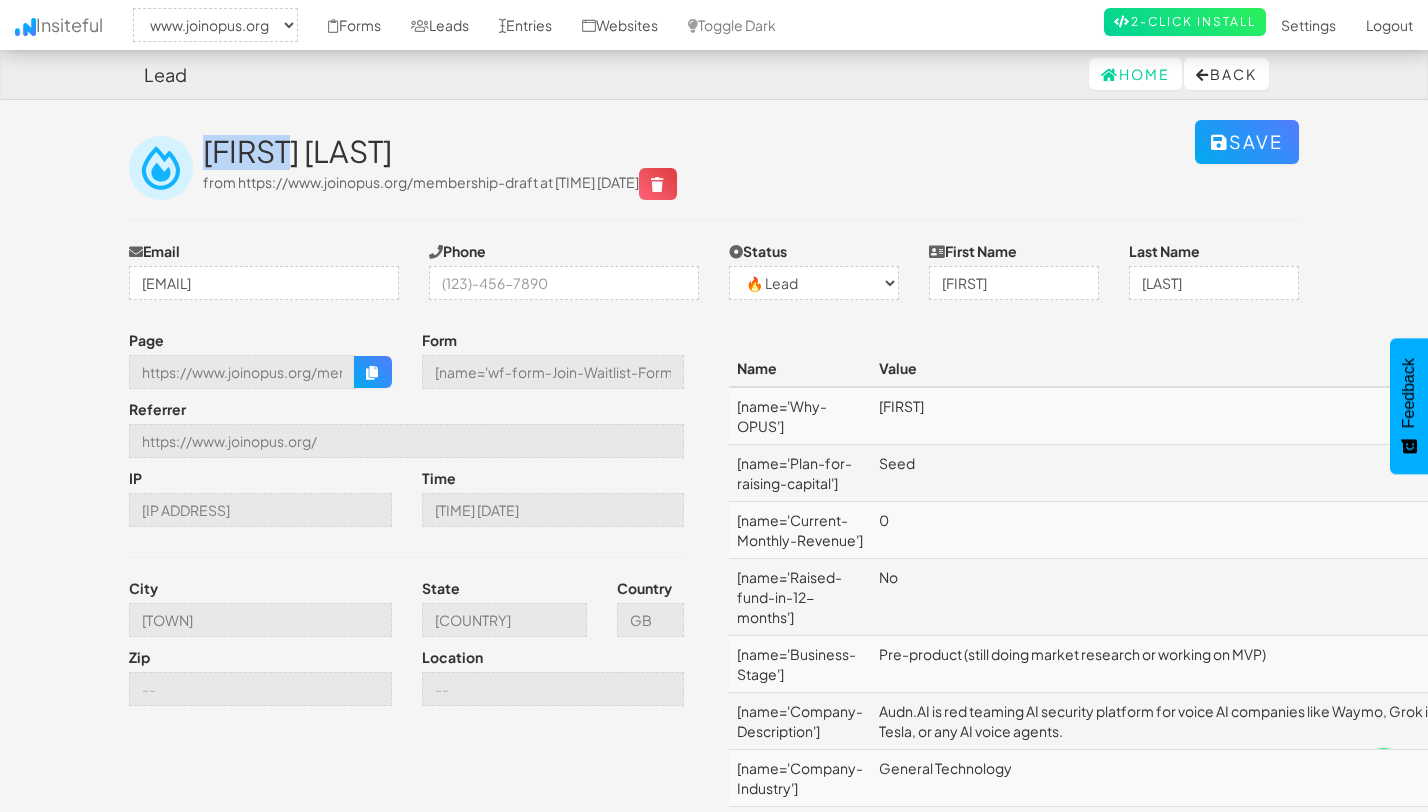 drag, startPoint x: 210, startPoint y: 148, endPoint x: 294, endPoint y: 157, distance: 84.48077 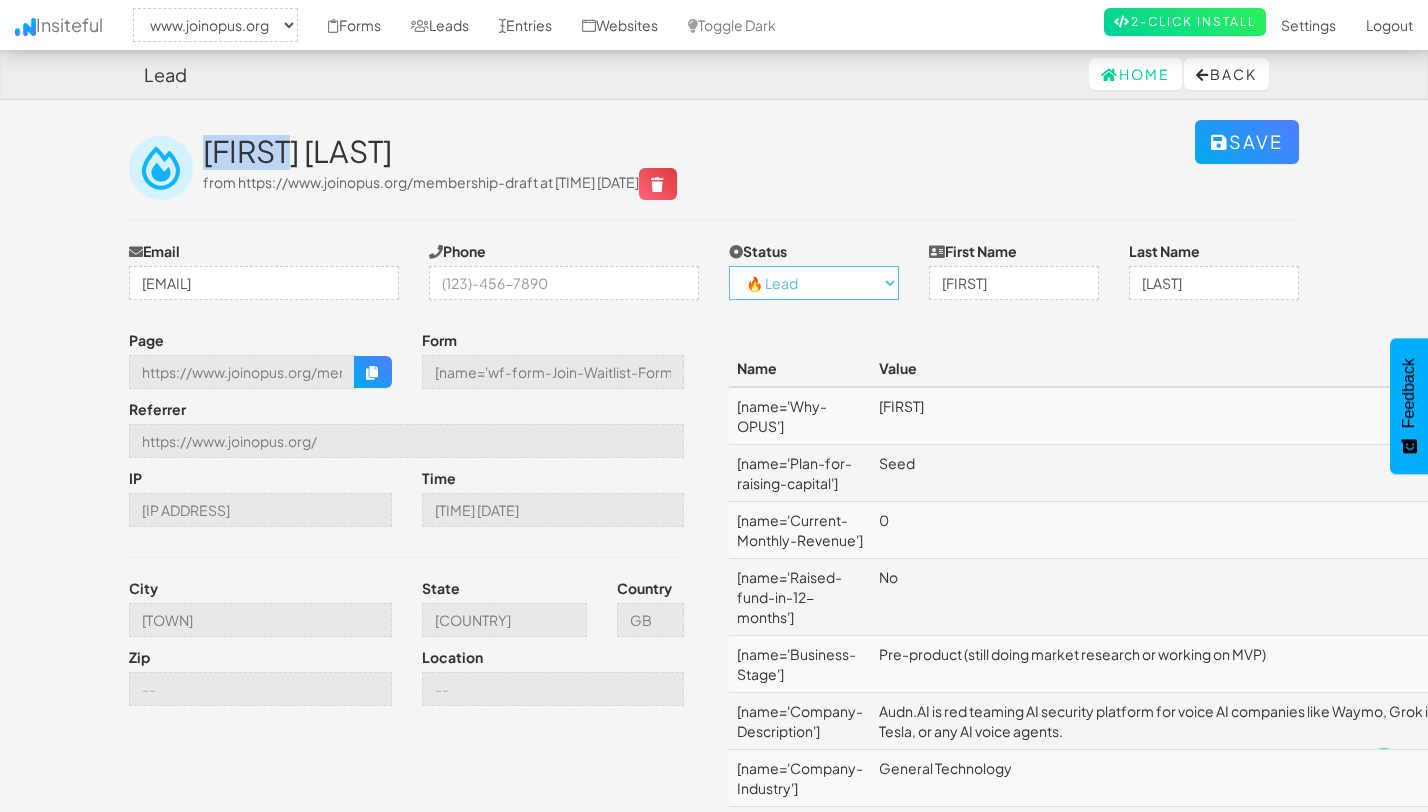 click on "-- None --  ✅ Conversion 🔥 Lead Unknown" at bounding box center [814, 283] 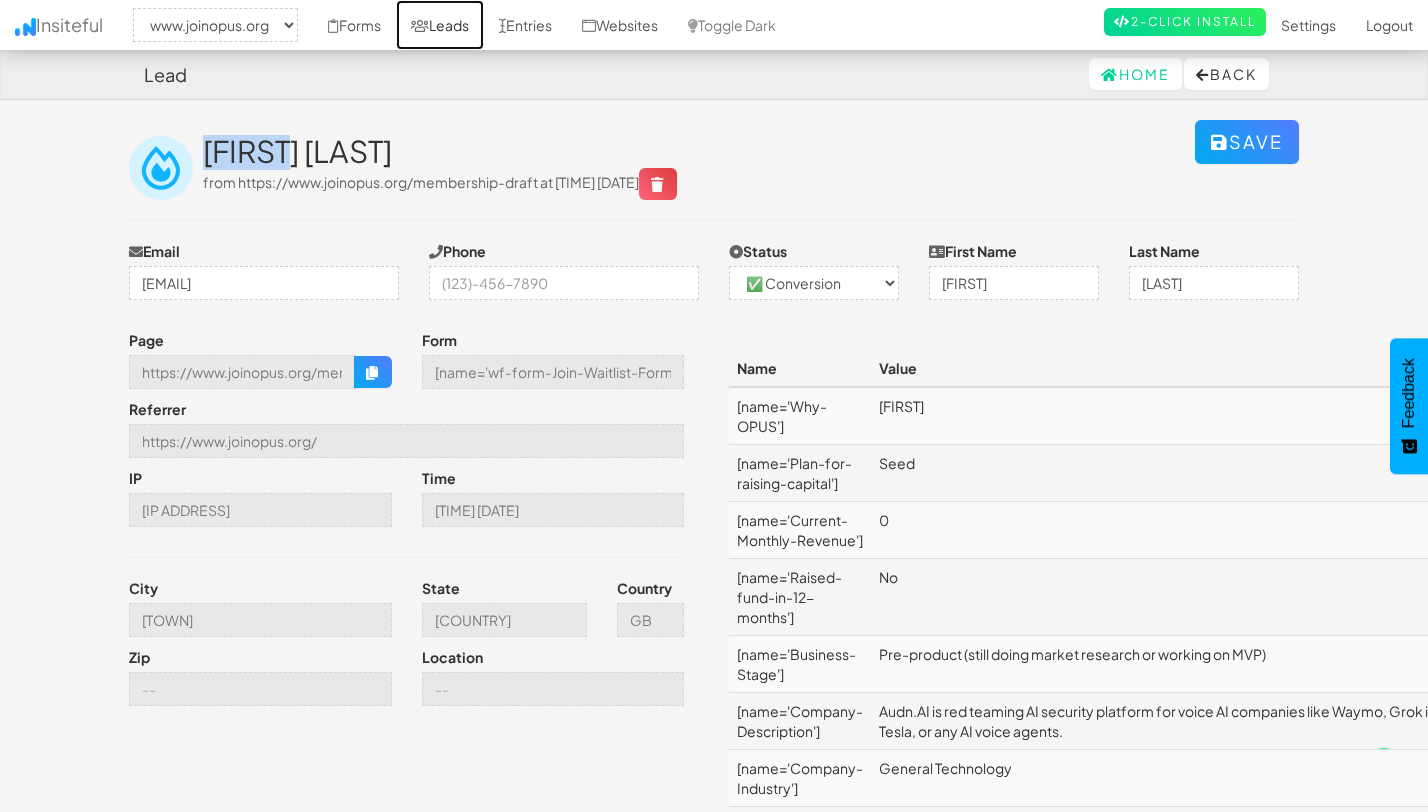 click on "Leads" at bounding box center (440, 25) 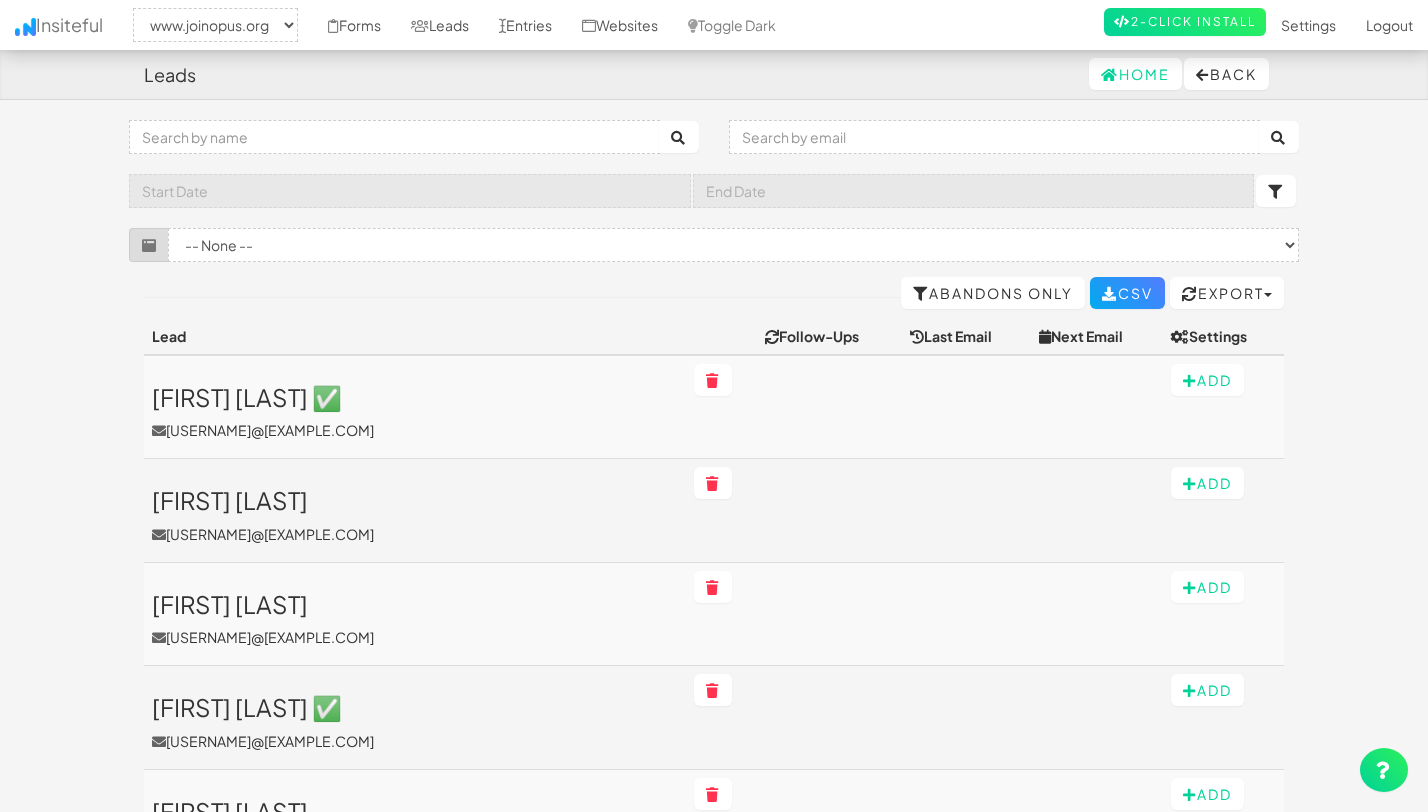select on "2352" 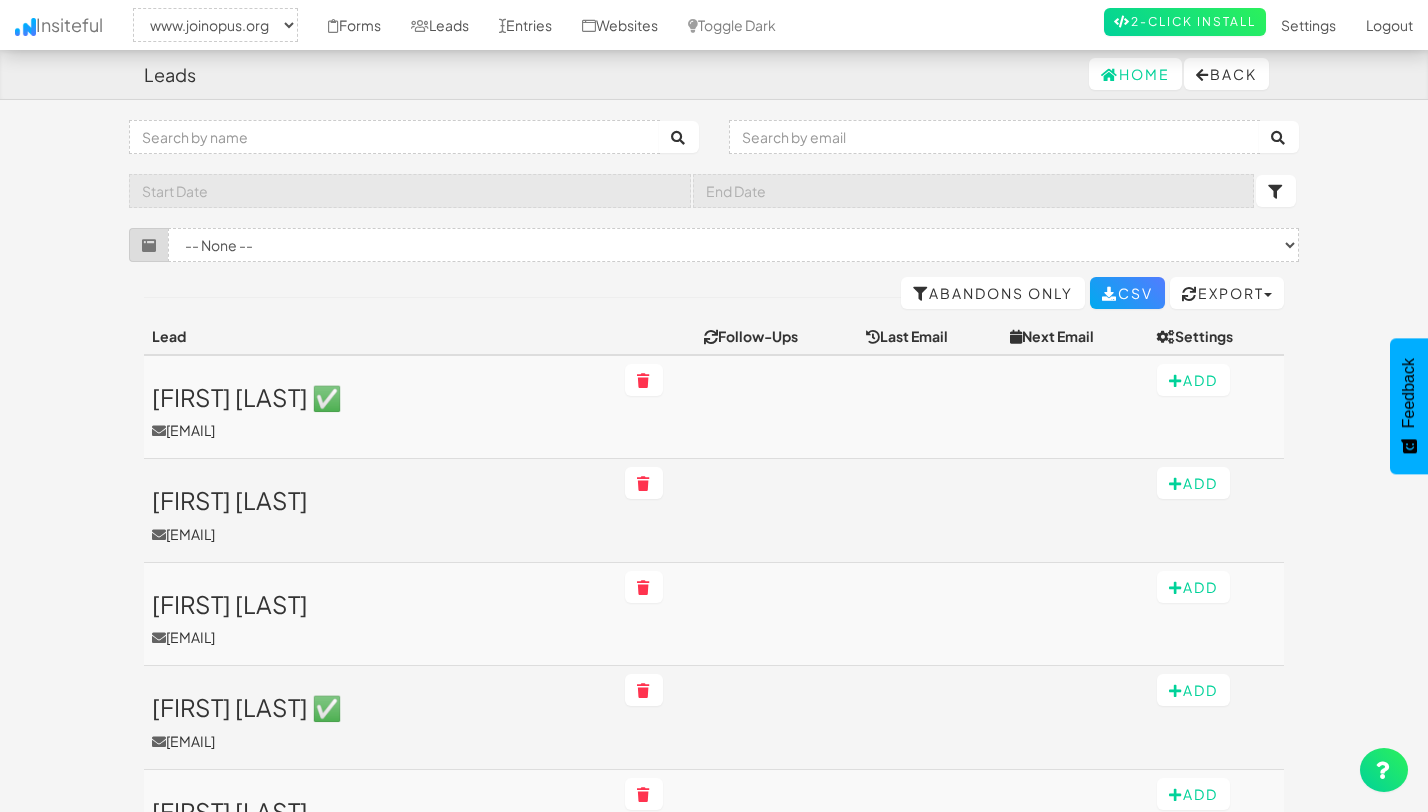 select on "2352" 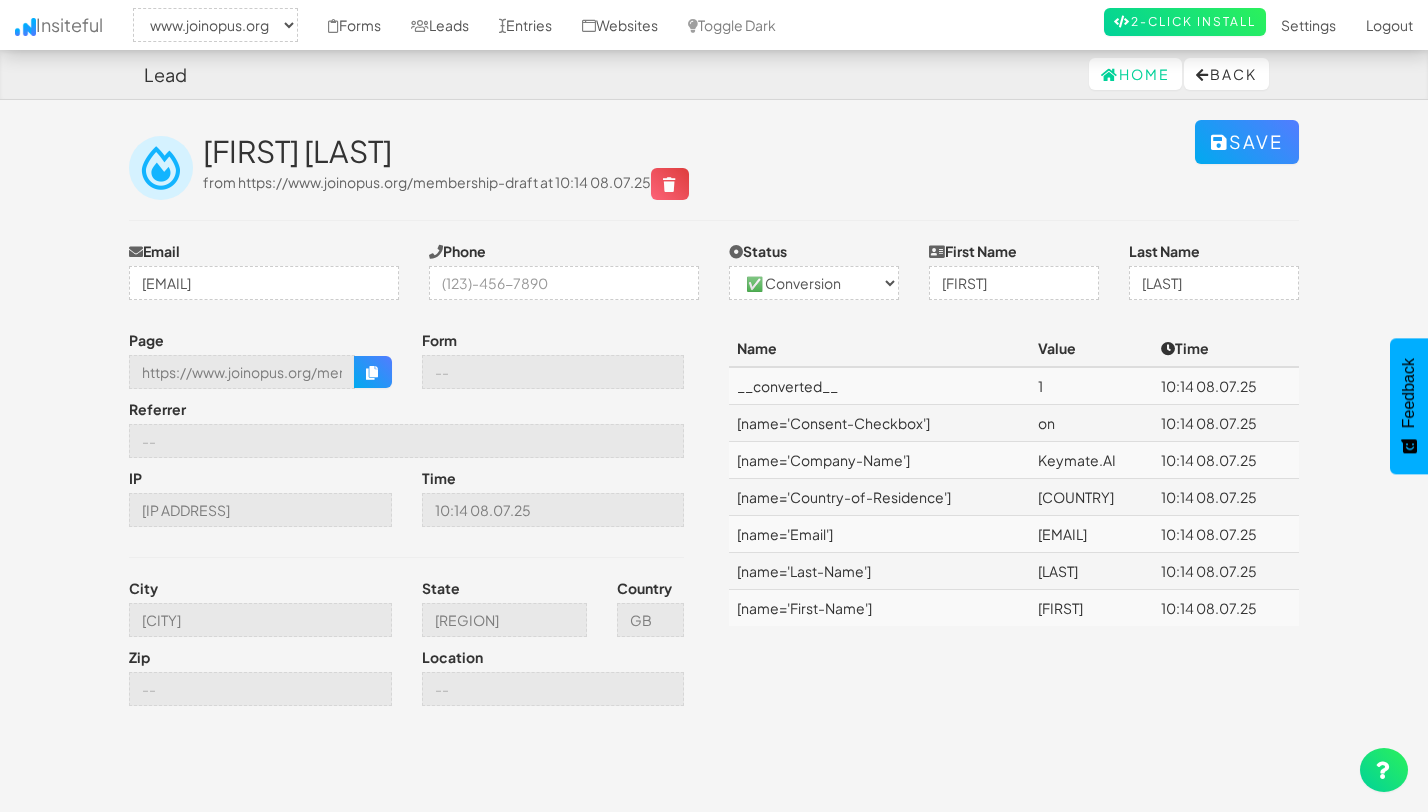 select on "2352" 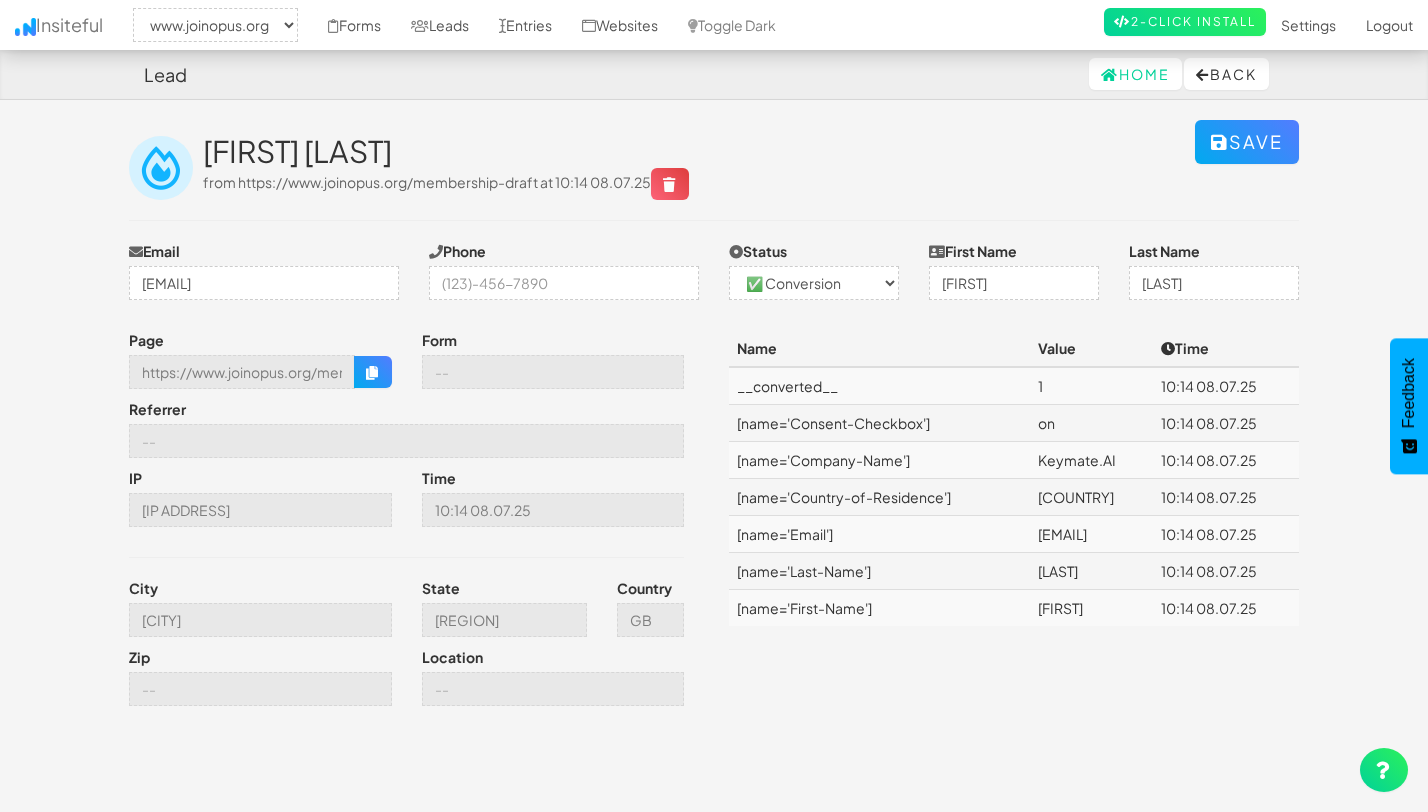 scroll, scrollTop: 0, scrollLeft: 0, axis: both 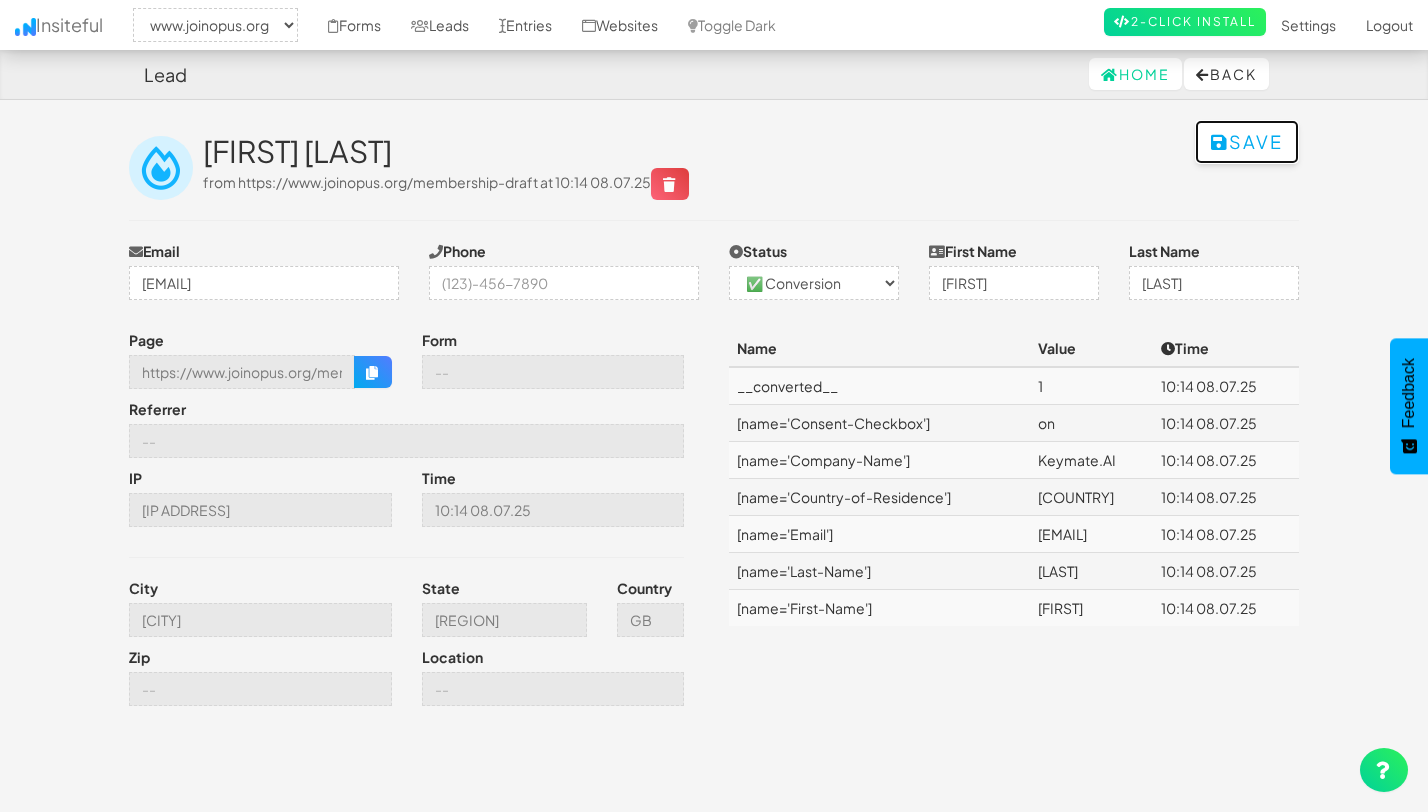 click at bounding box center (1220, 142) 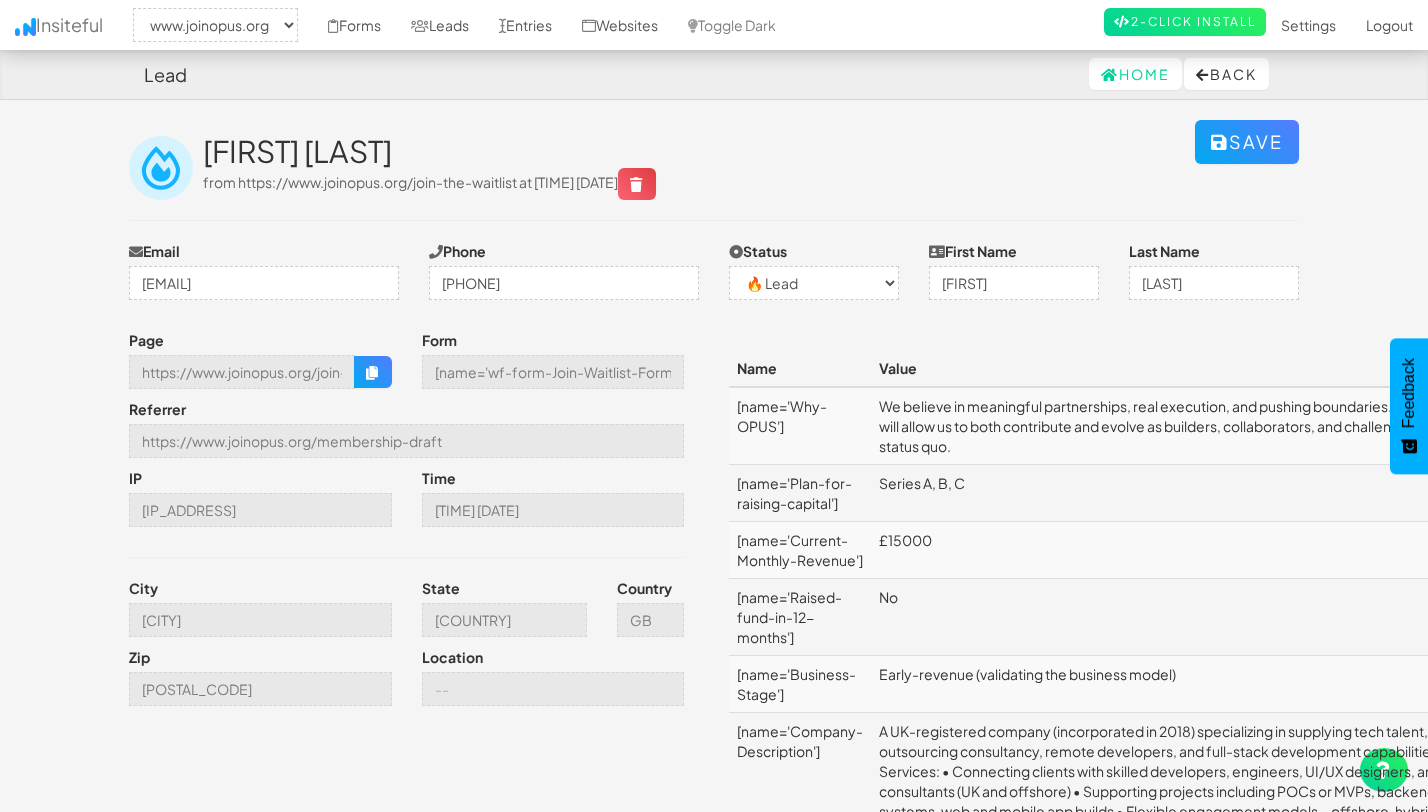 select on "2352" 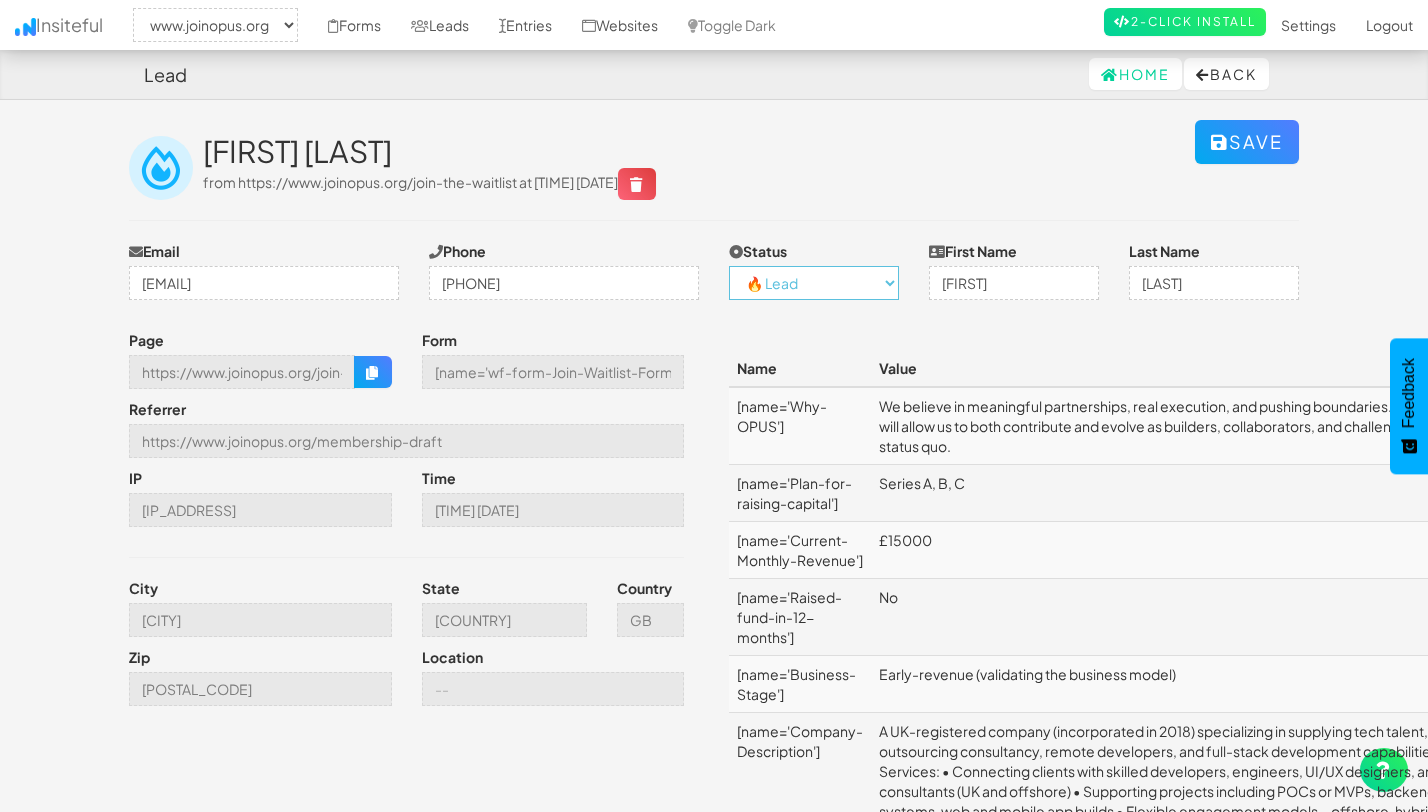 click on "-- None --  ✅ Conversion 🔥 Lead Unknown" at bounding box center (814, 283) 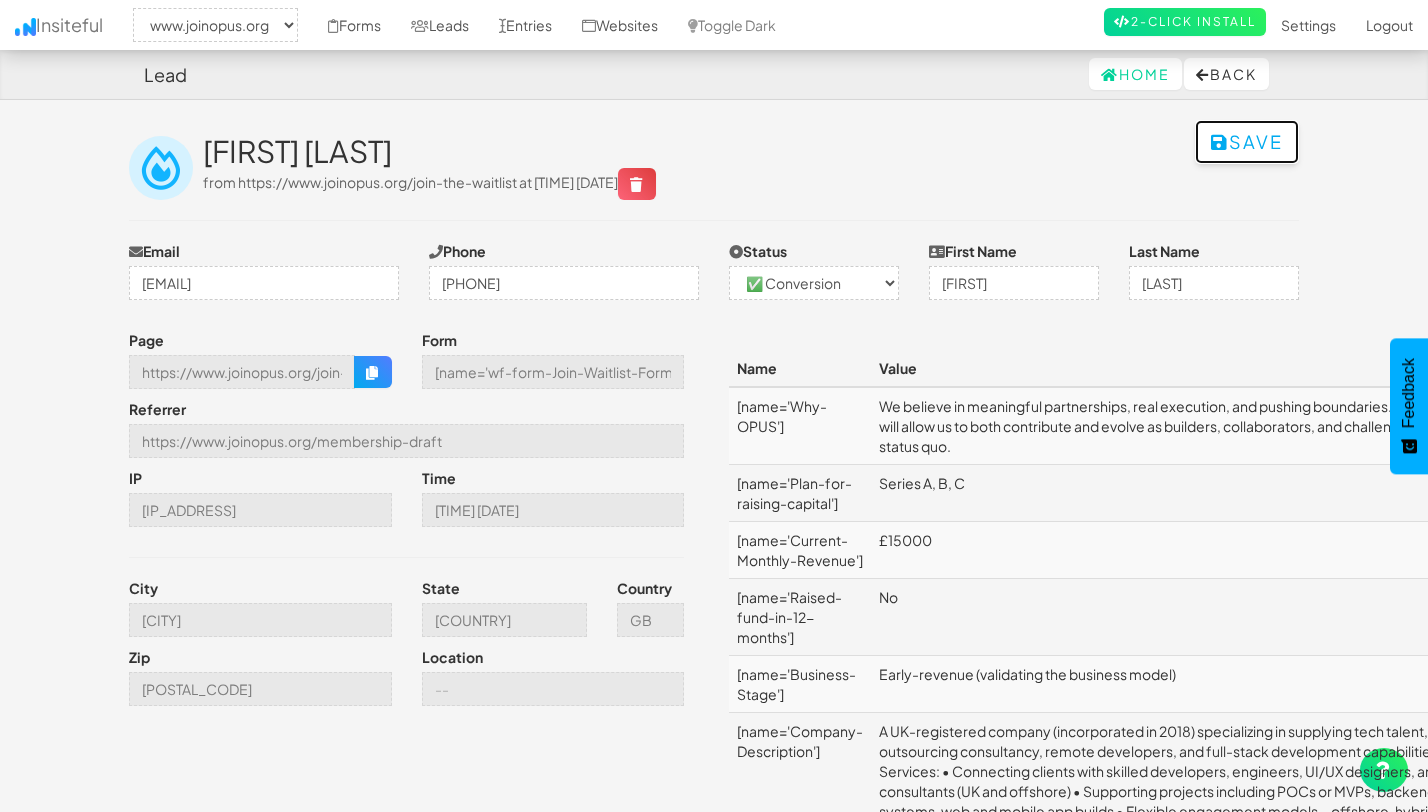 click on "Save" at bounding box center [1247, 142] 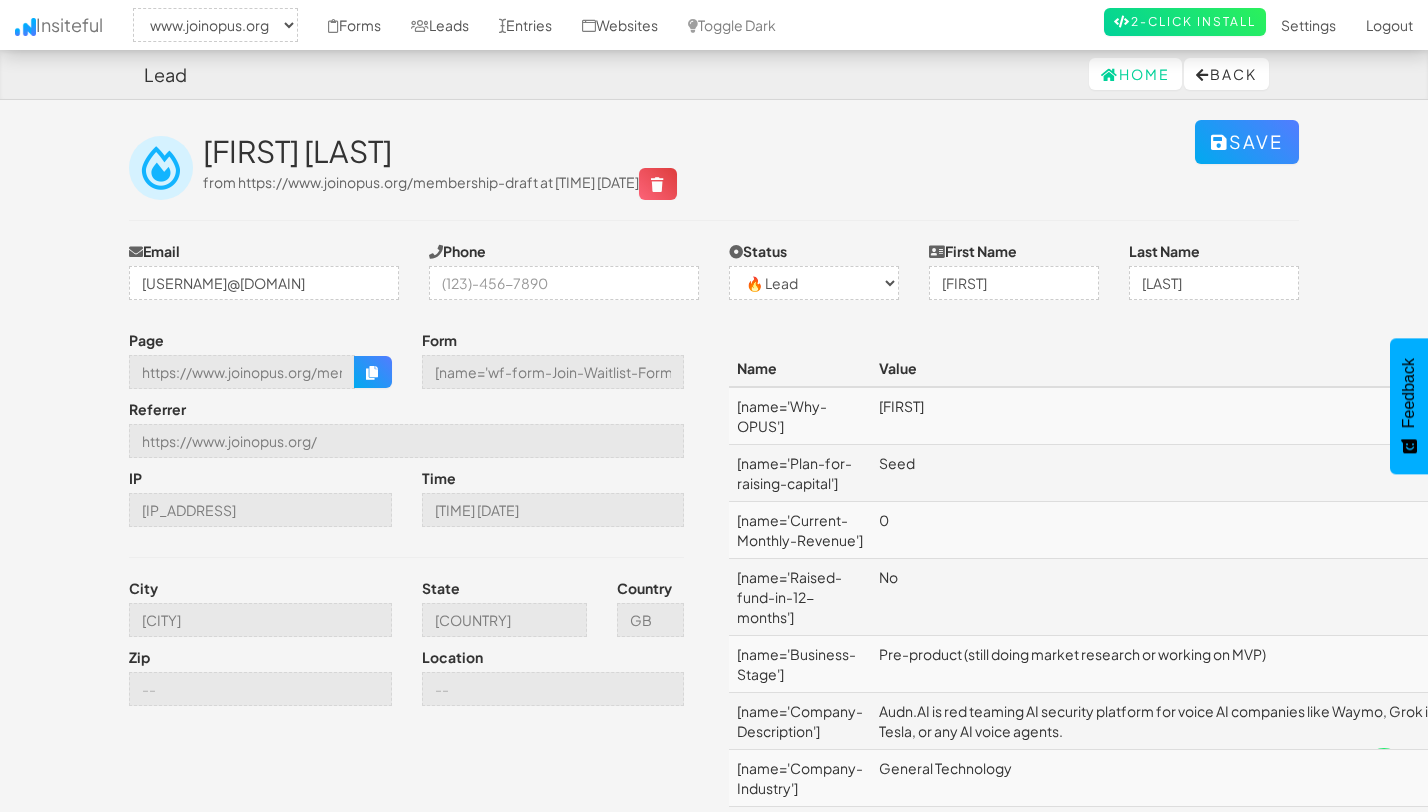 select on "2352" 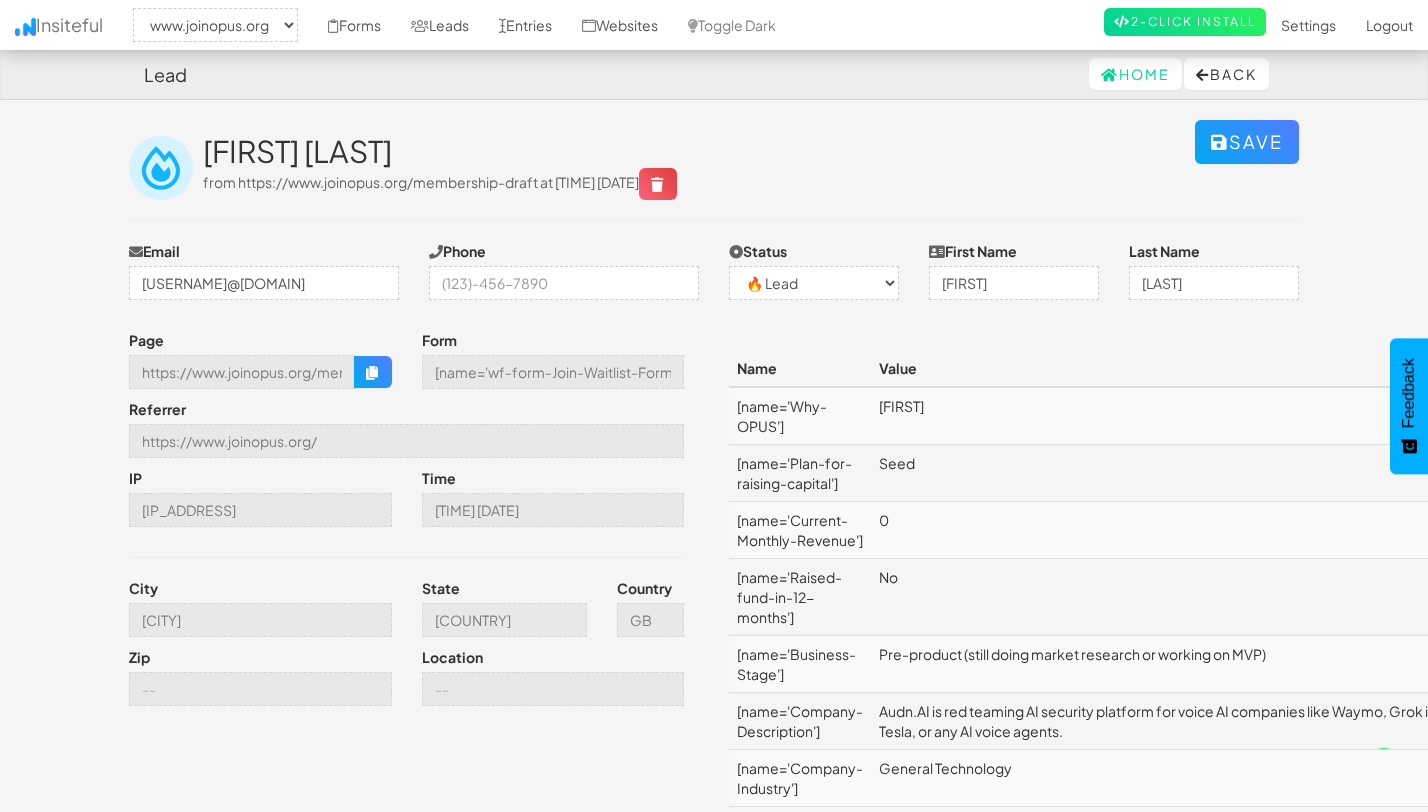 scroll, scrollTop: 0, scrollLeft: 0, axis: both 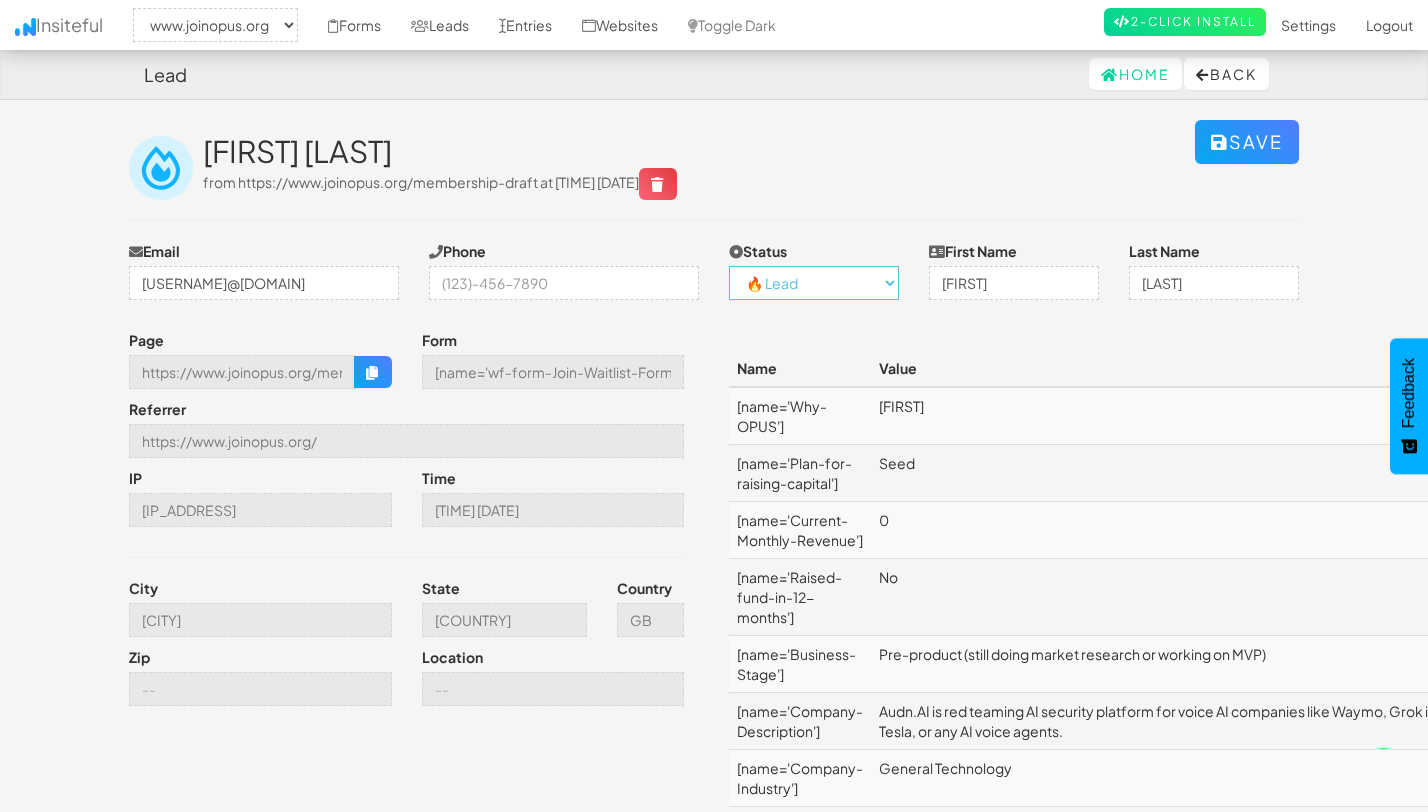 click on "-- None --  ✅ Conversion 🔥 Lead Unknown" at bounding box center [814, 283] 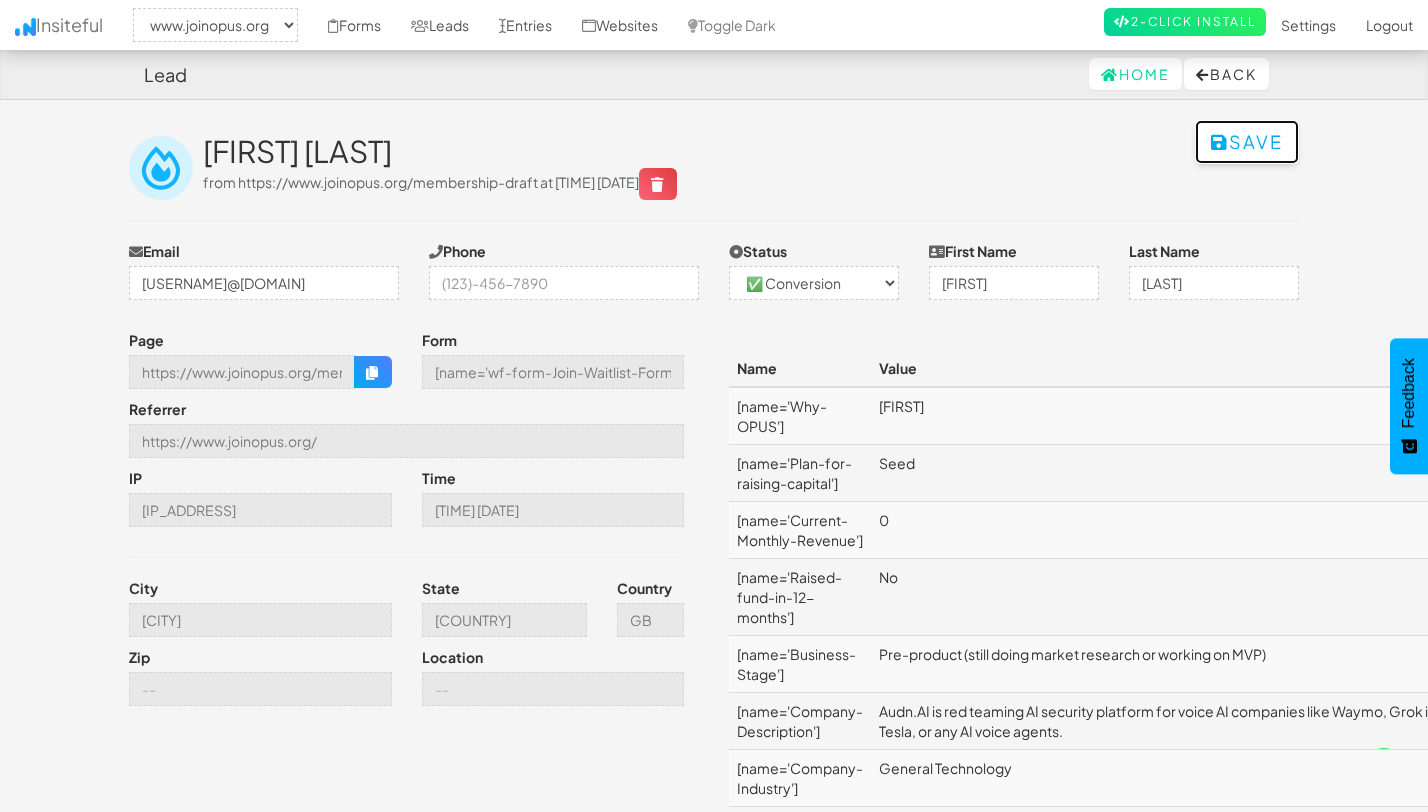 click on "Save" at bounding box center [1247, 142] 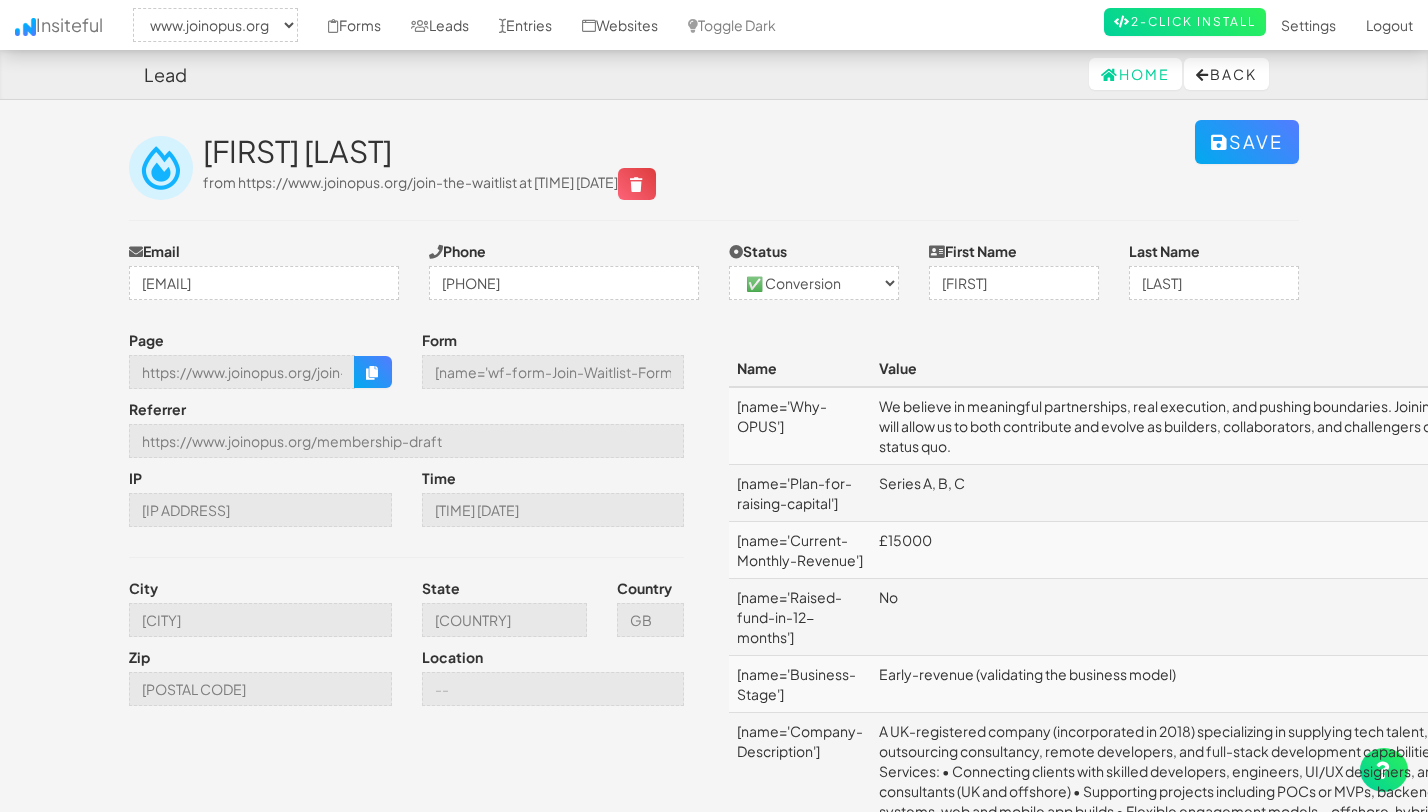 select on "2352" 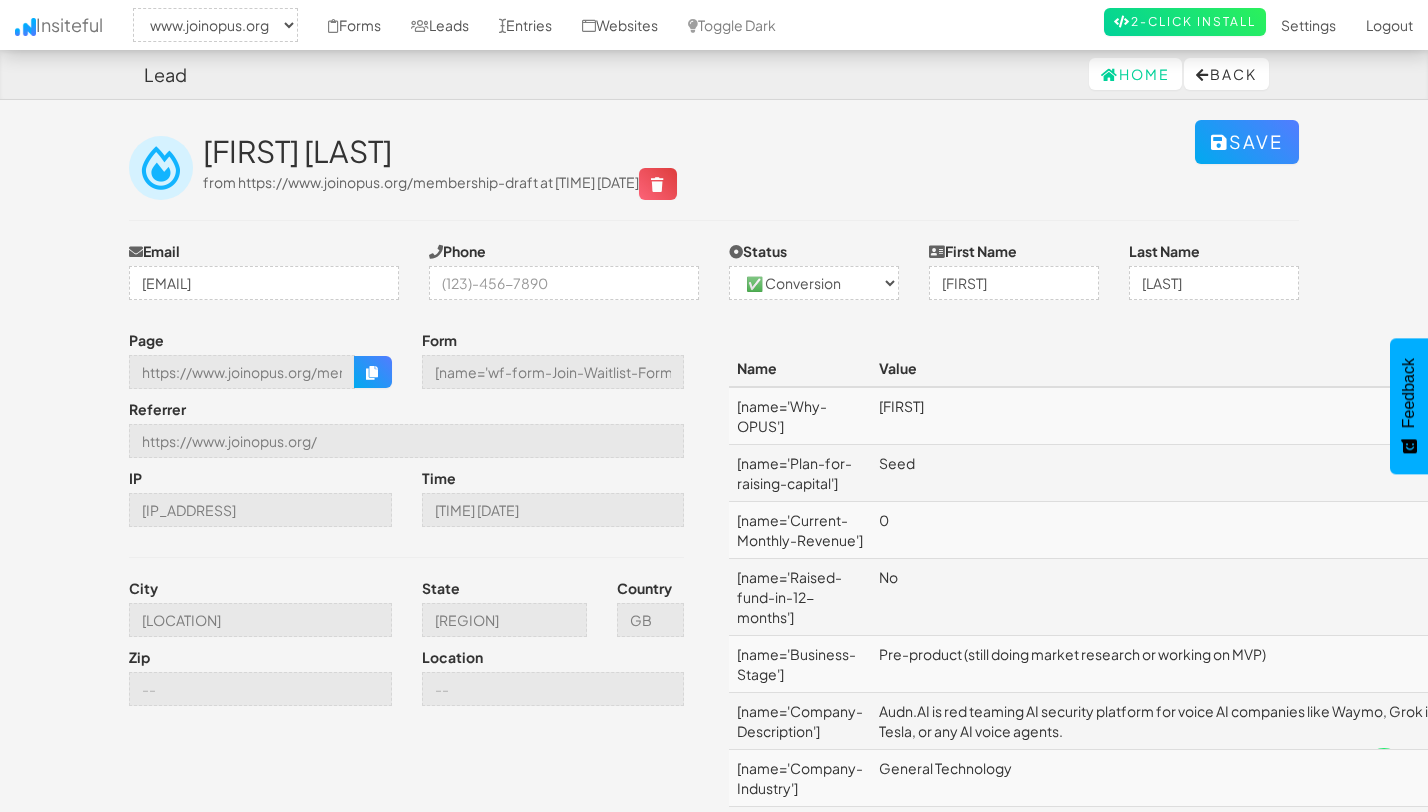 select on "2352" 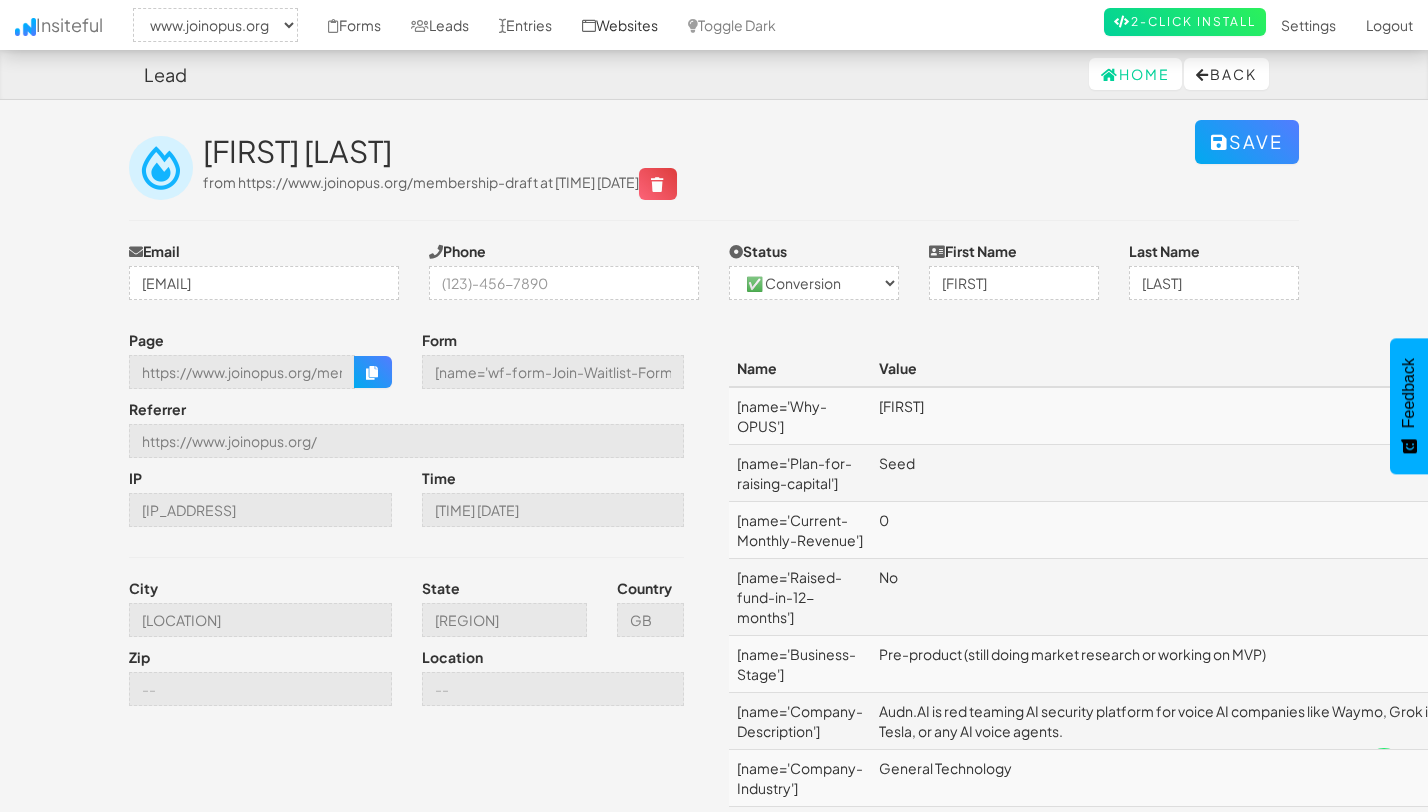 scroll, scrollTop: 0, scrollLeft: 0, axis: both 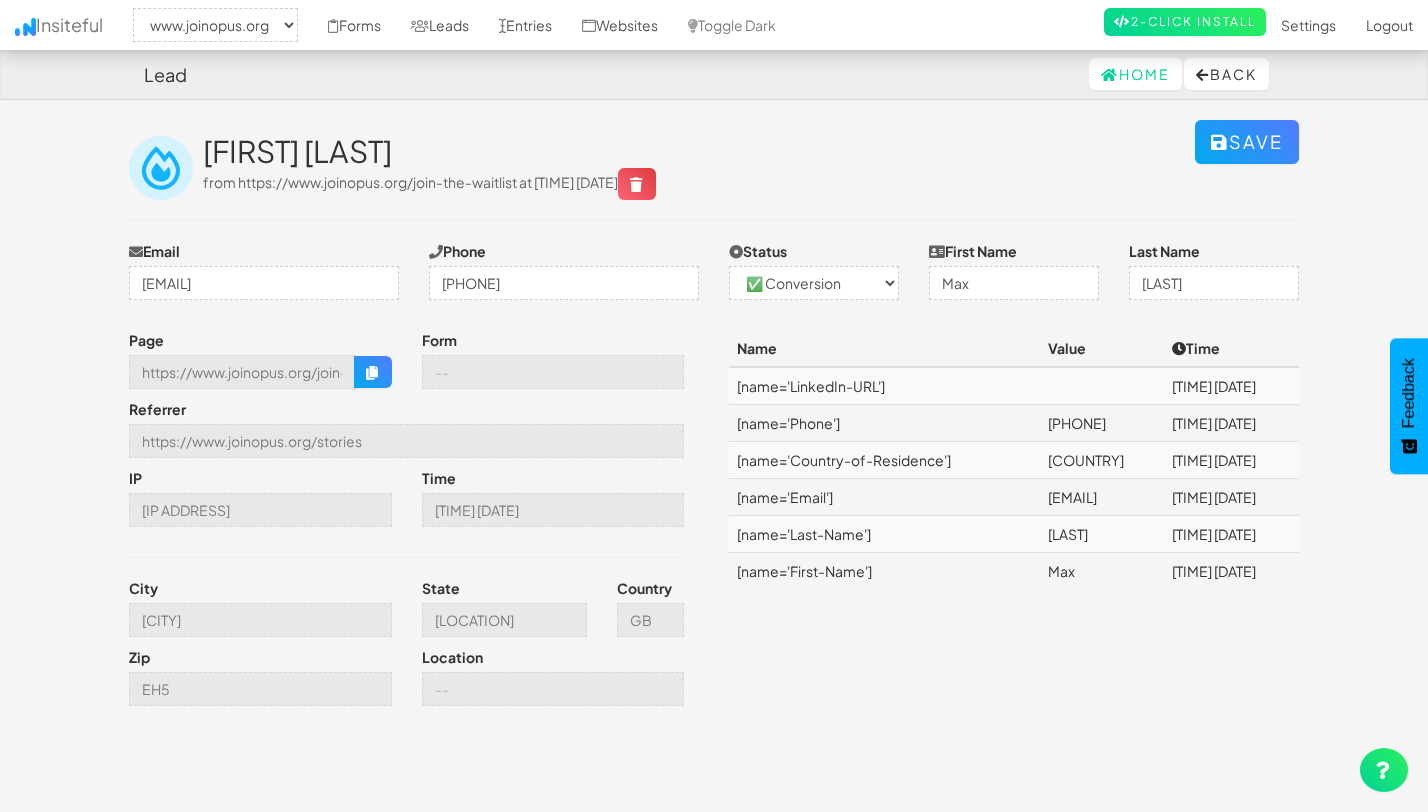 select on "2352" 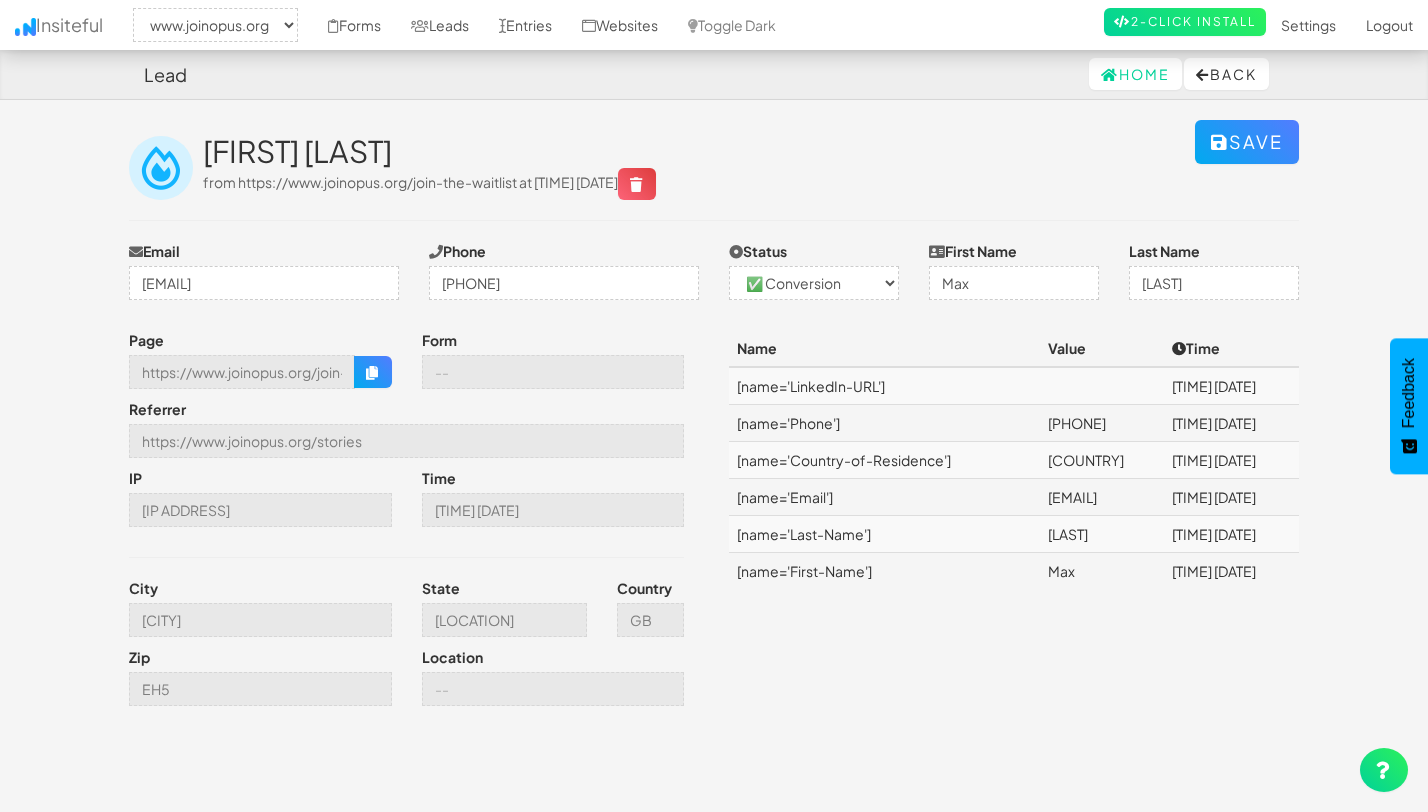 scroll, scrollTop: 0, scrollLeft: 0, axis: both 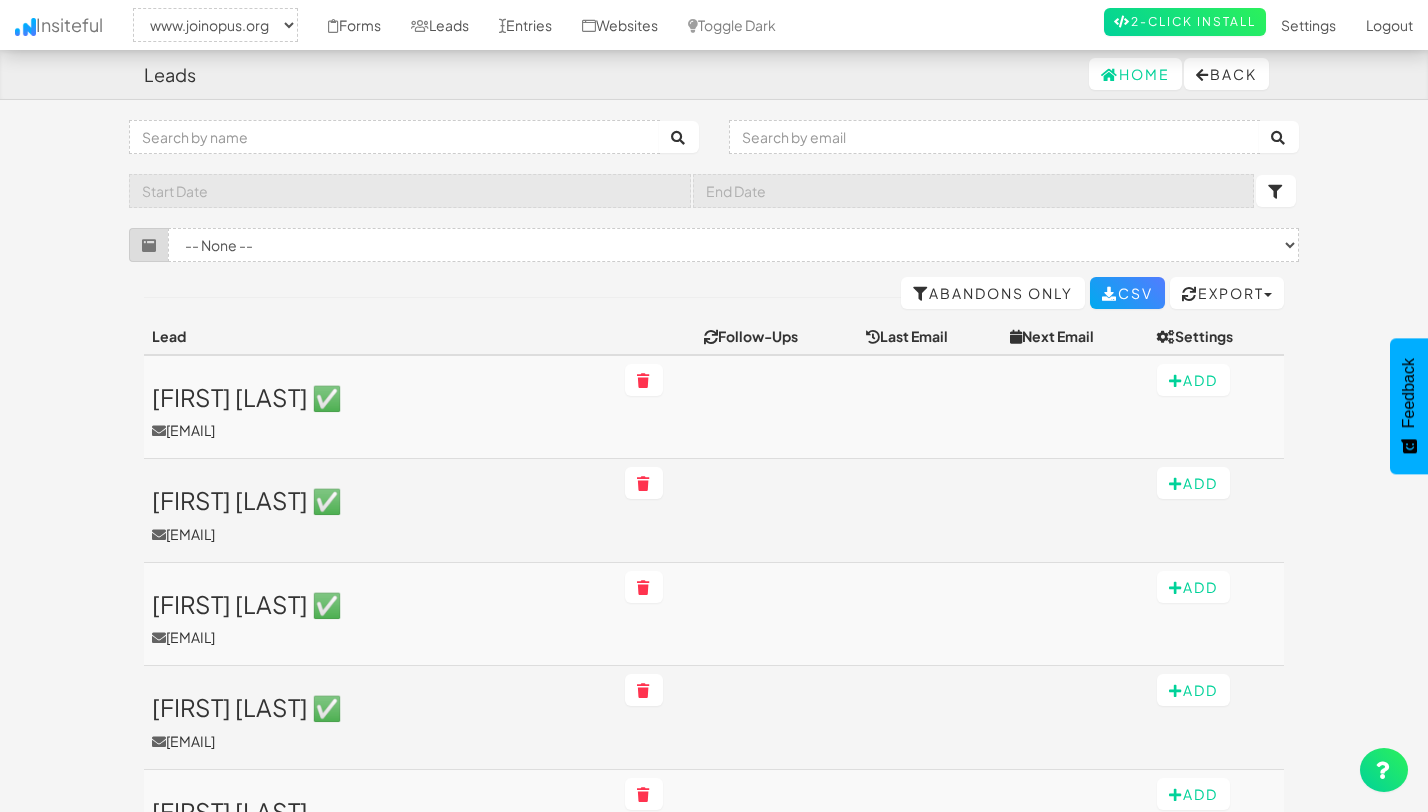 select on "2352" 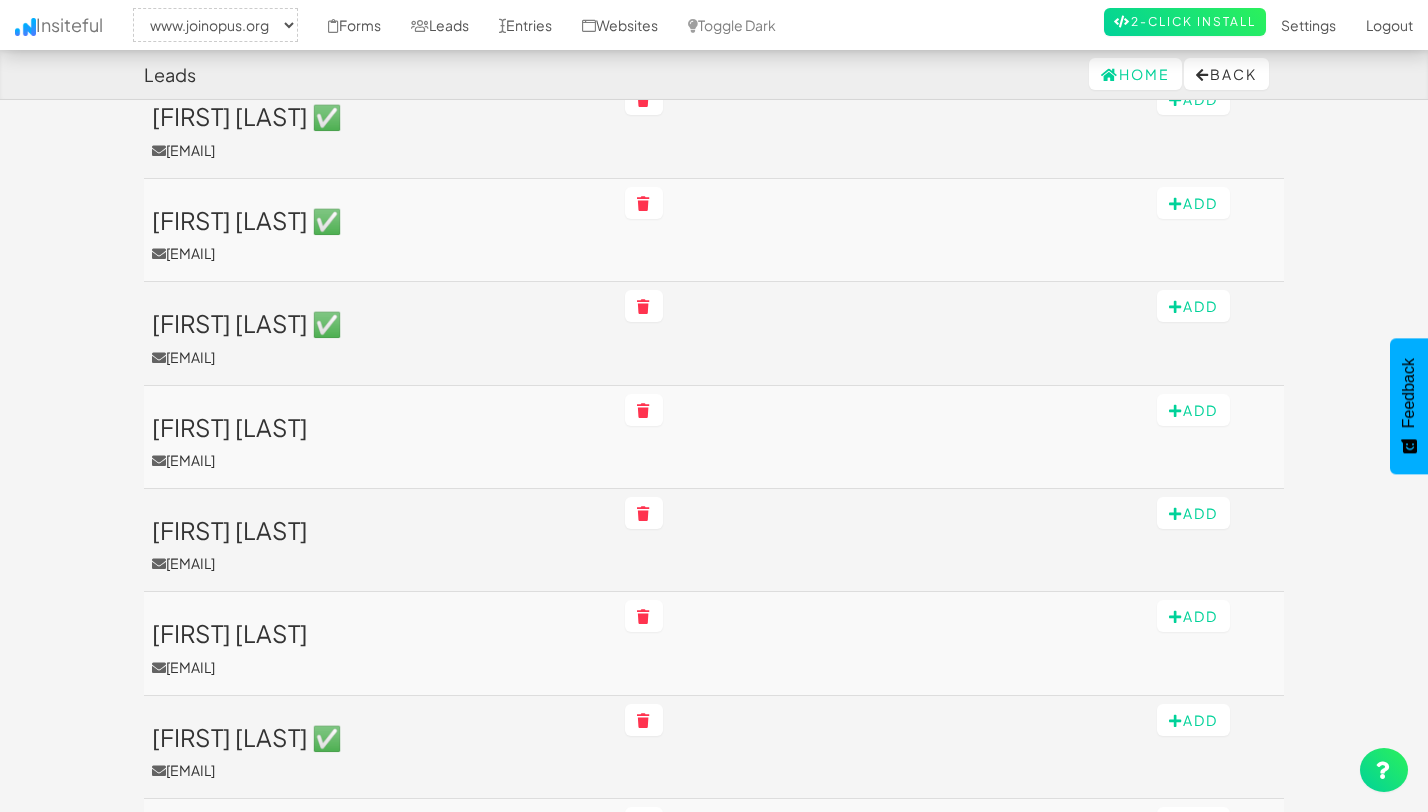 scroll, scrollTop: 397, scrollLeft: 0, axis: vertical 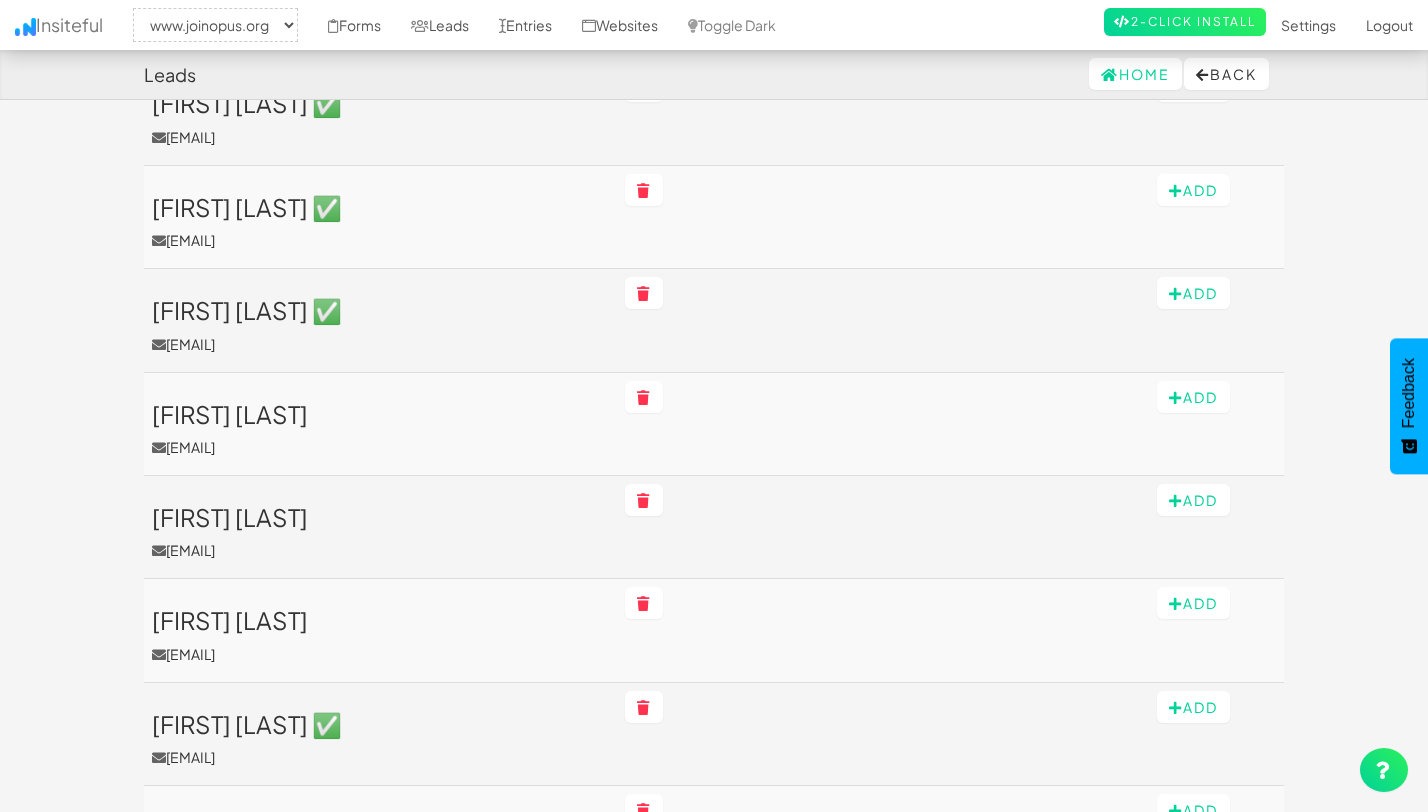 click at bounding box center (656, 526) 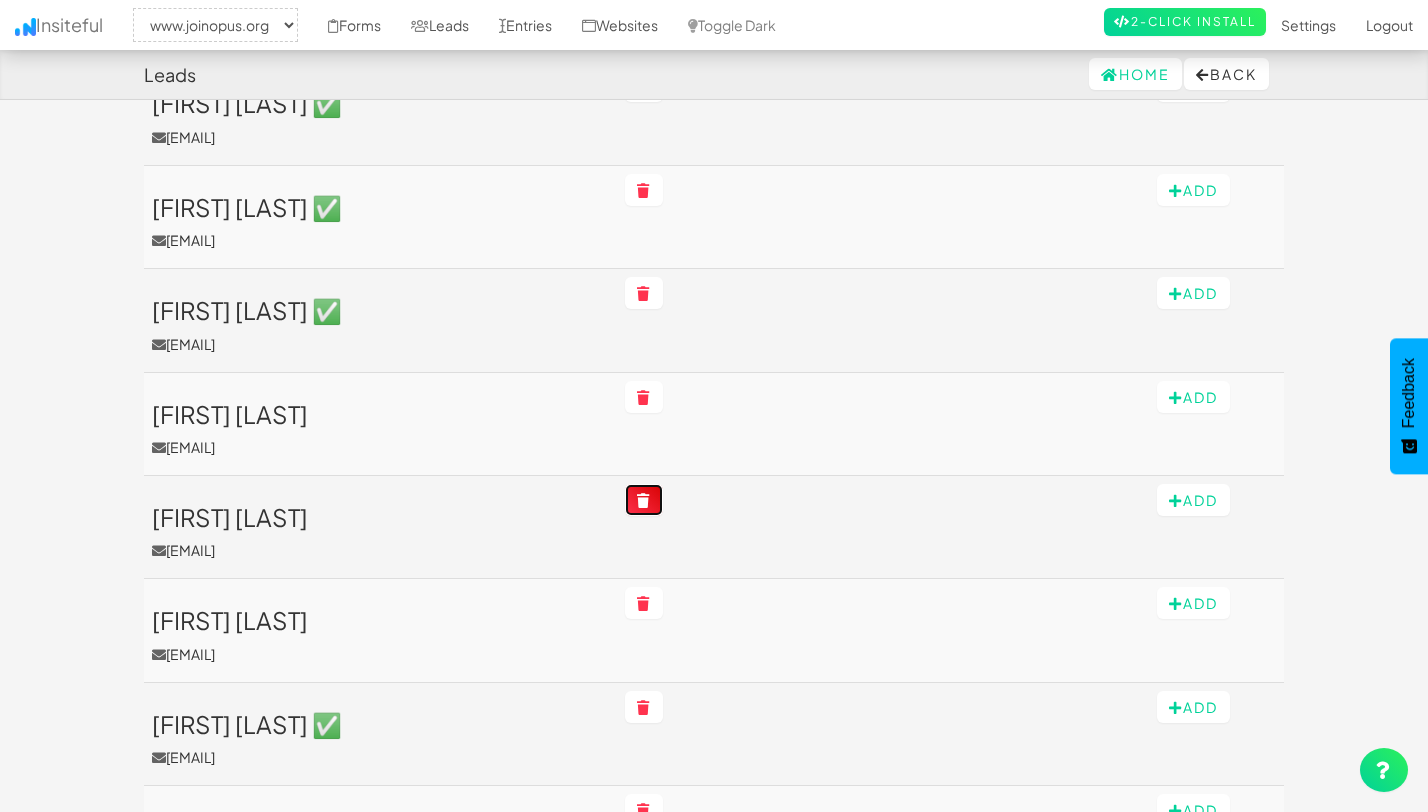 click at bounding box center [644, 500] 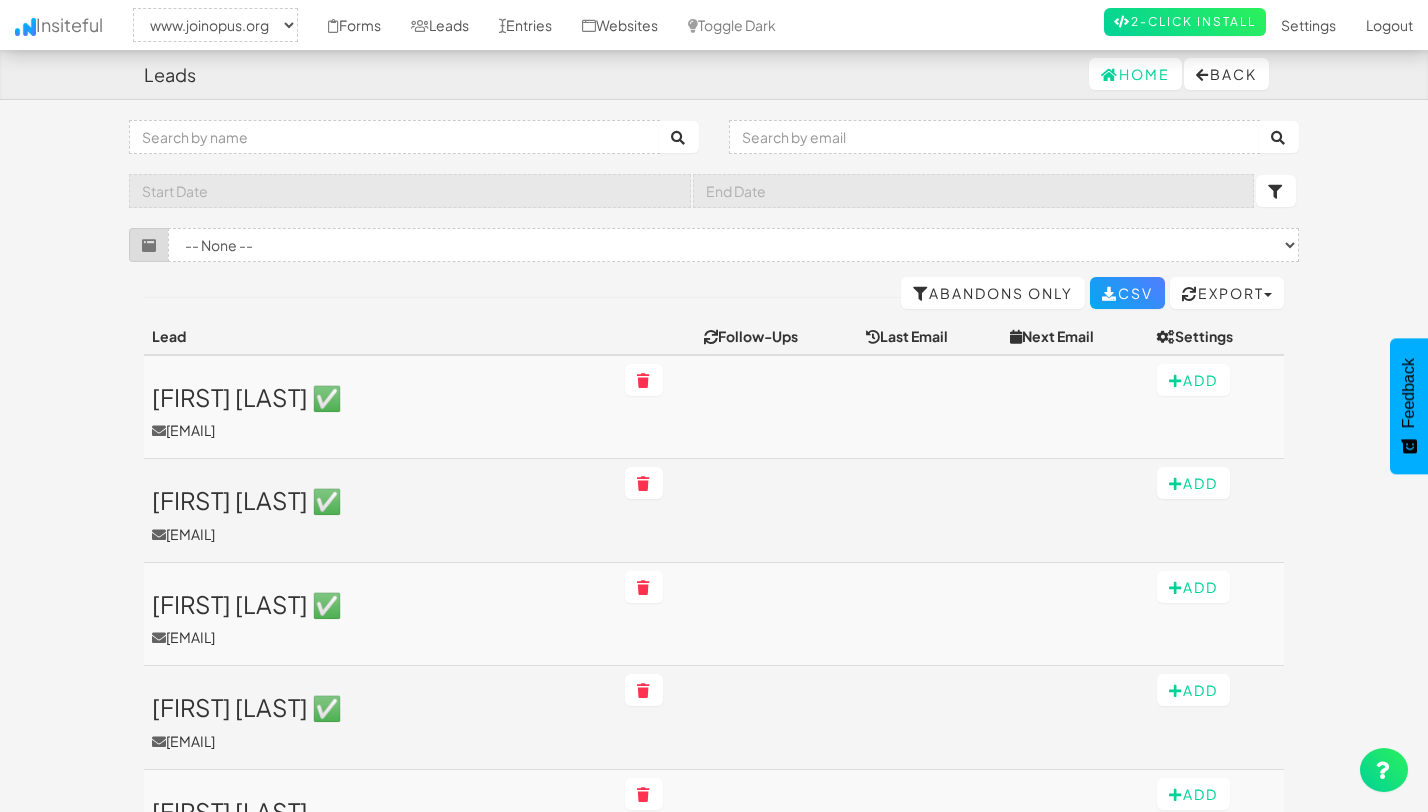 select on "2352" 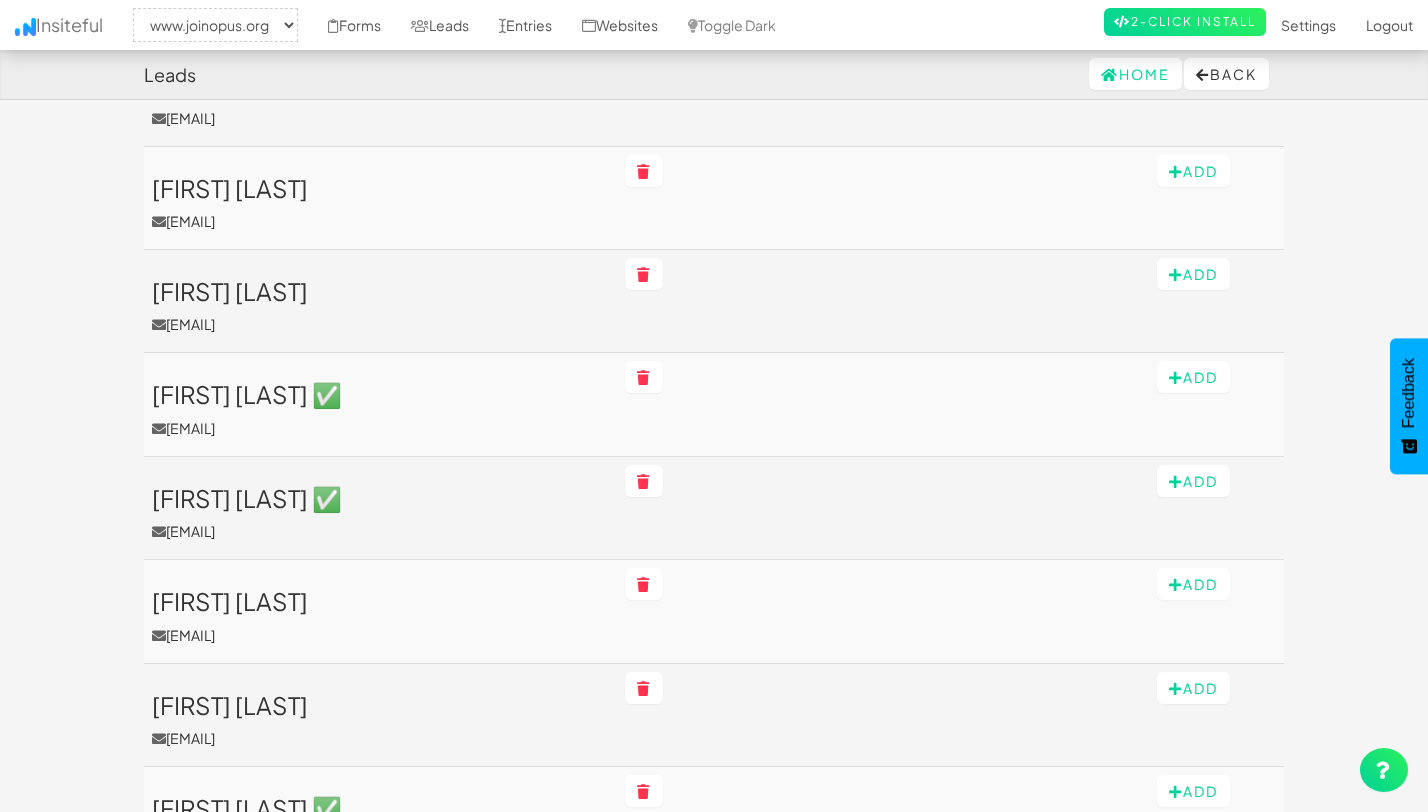 scroll, scrollTop: 0, scrollLeft: 0, axis: both 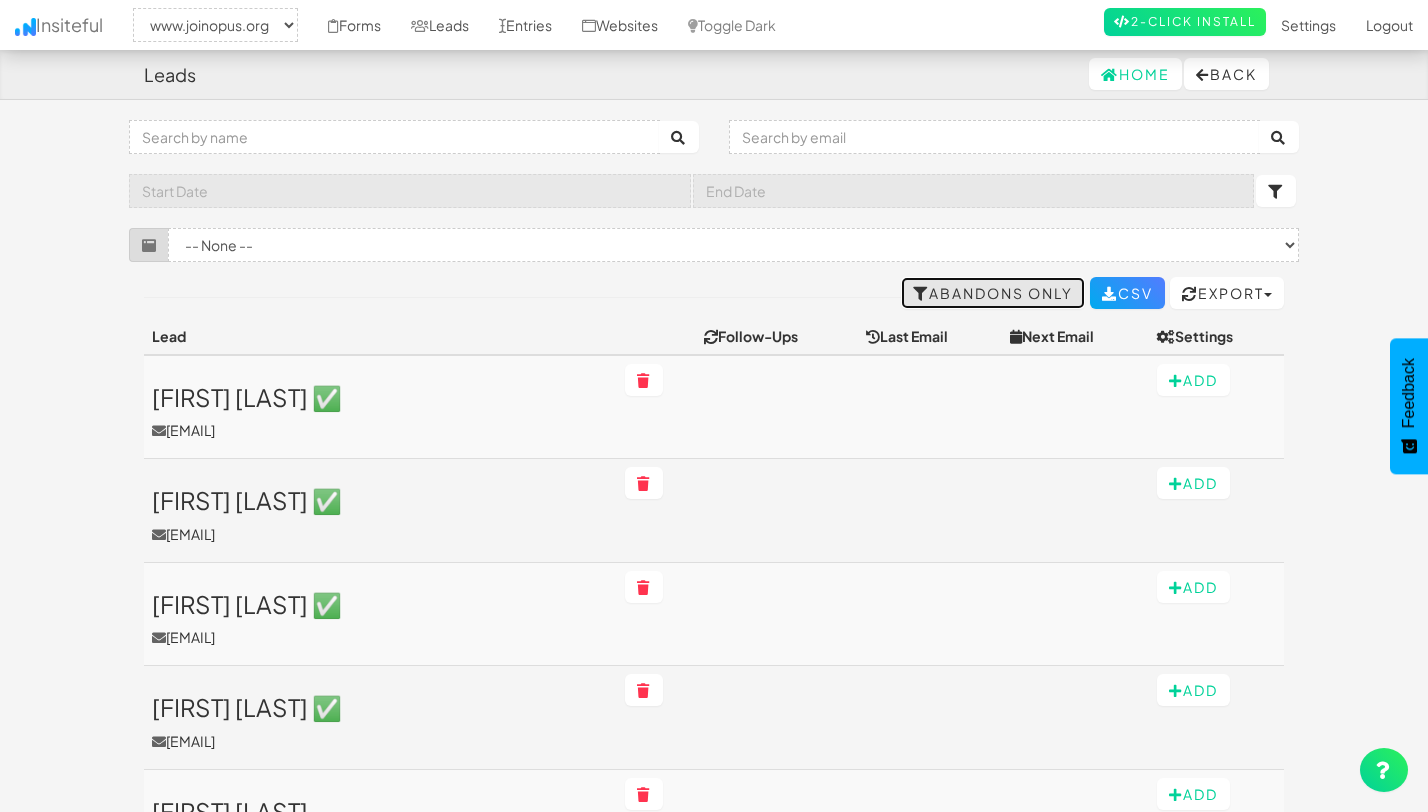 click on "Abandons Only" at bounding box center [993, 293] 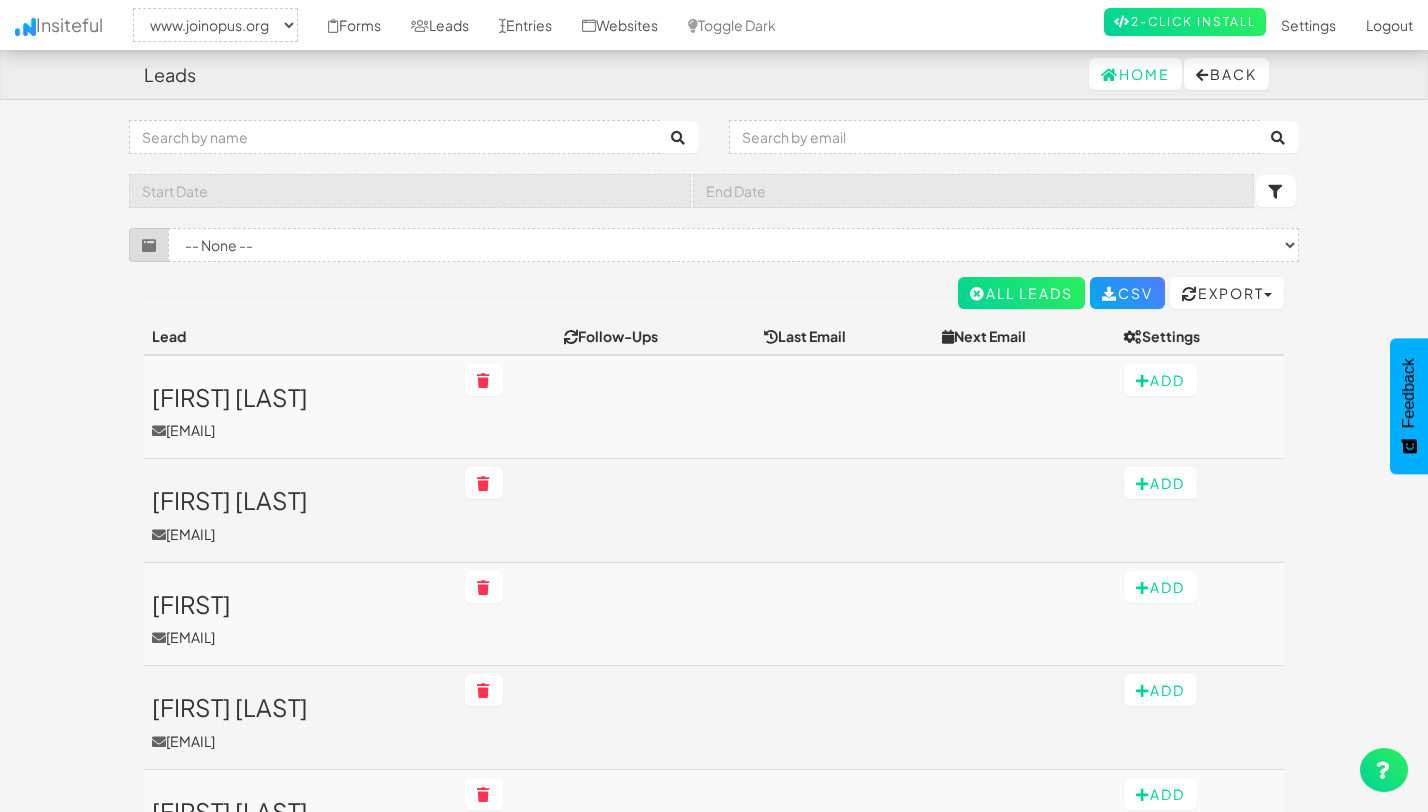 select on "2352" 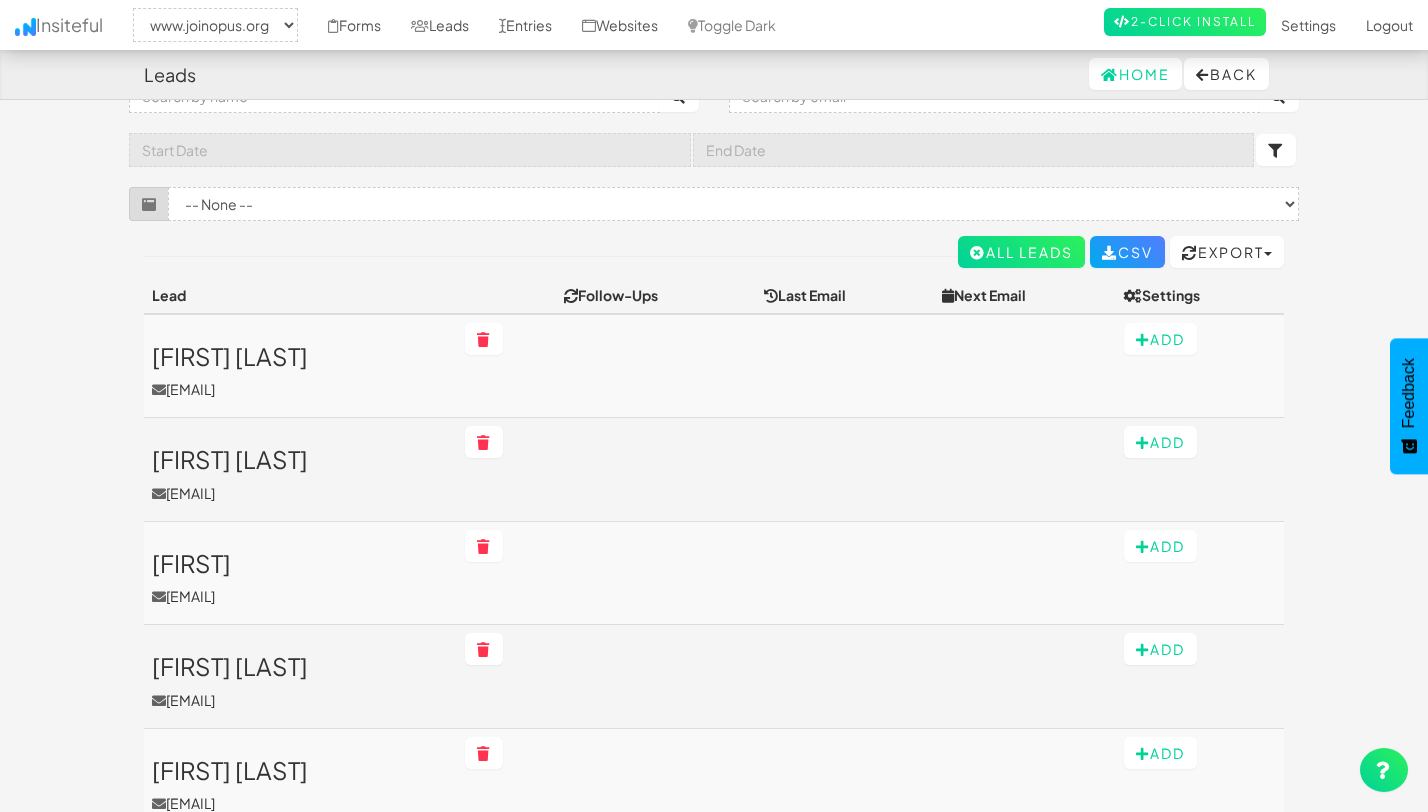 scroll, scrollTop: 42, scrollLeft: 0, axis: vertical 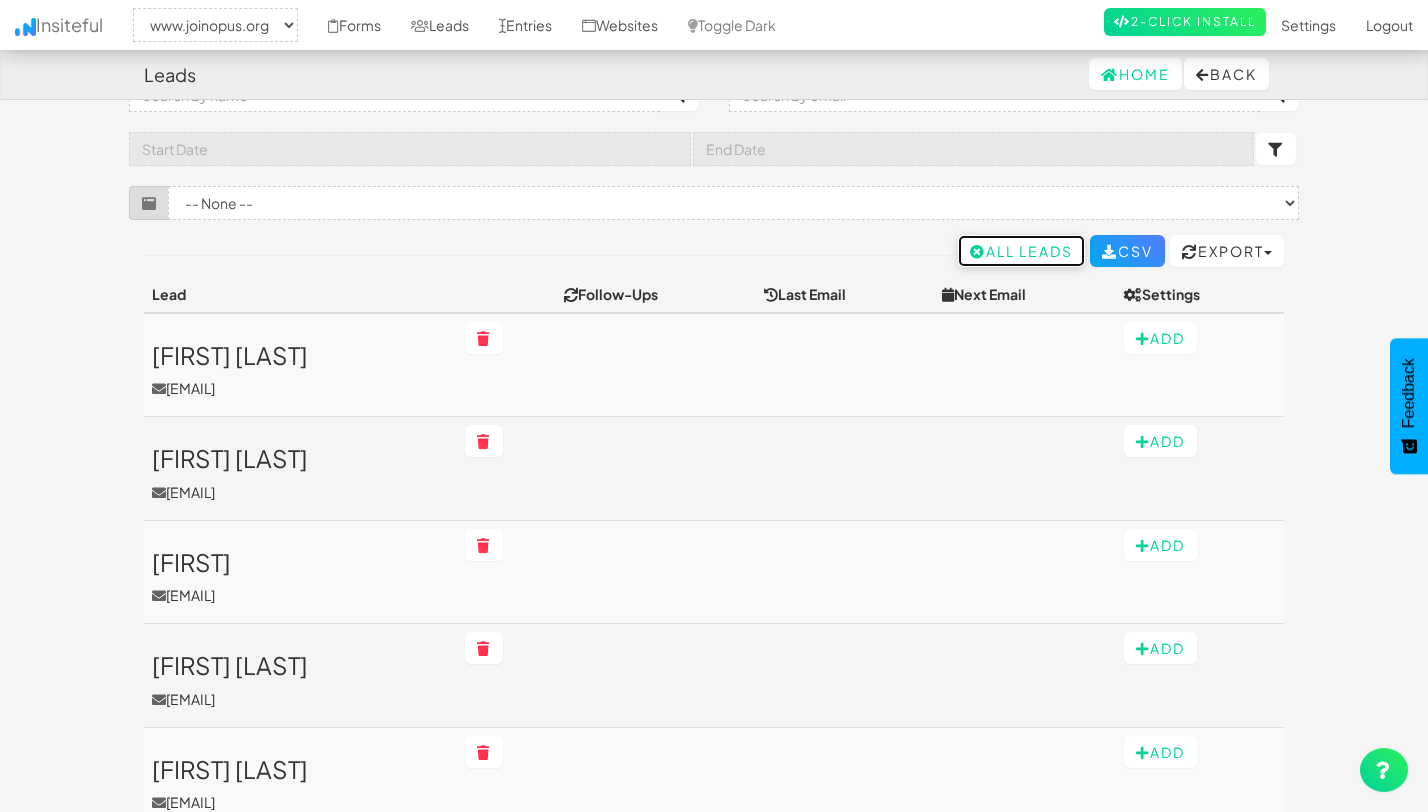 click on "All Leads" at bounding box center (1021, 251) 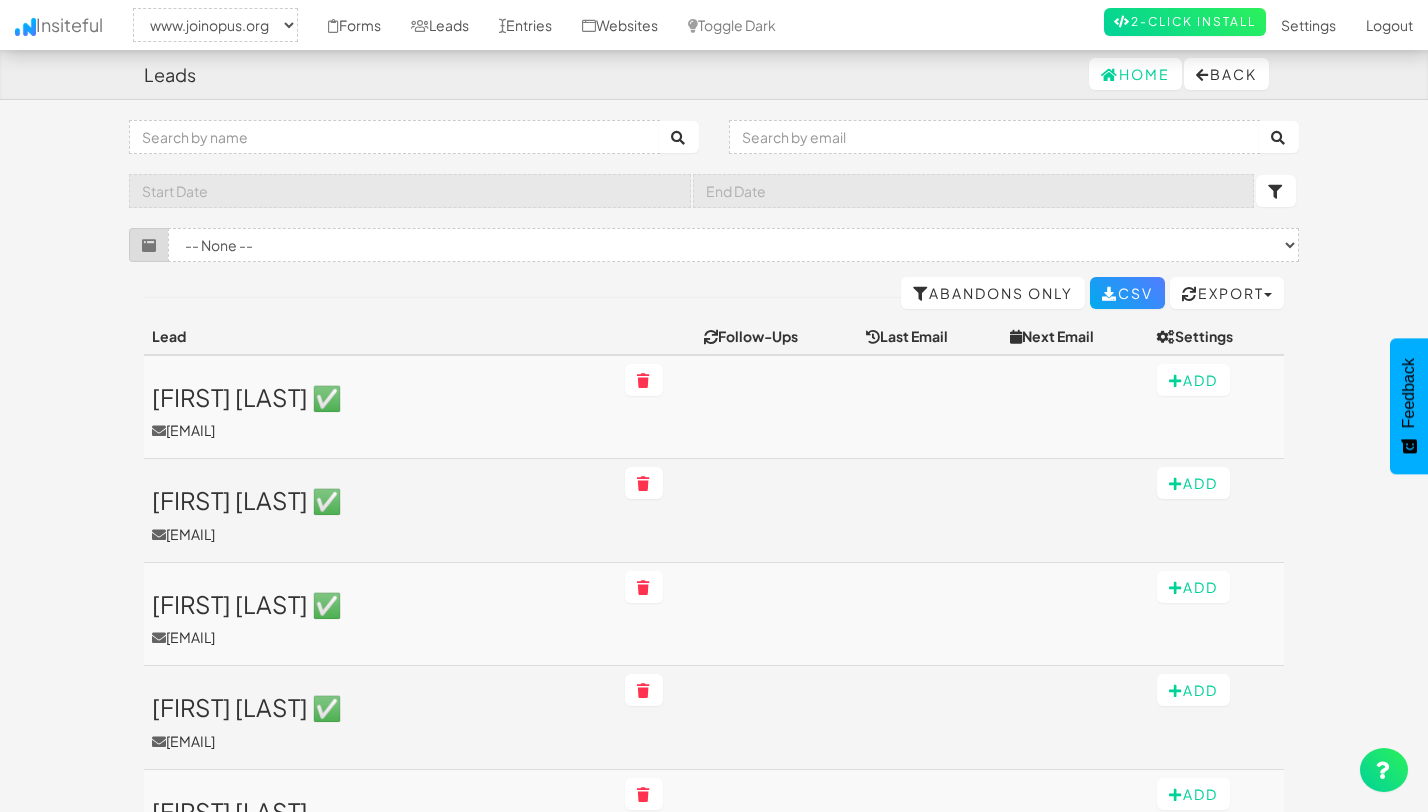 select on "2352" 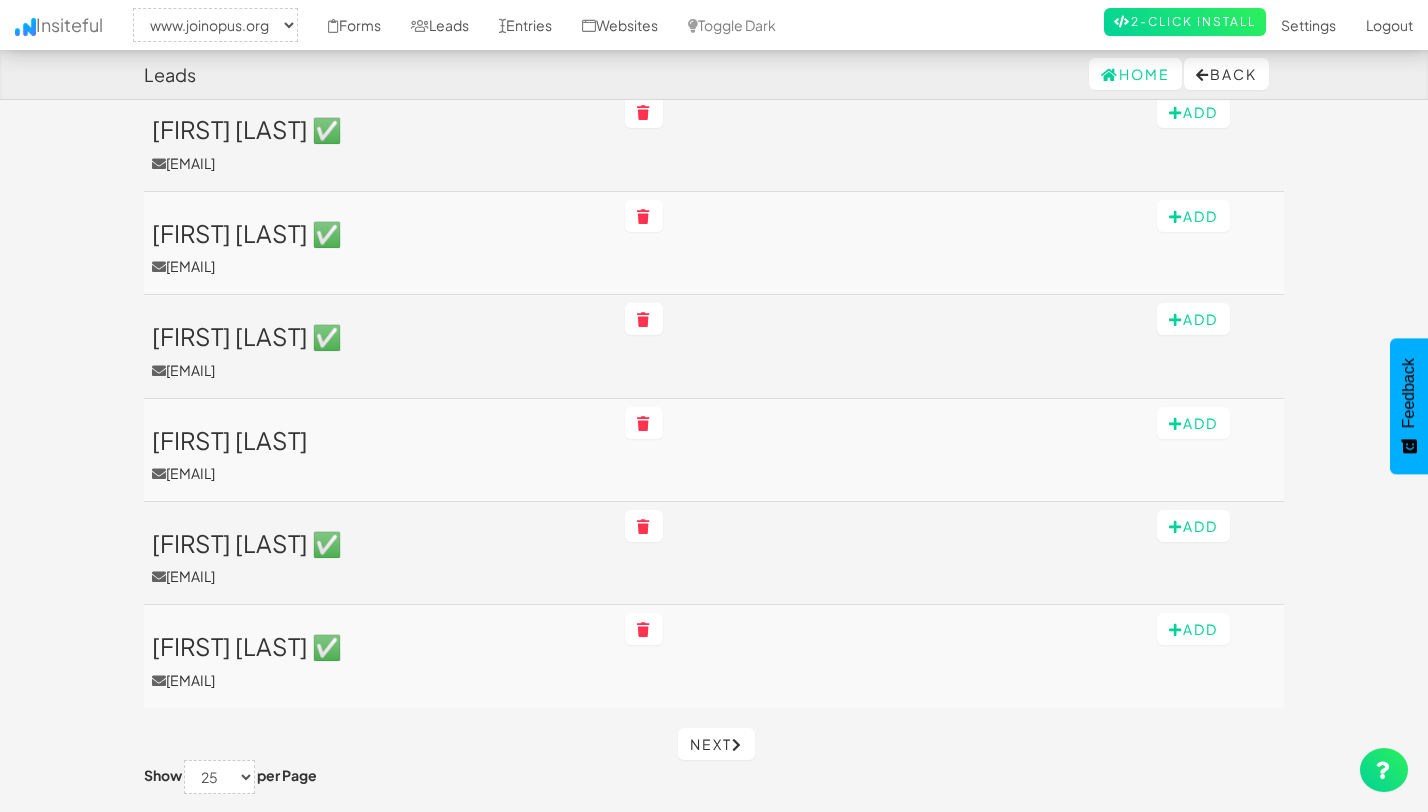 scroll, scrollTop: 2264, scrollLeft: 0, axis: vertical 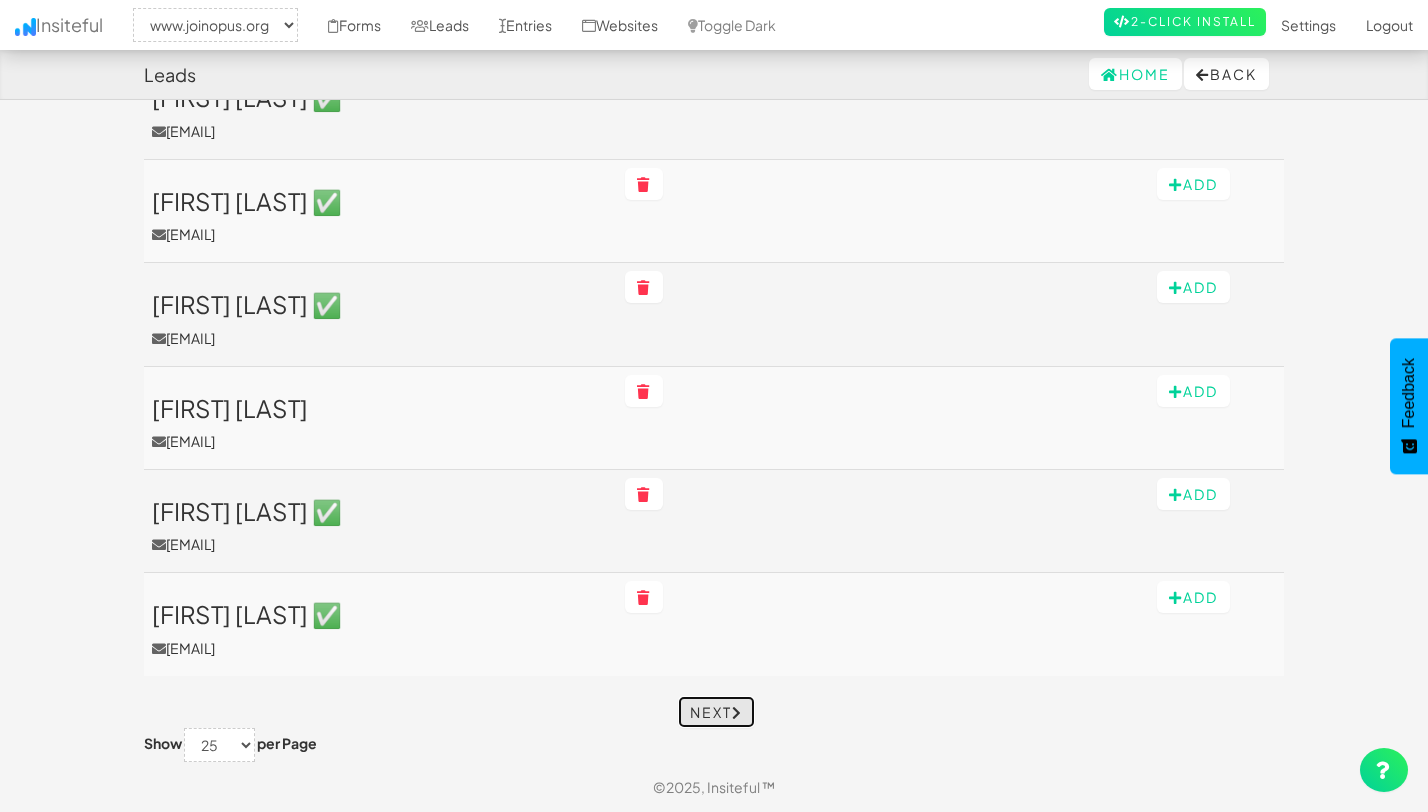 click on "Next" at bounding box center (716, 712) 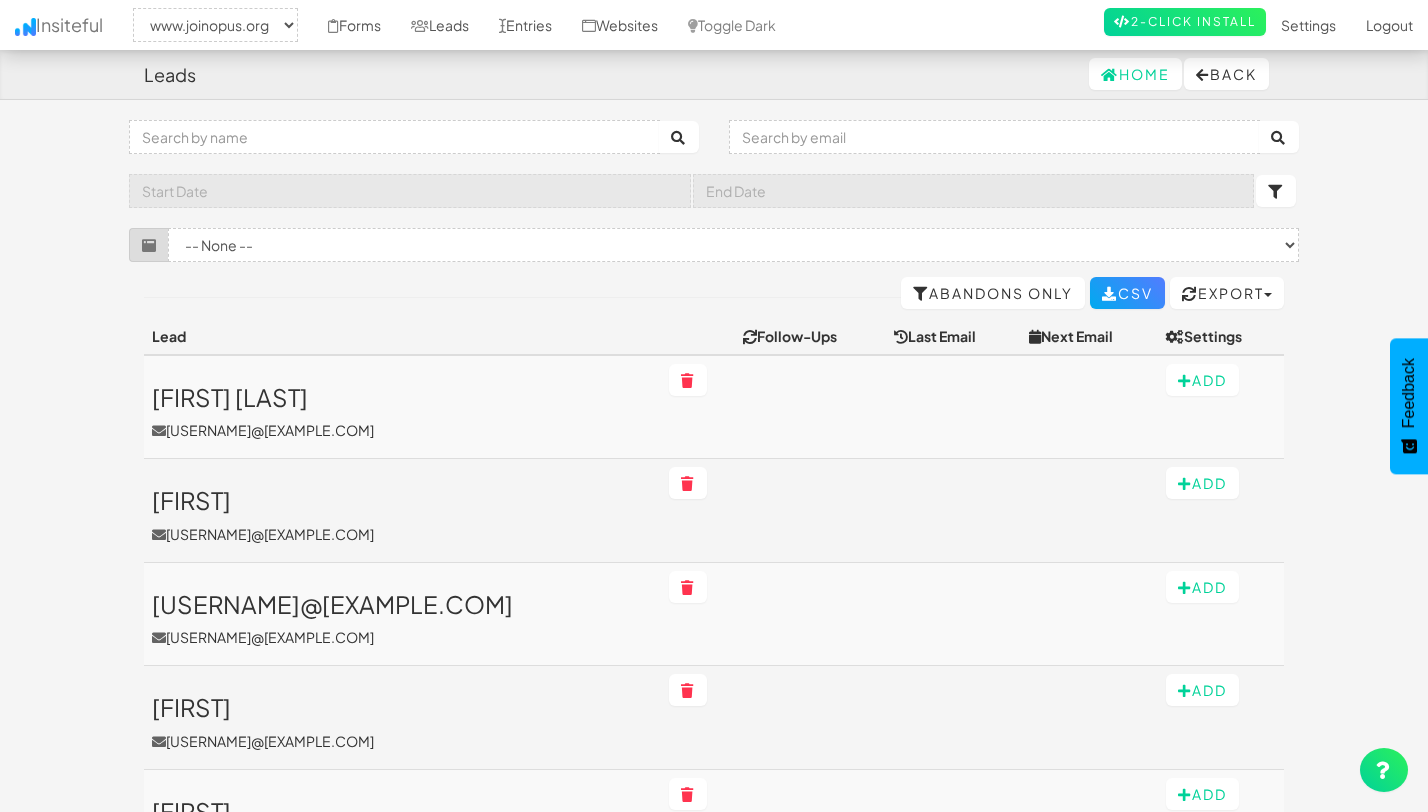 select on "2352" 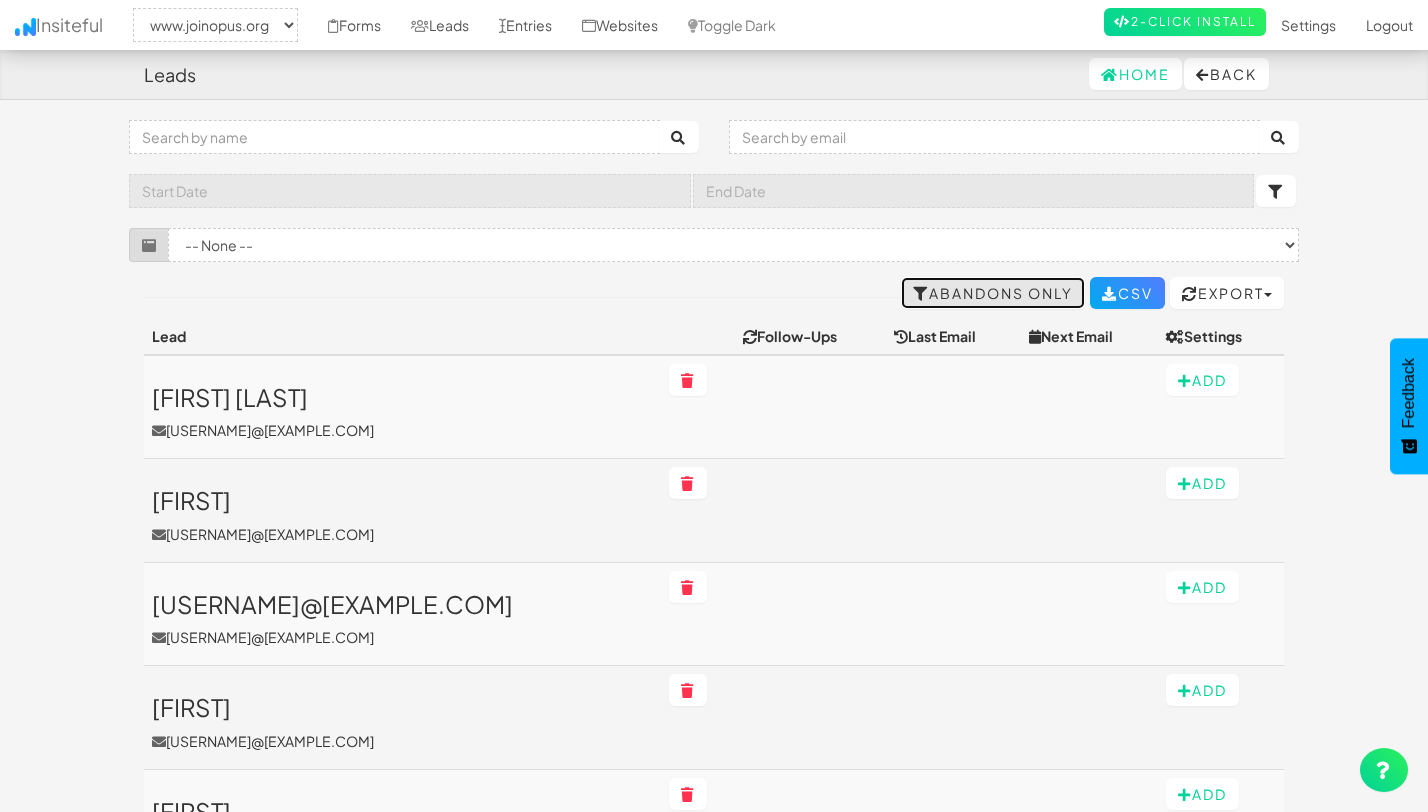 click on "Abandons Only" at bounding box center [993, 293] 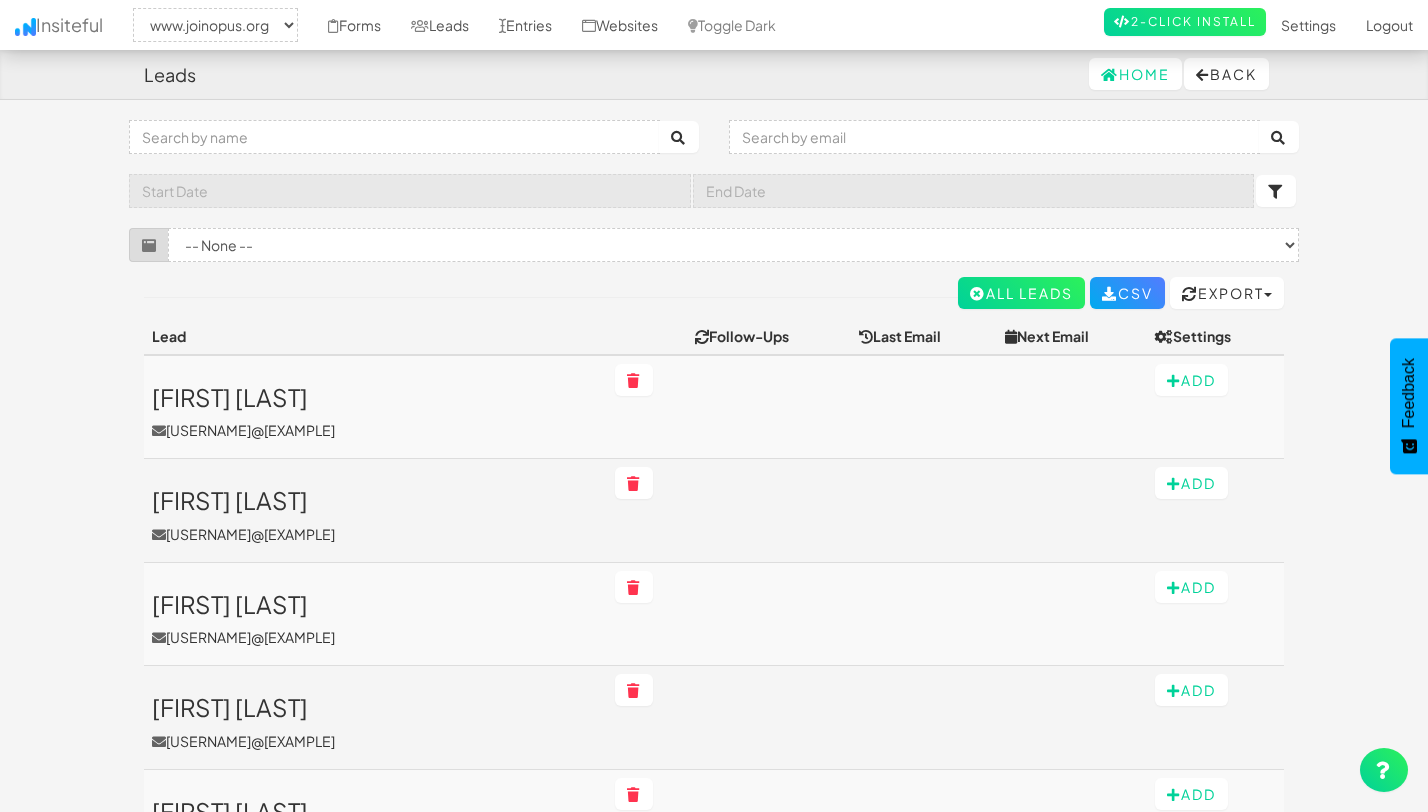 select on "2352" 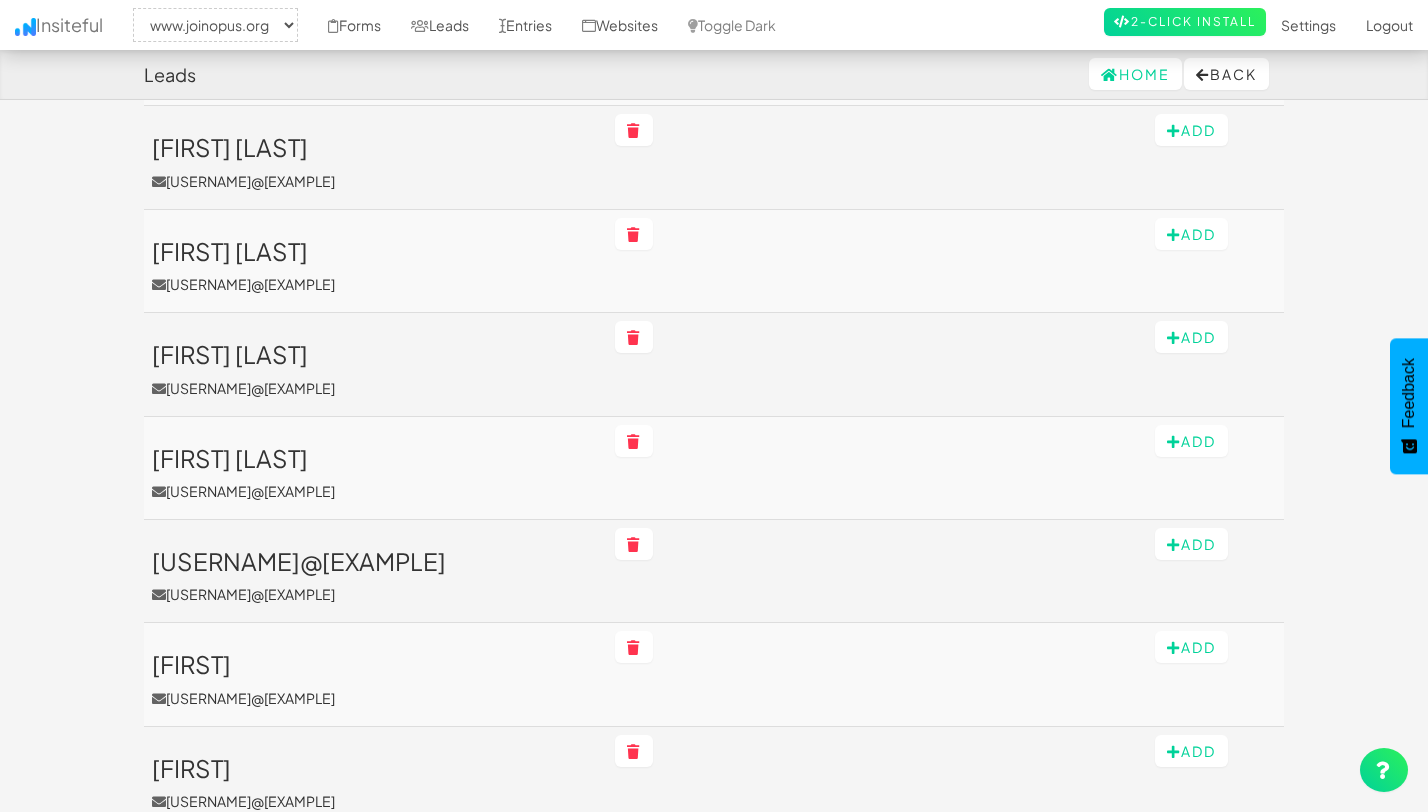 scroll, scrollTop: 0, scrollLeft: 0, axis: both 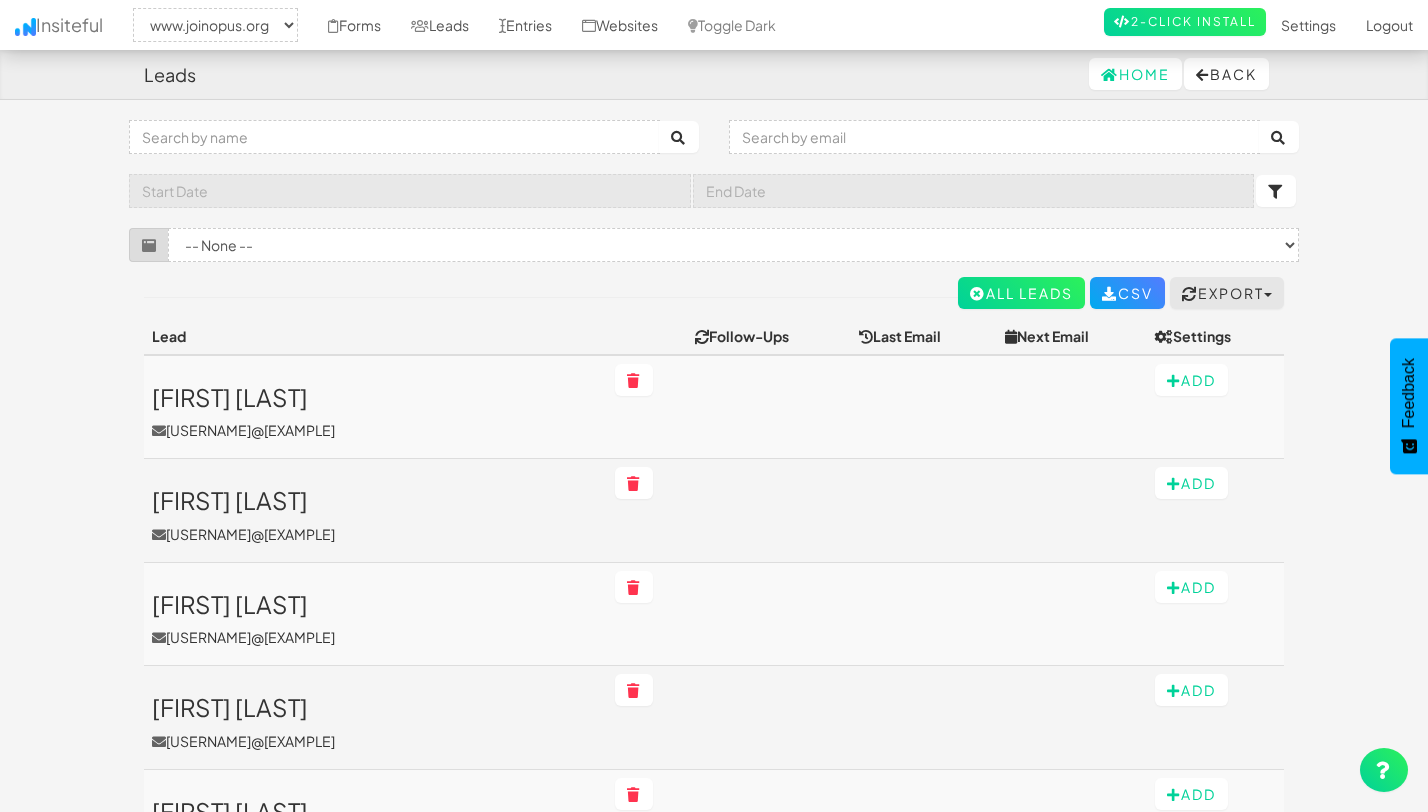 click on "Export" at bounding box center [1227, 293] 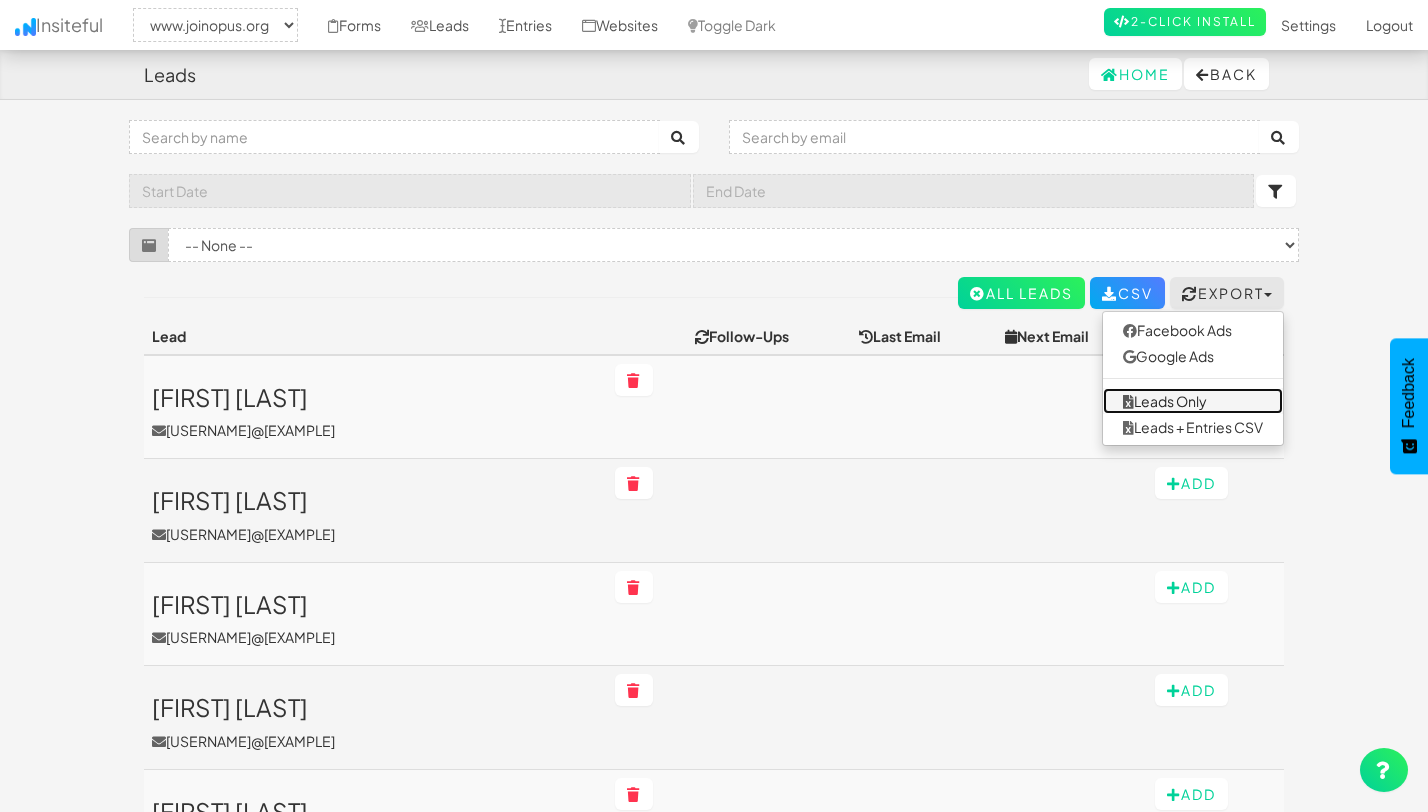 click on "Leads Only" at bounding box center (1193, 401) 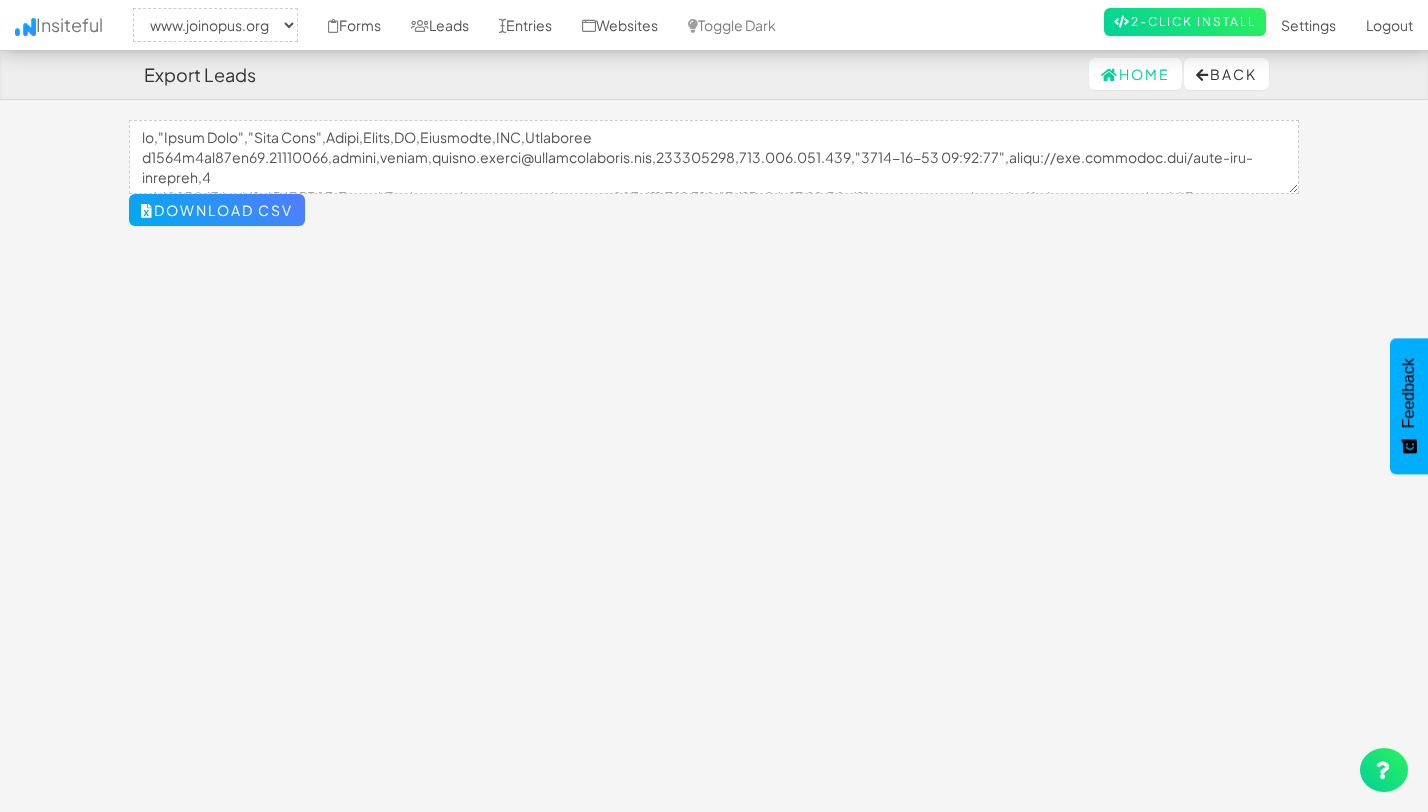 select on "2352" 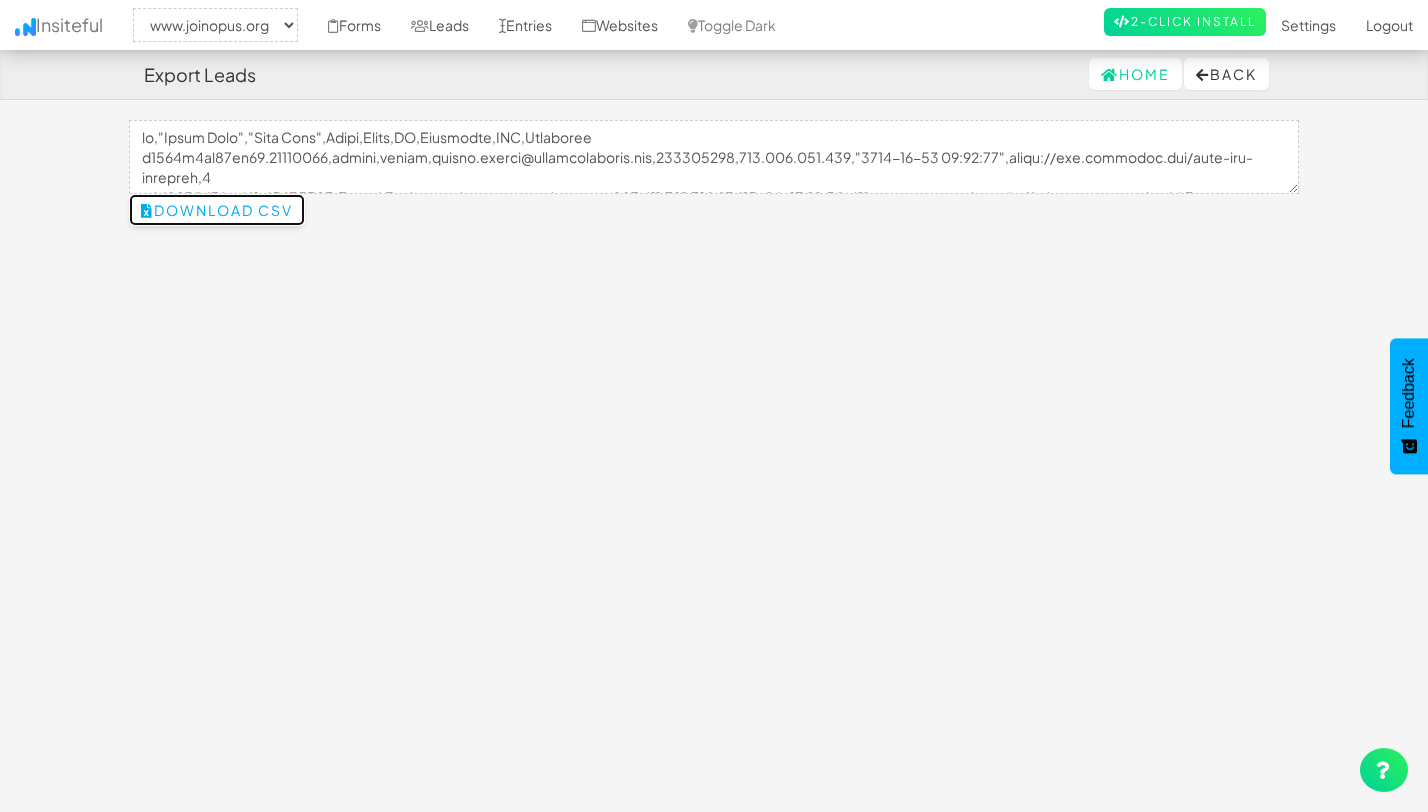 click on "Download CSV" at bounding box center (217, 210) 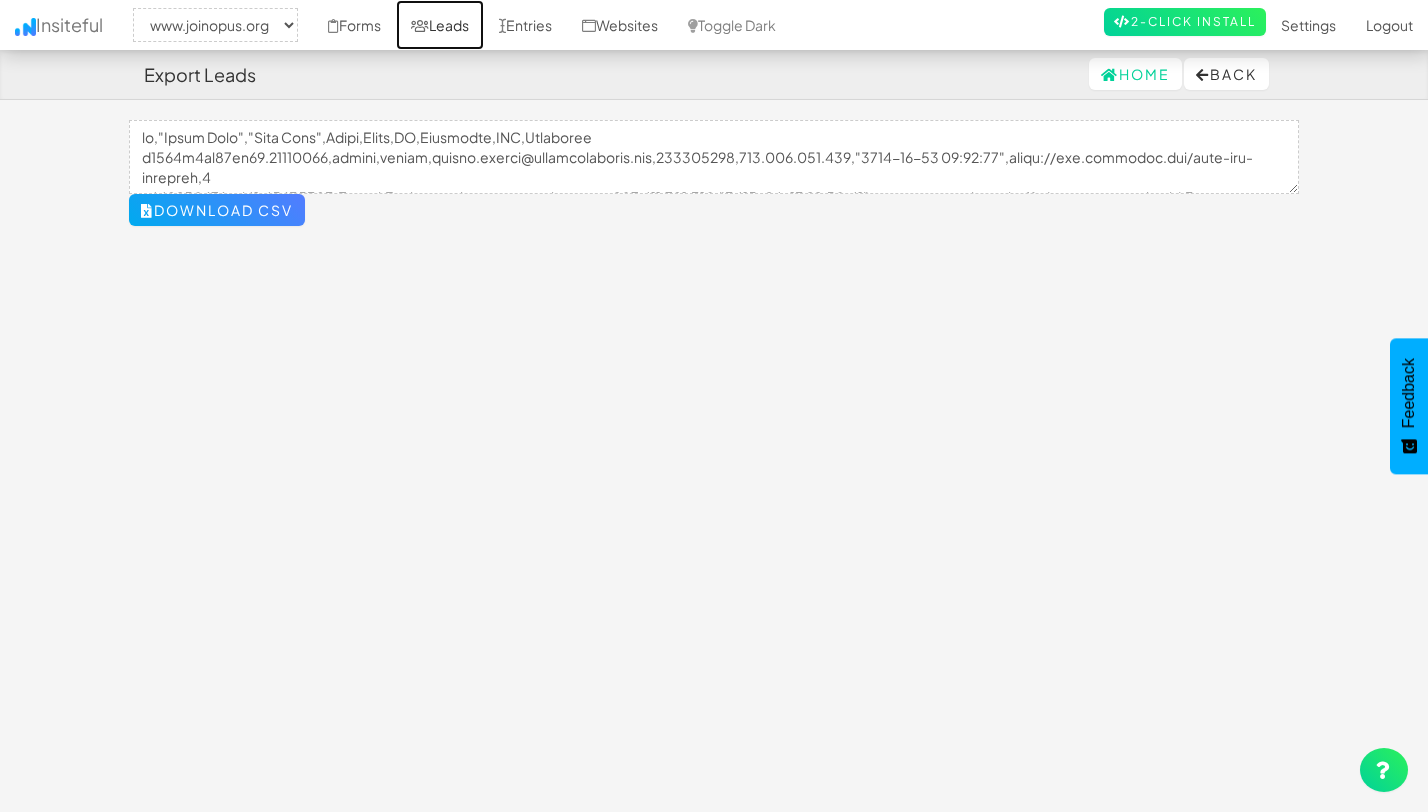 click on "Leads" at bounding box center [440, 25] 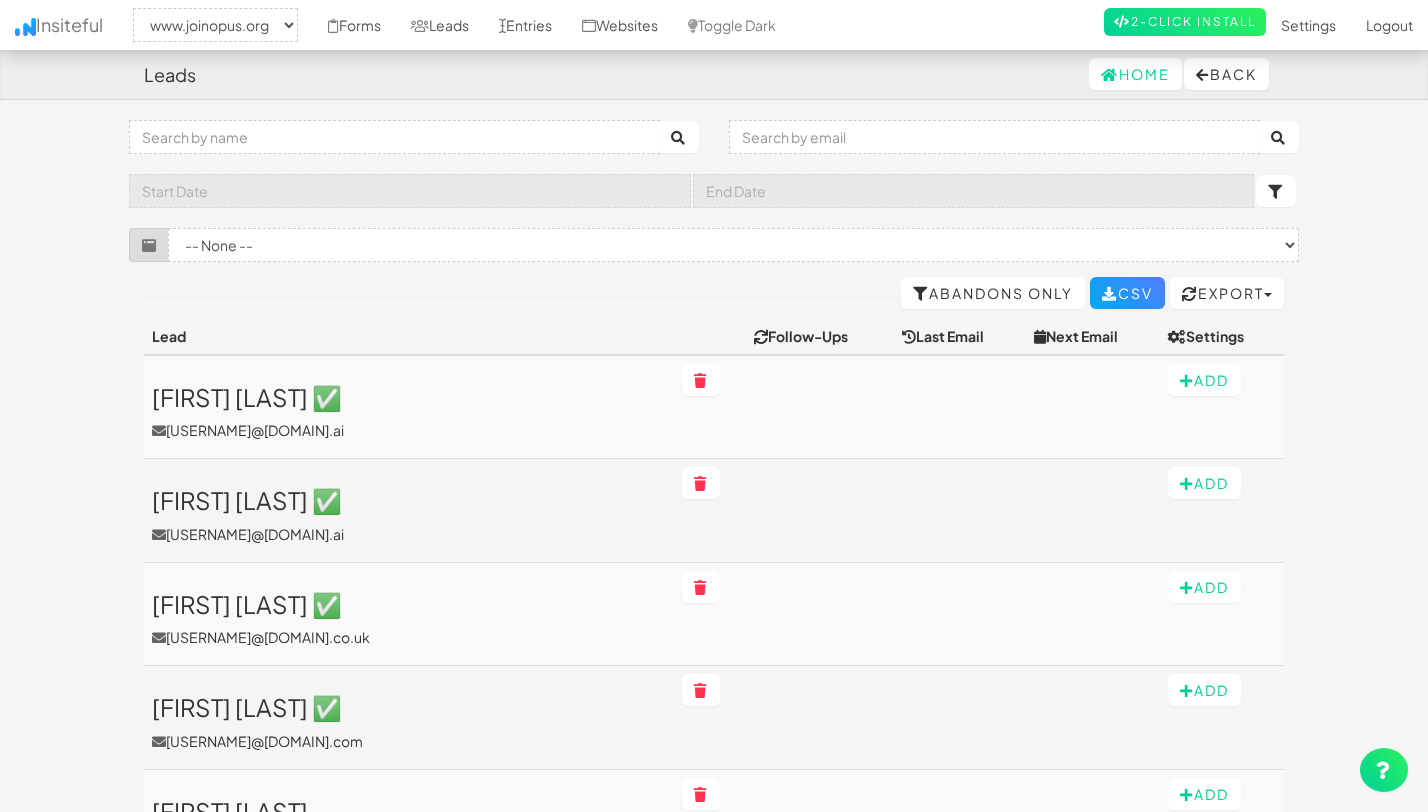 select on "2352" 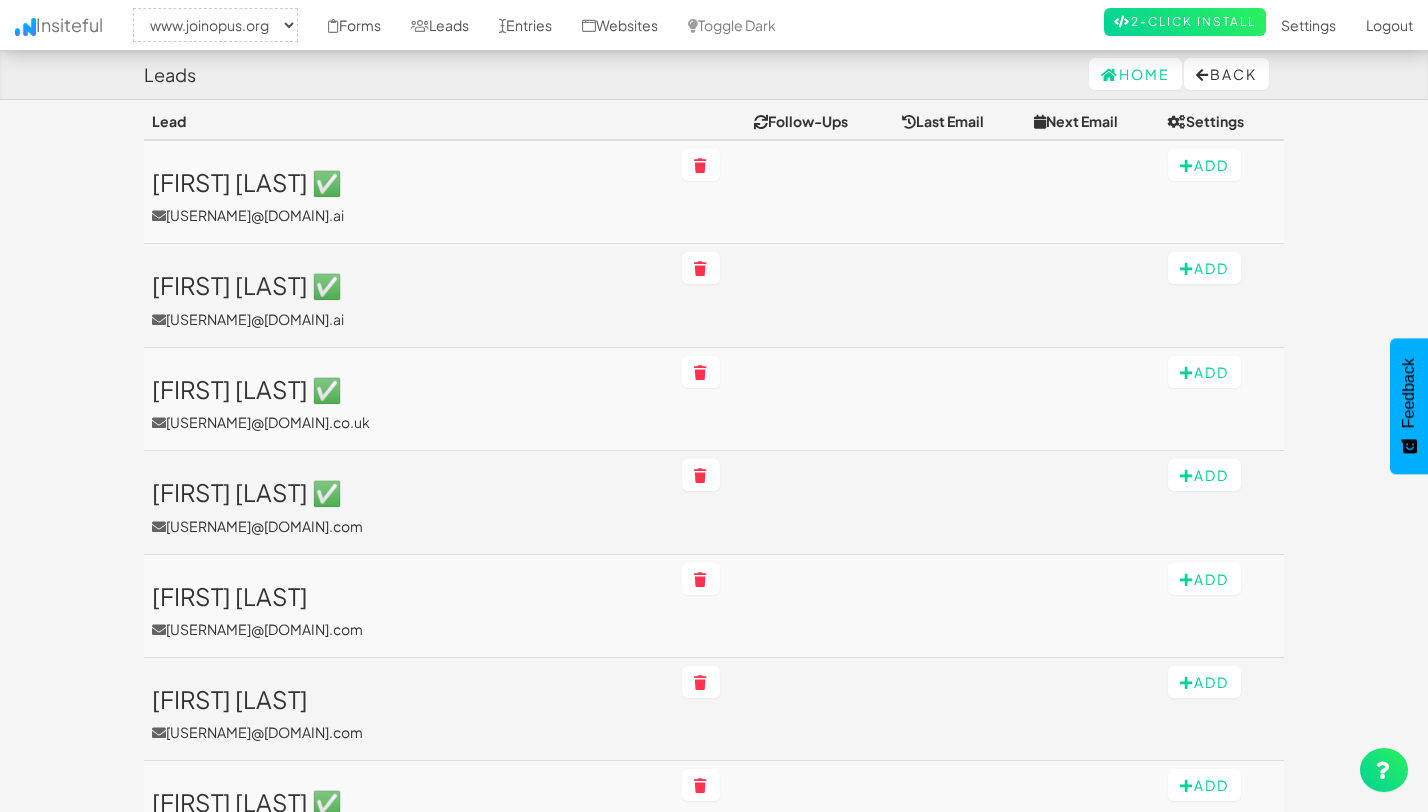 scroll, scrollTop: 244, scrollLeft: 0, axis: vertical 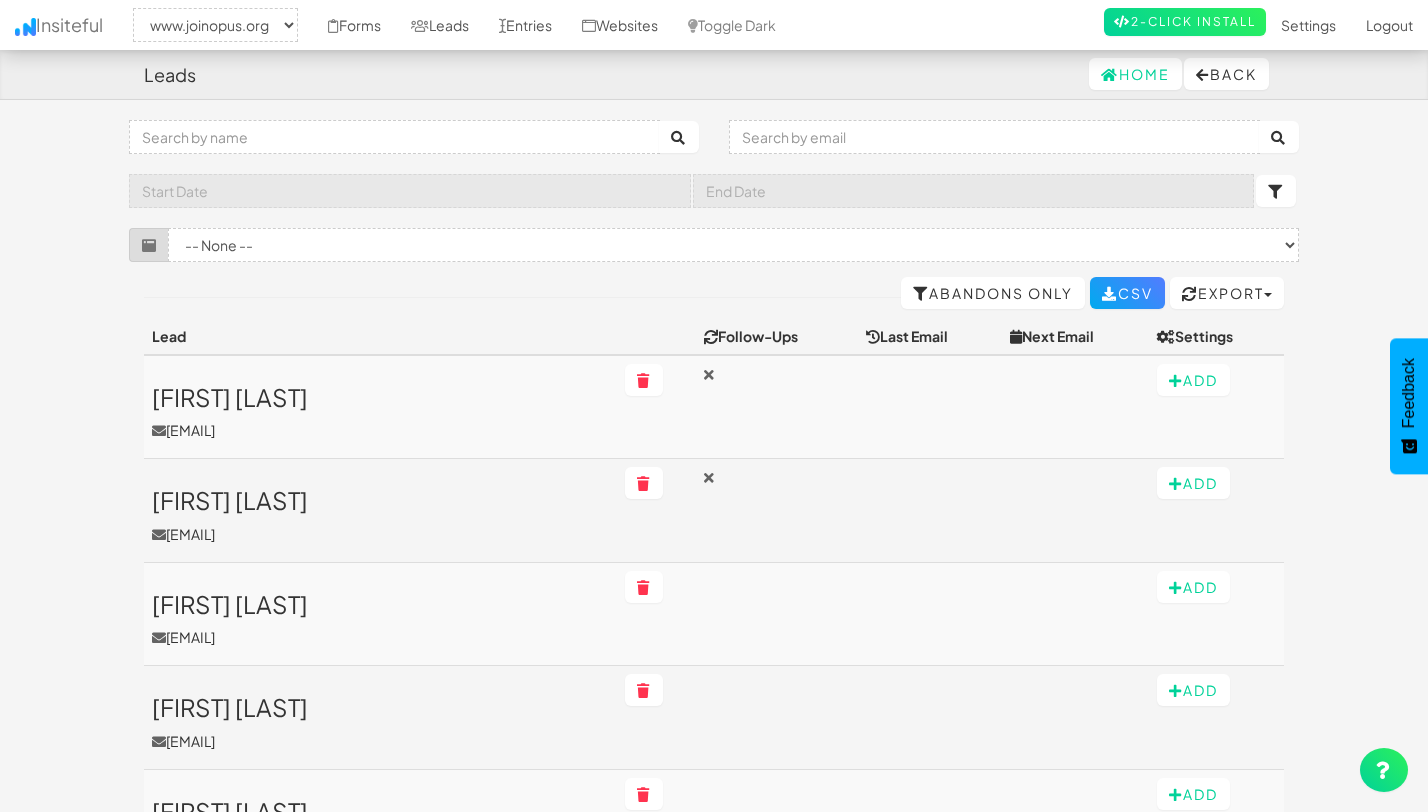 select on "2352" 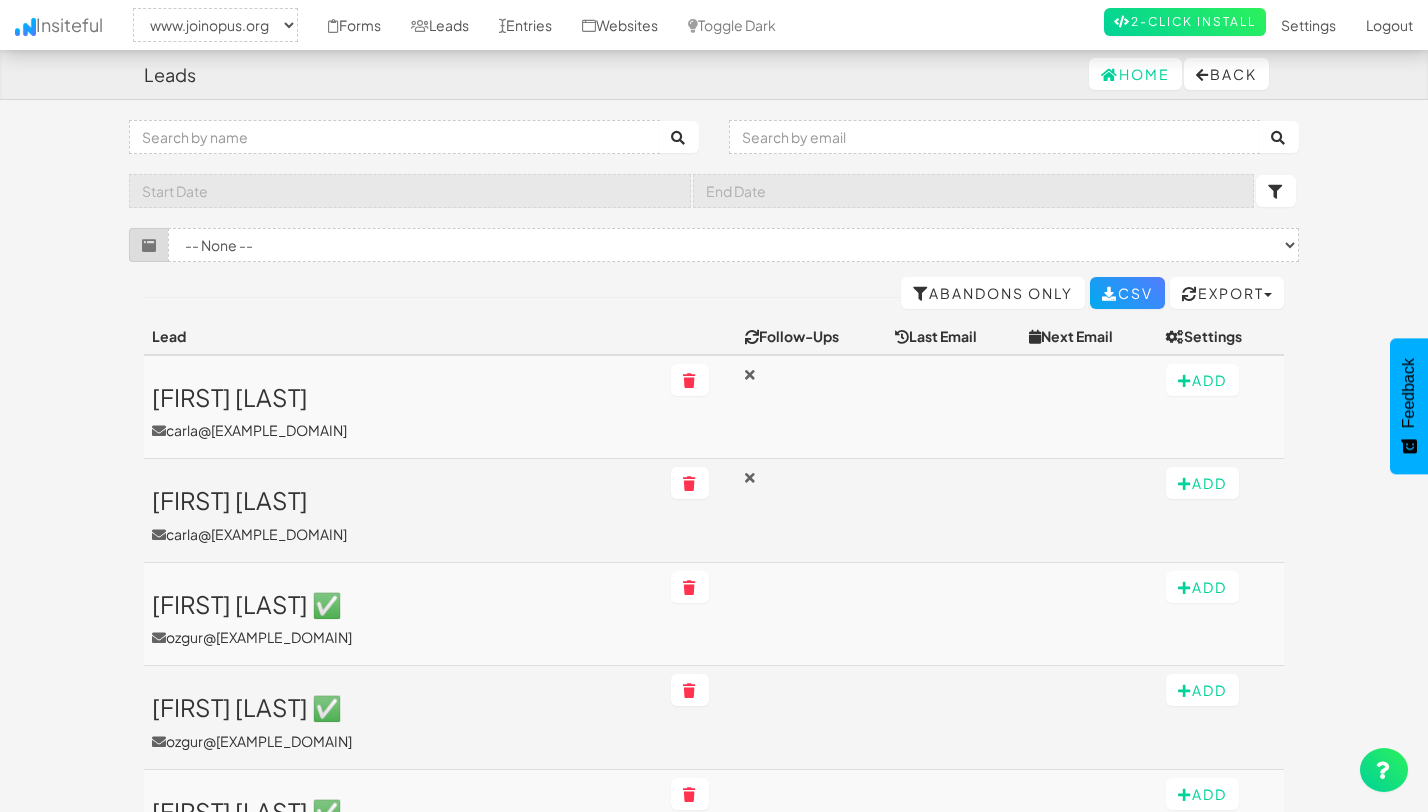 select on "2352" 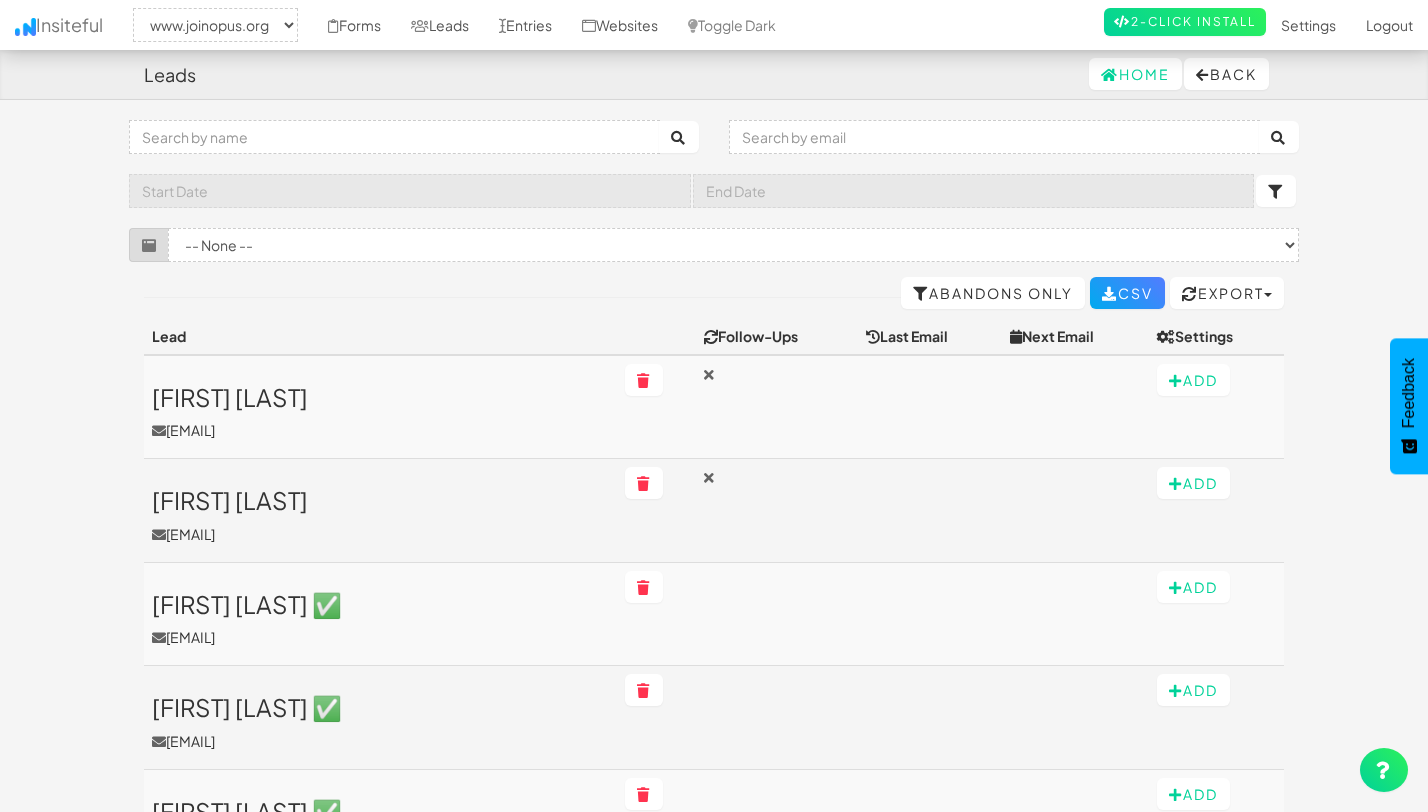 select on "2352" 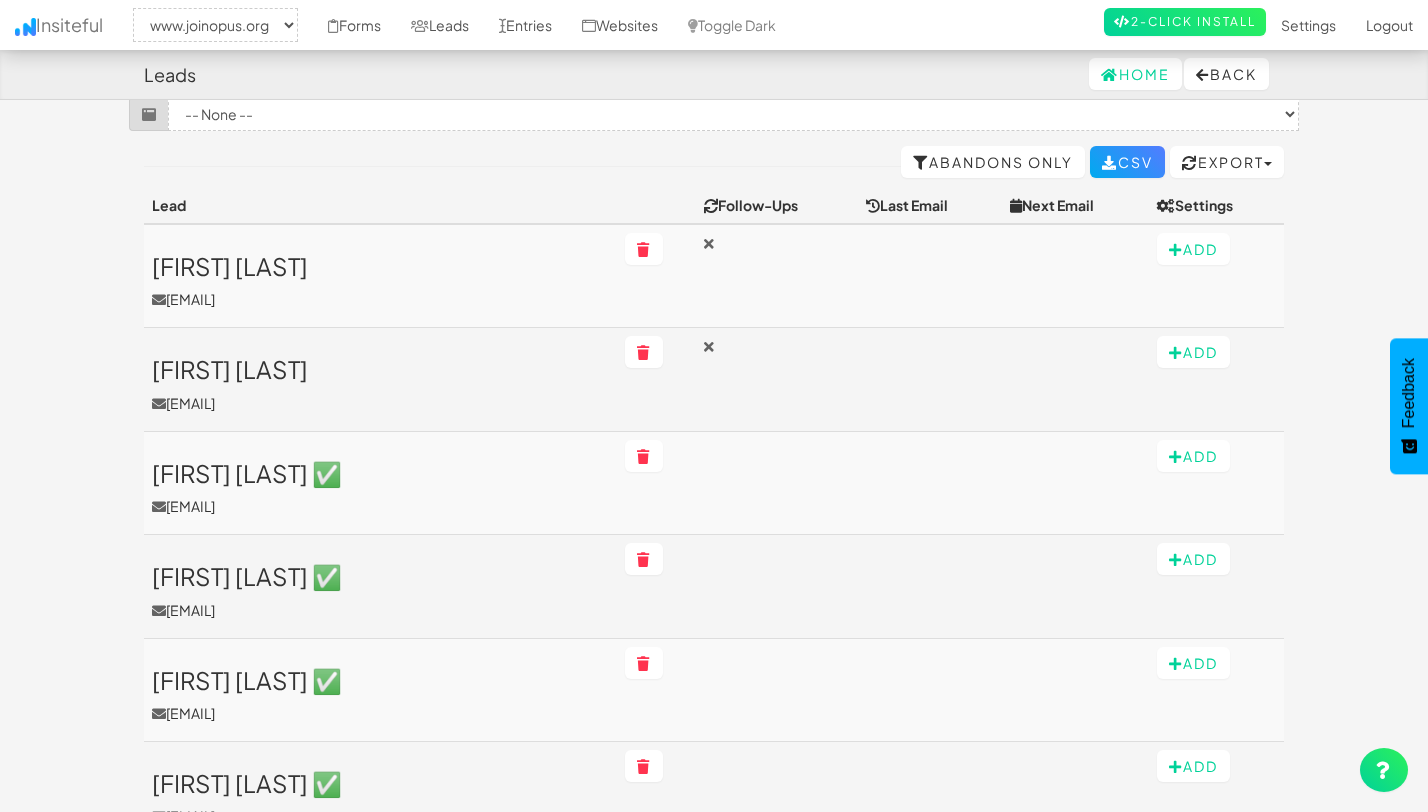 scroll, scrollTop: 94, scrollLeft: 0, axis: vertical 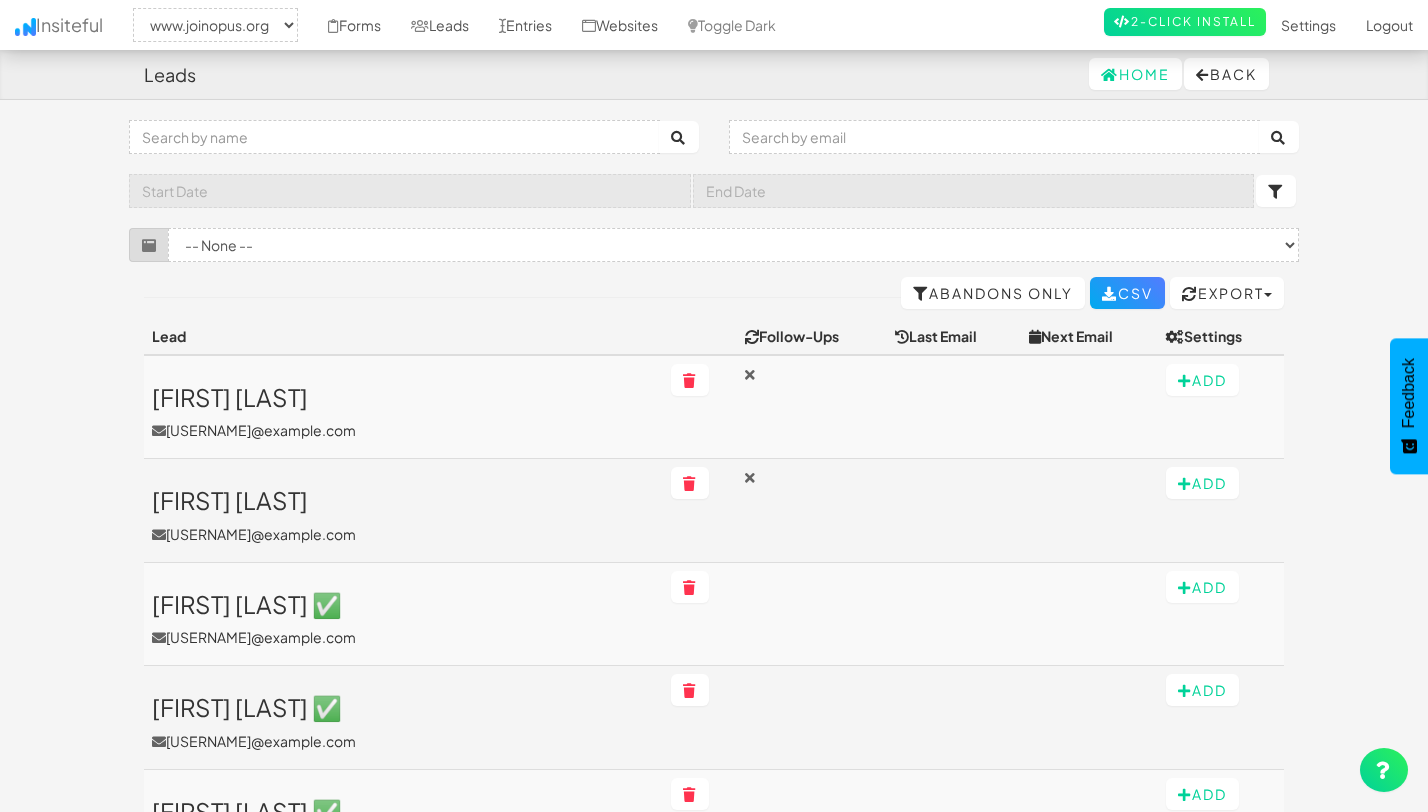 select on "2352" 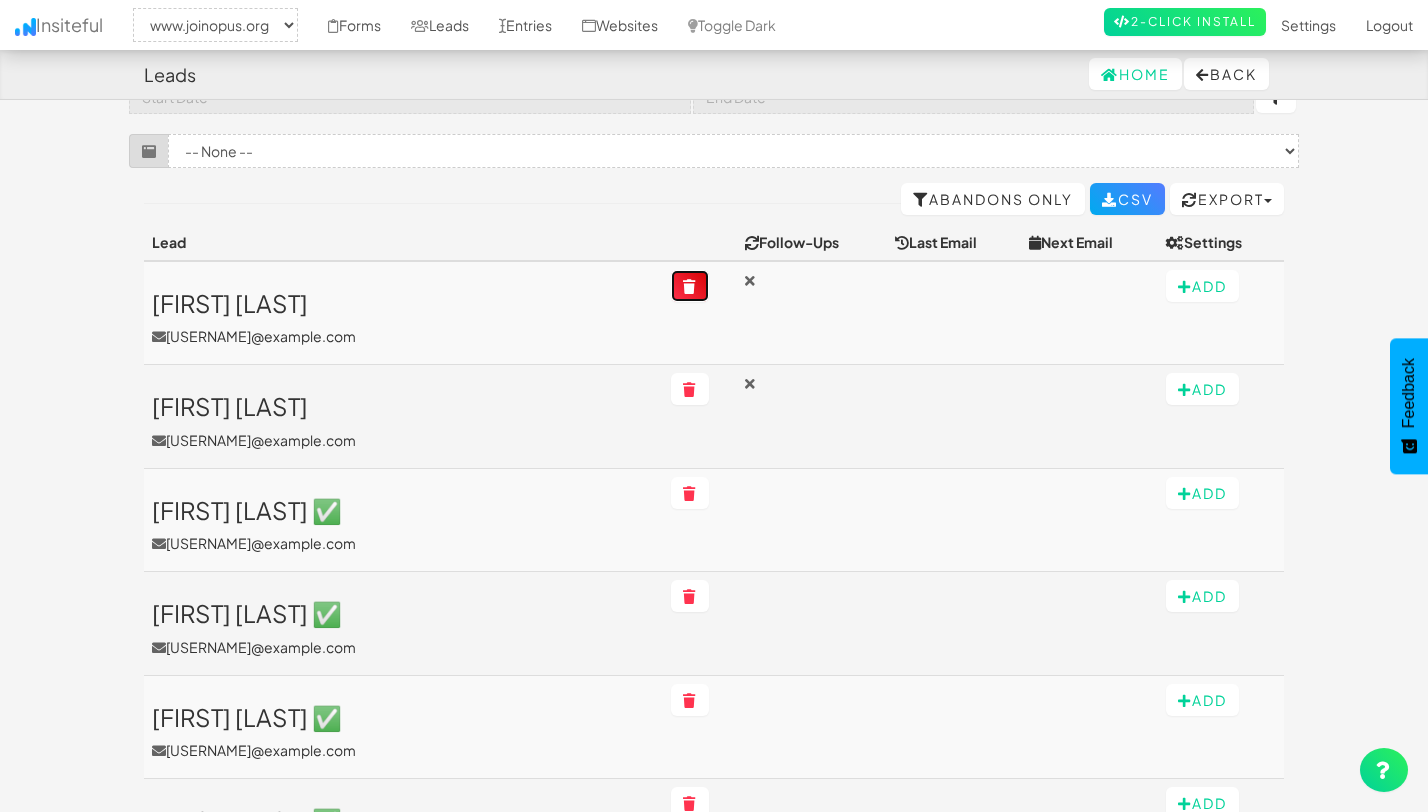 click at bounding box center [690, 287] 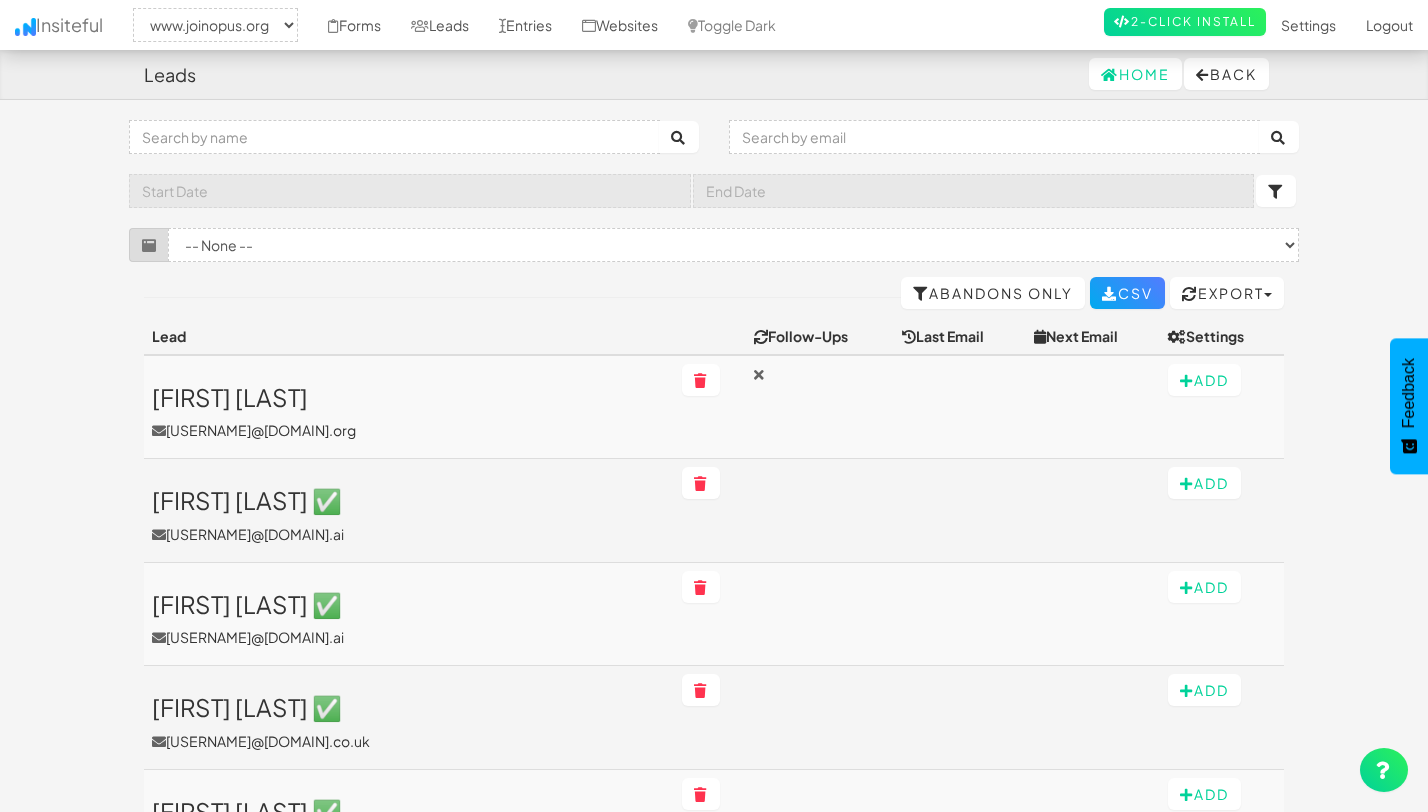 select on "2352" 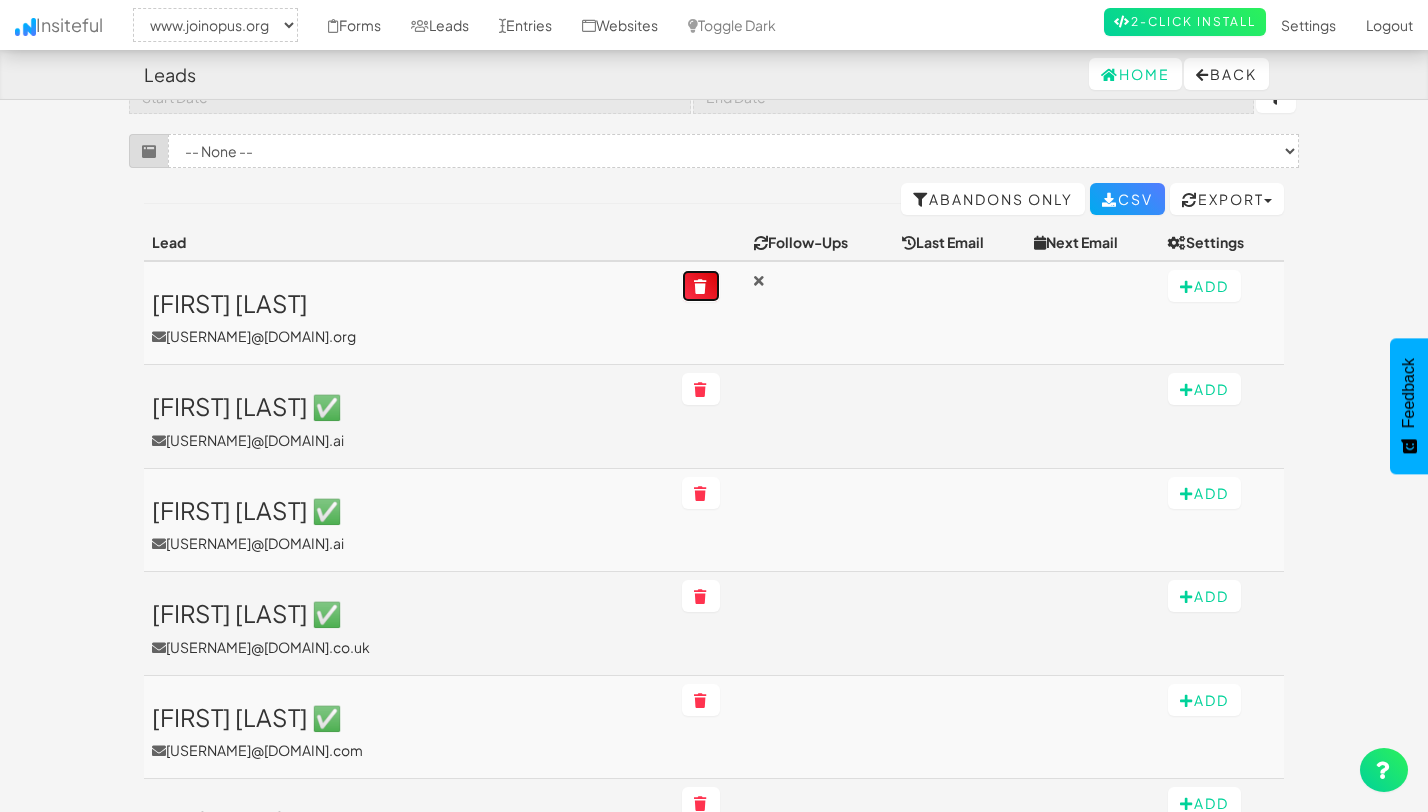 click at bounding box center (701, 287) 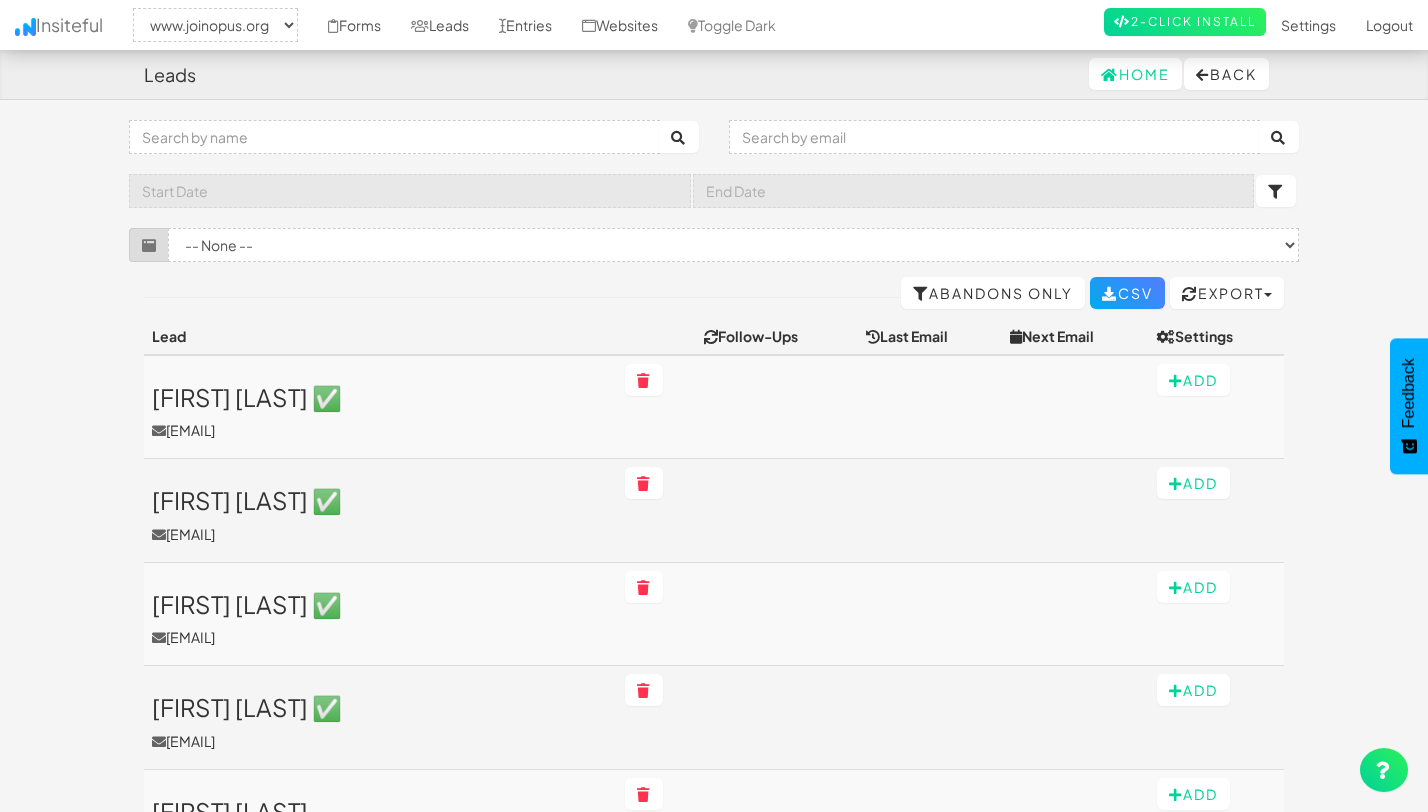 select on "2352" 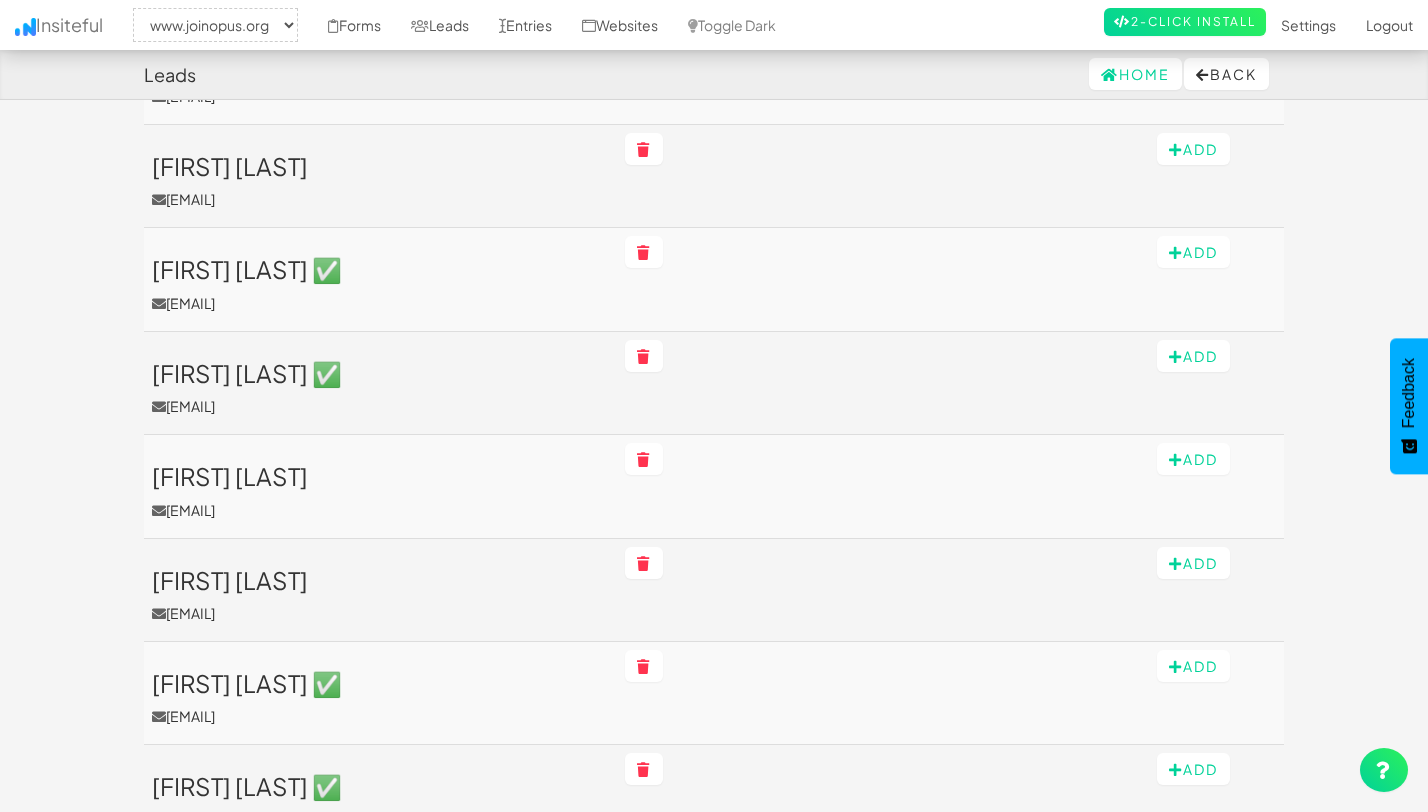 scroll, scrollTop: 723, scrollLeft: 0, axis: vertical 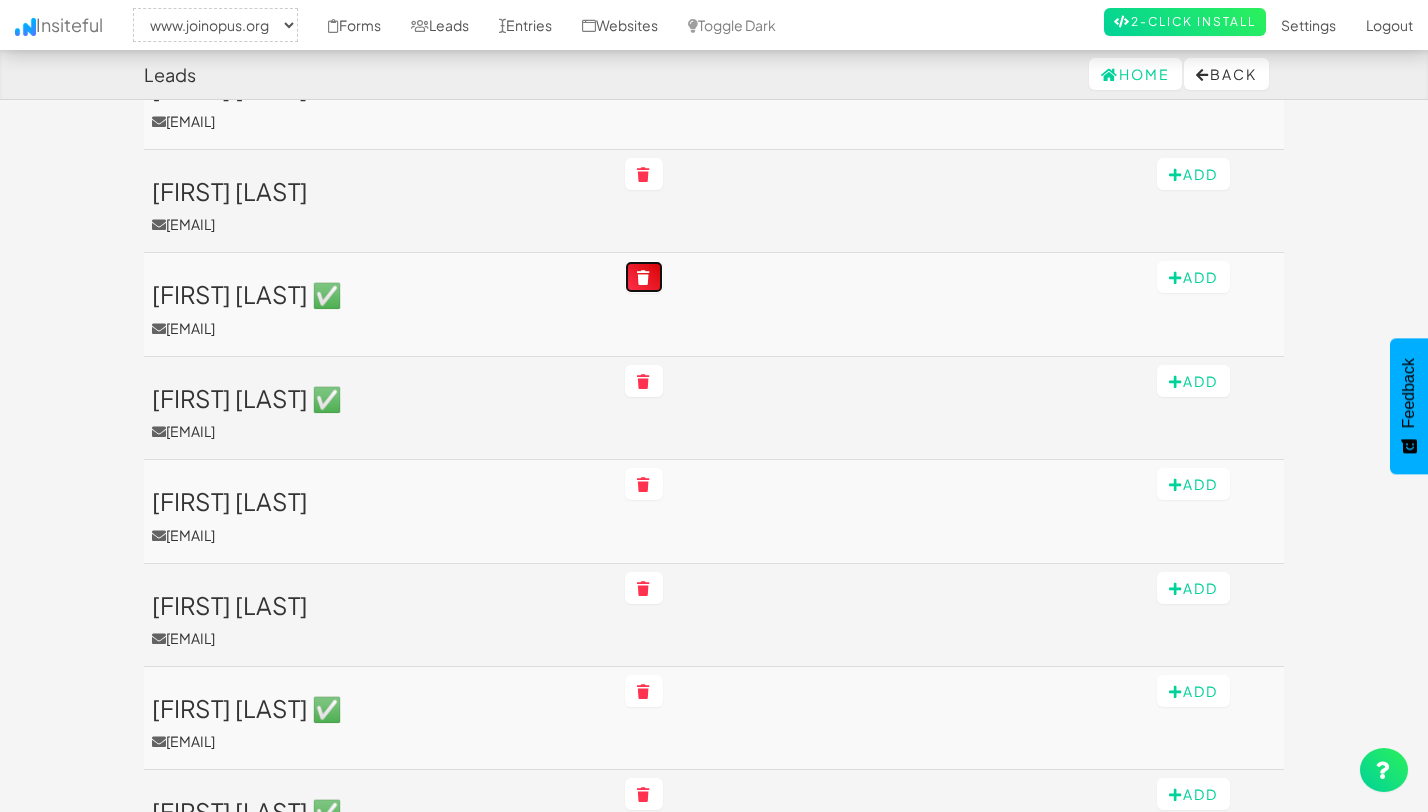 click at bounding box center [644, 278] 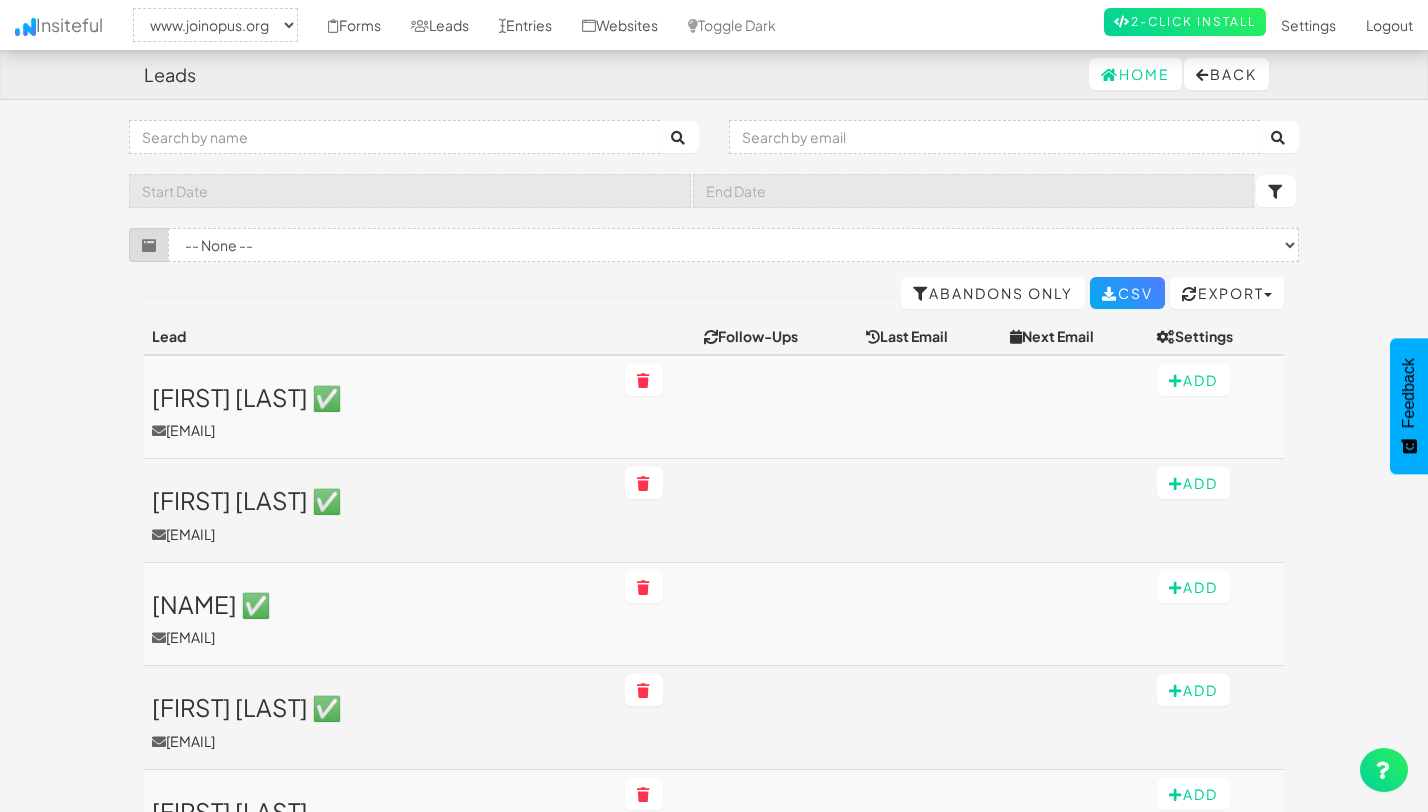 select on "2352" 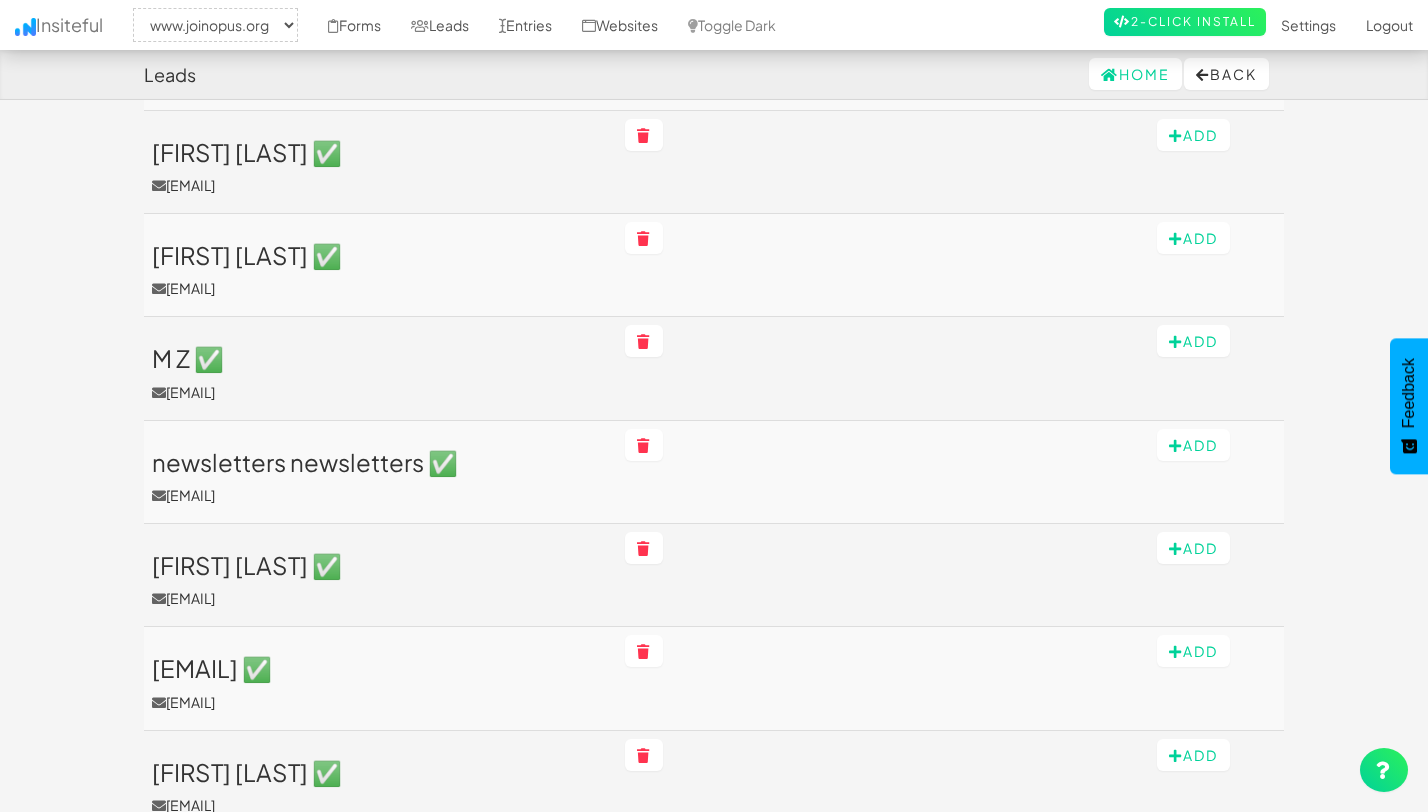 scroll, scrollTop: 1222, scrollLeft: 0, axis: vertical 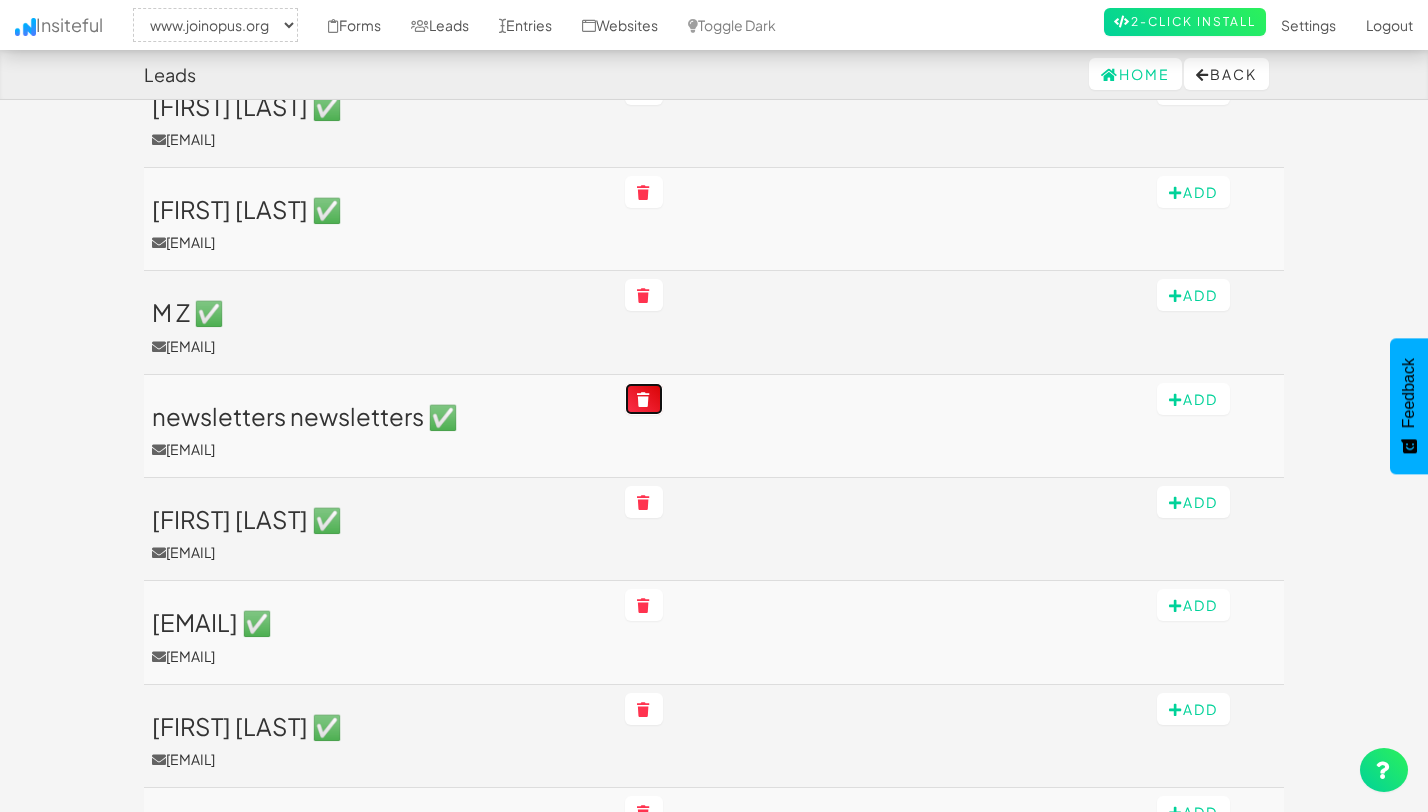 click at bounding box center (644, 400) 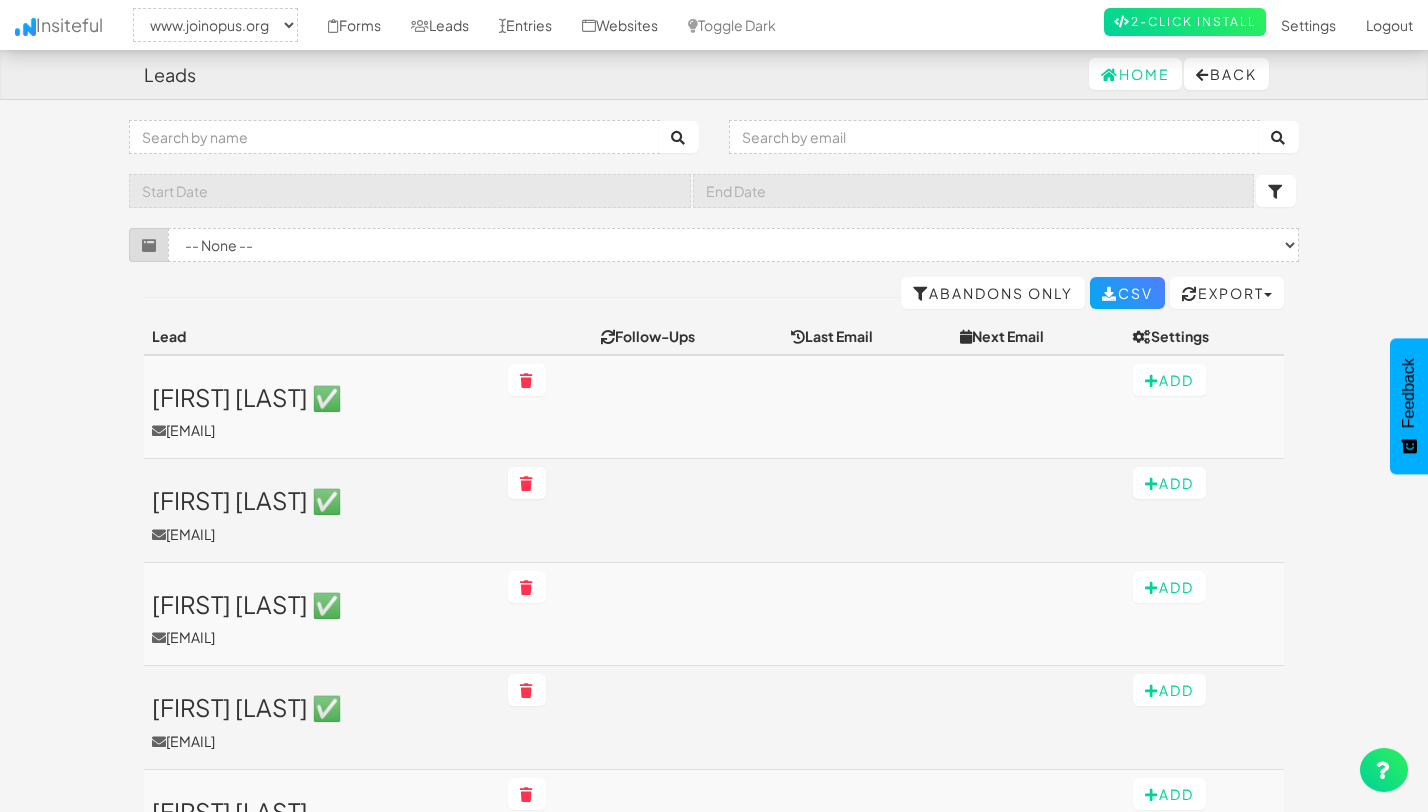 select on "2352" 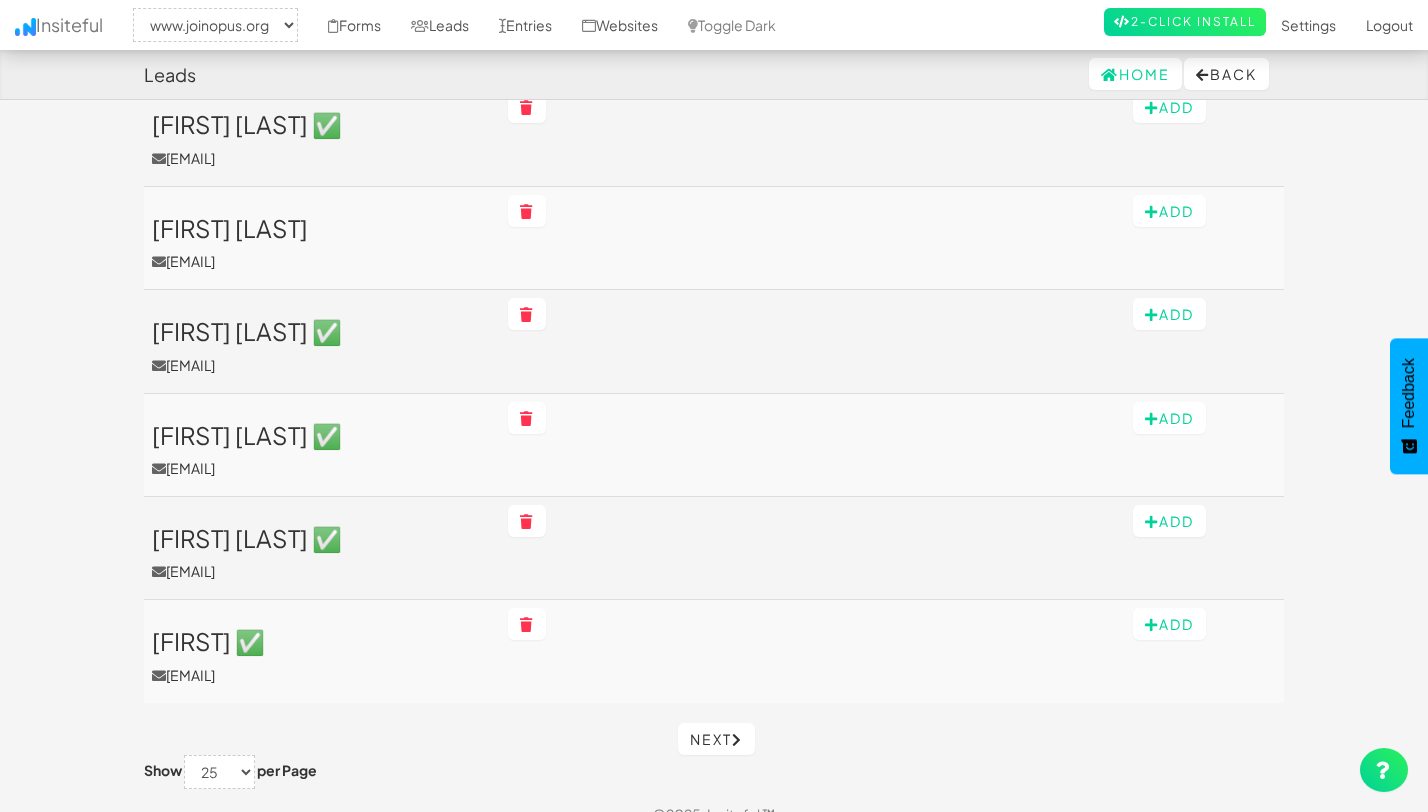 scroll, scrollTop: 2264, scrollLeft: 0, axis: vertical 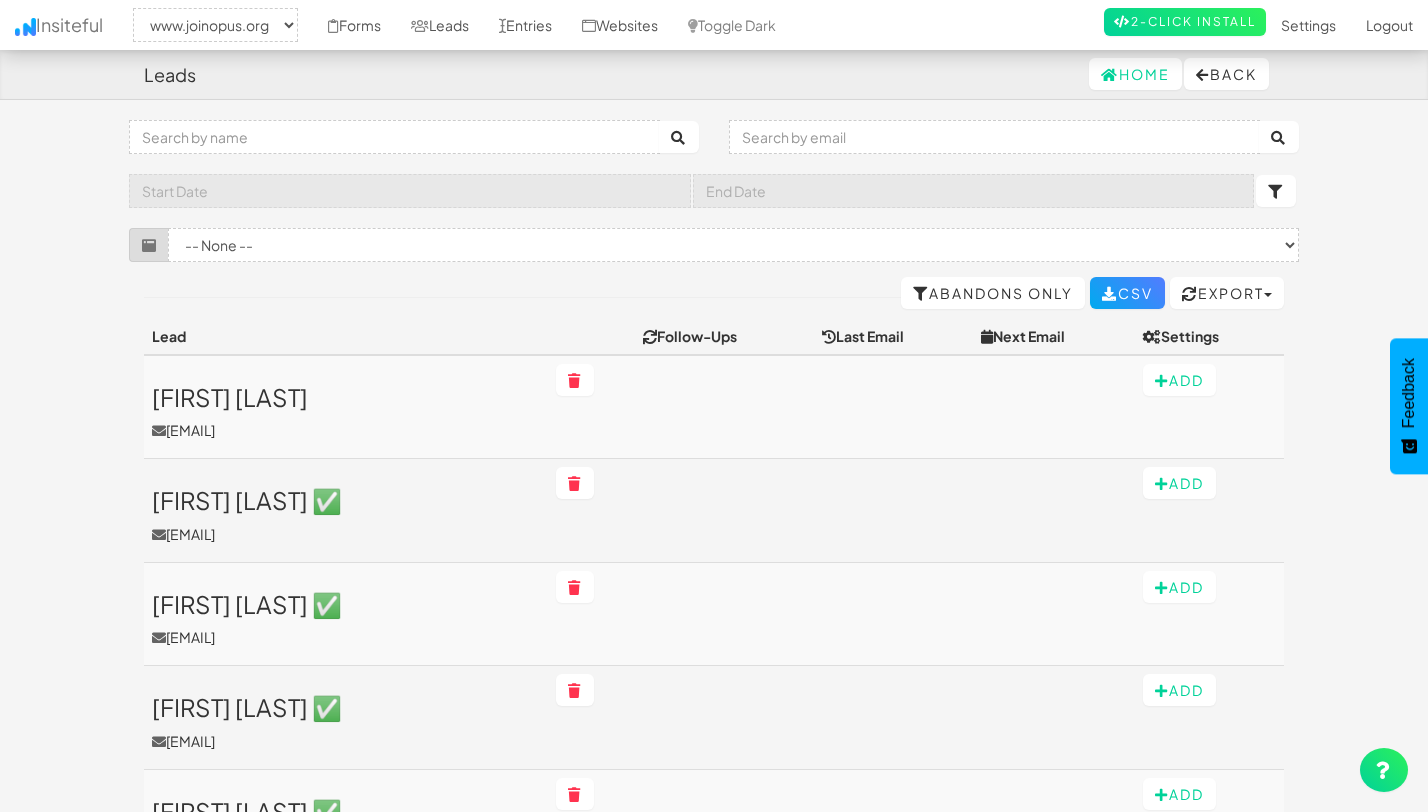 select on "2352" 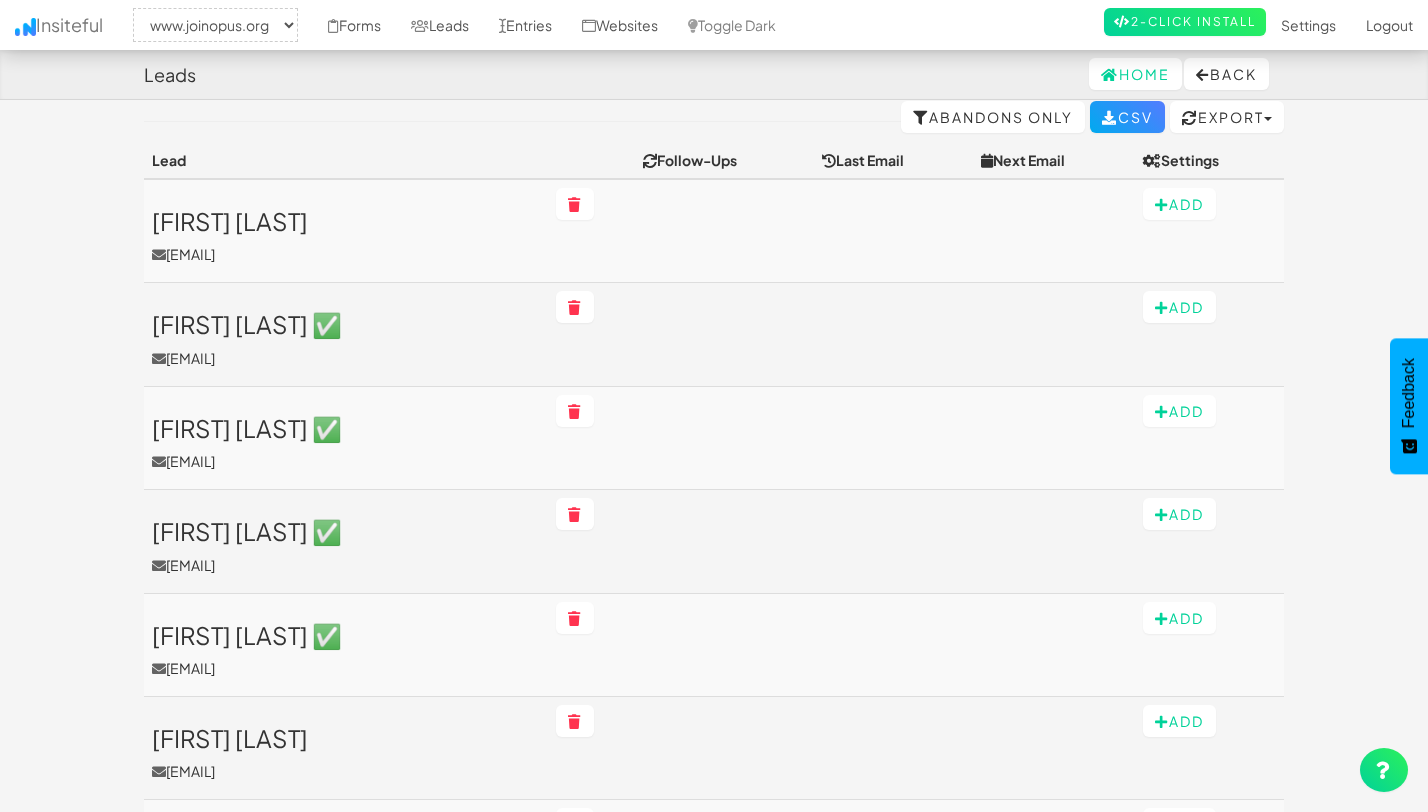 scroll, scrollTop: 0, scrollLeft: 0, axis: both 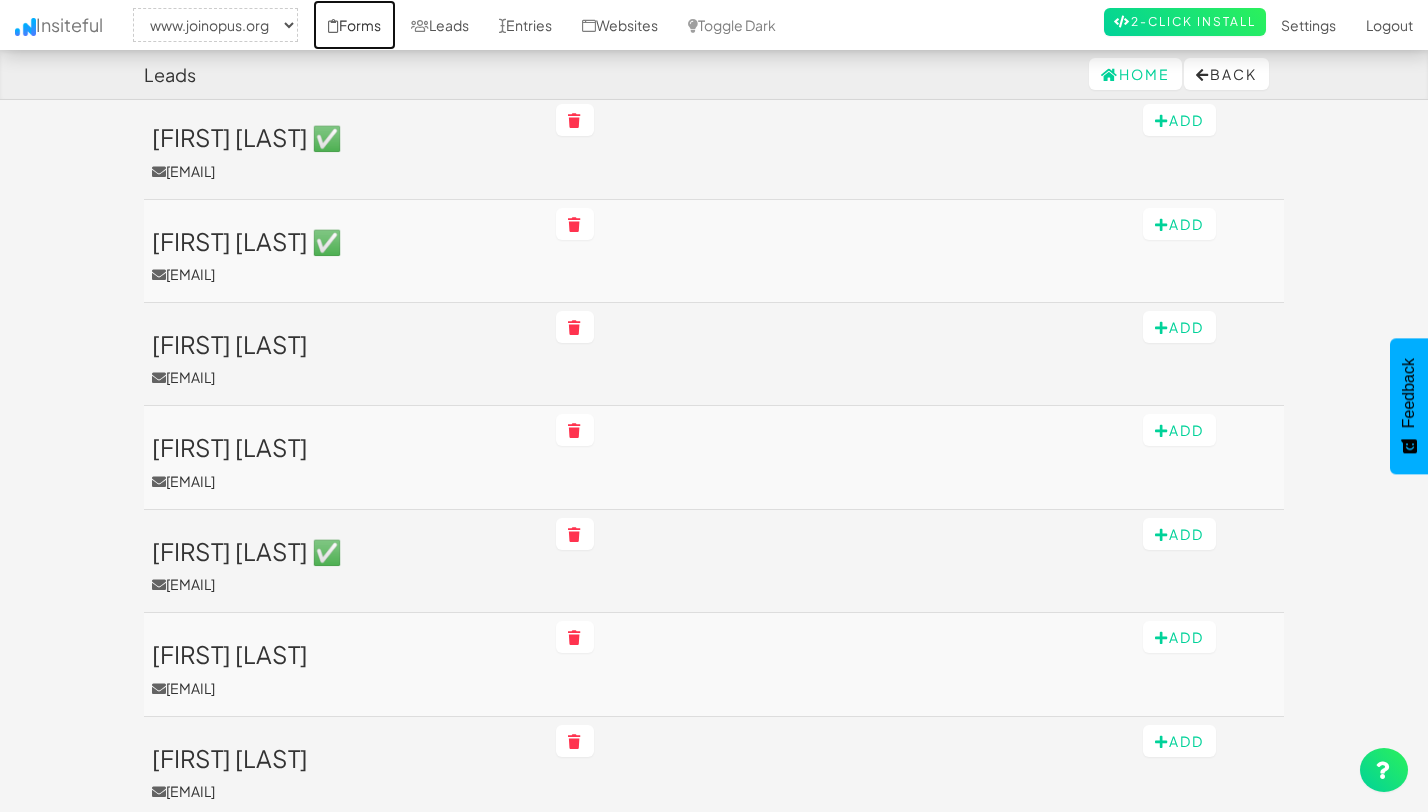 click on "Forms" at bounding box center (354, 25) 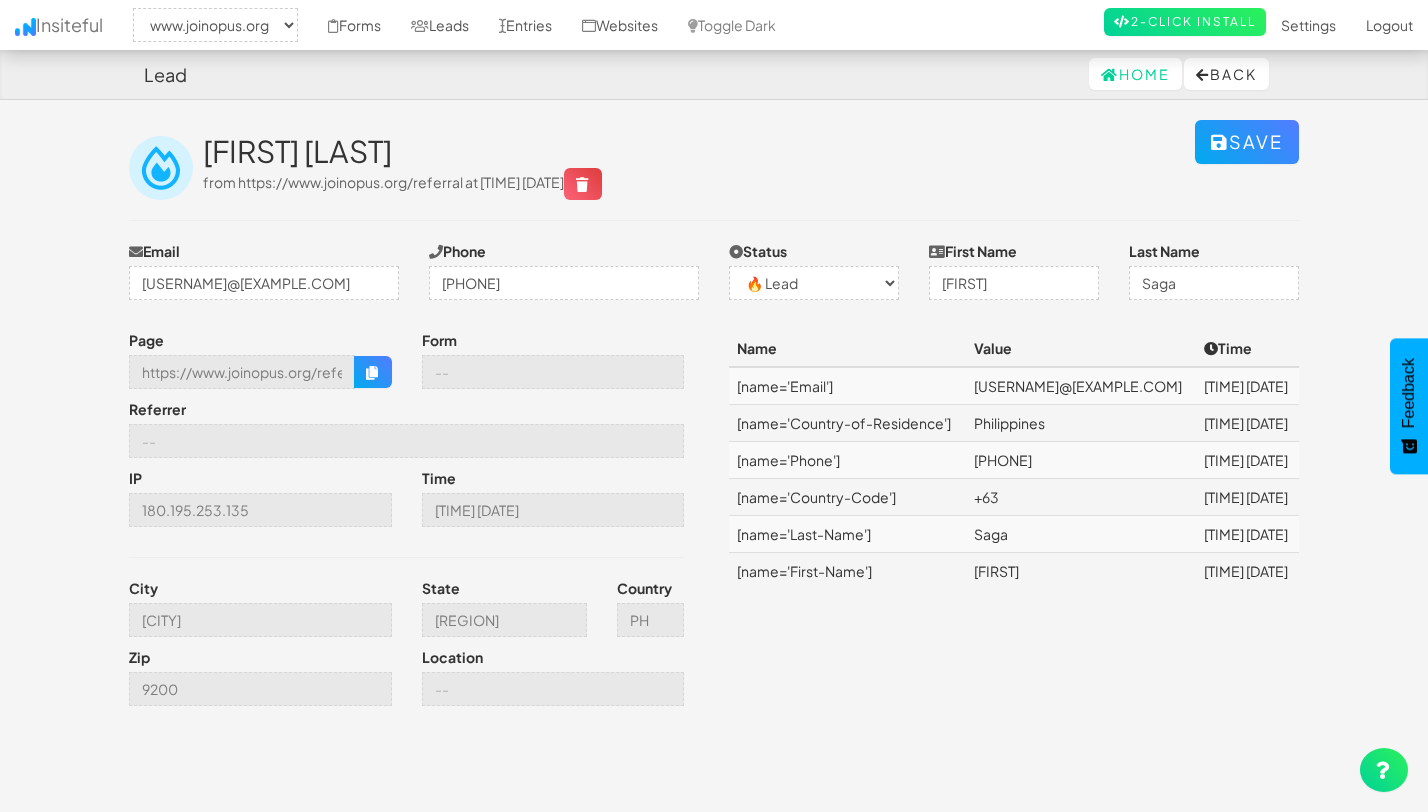 select on "2352" 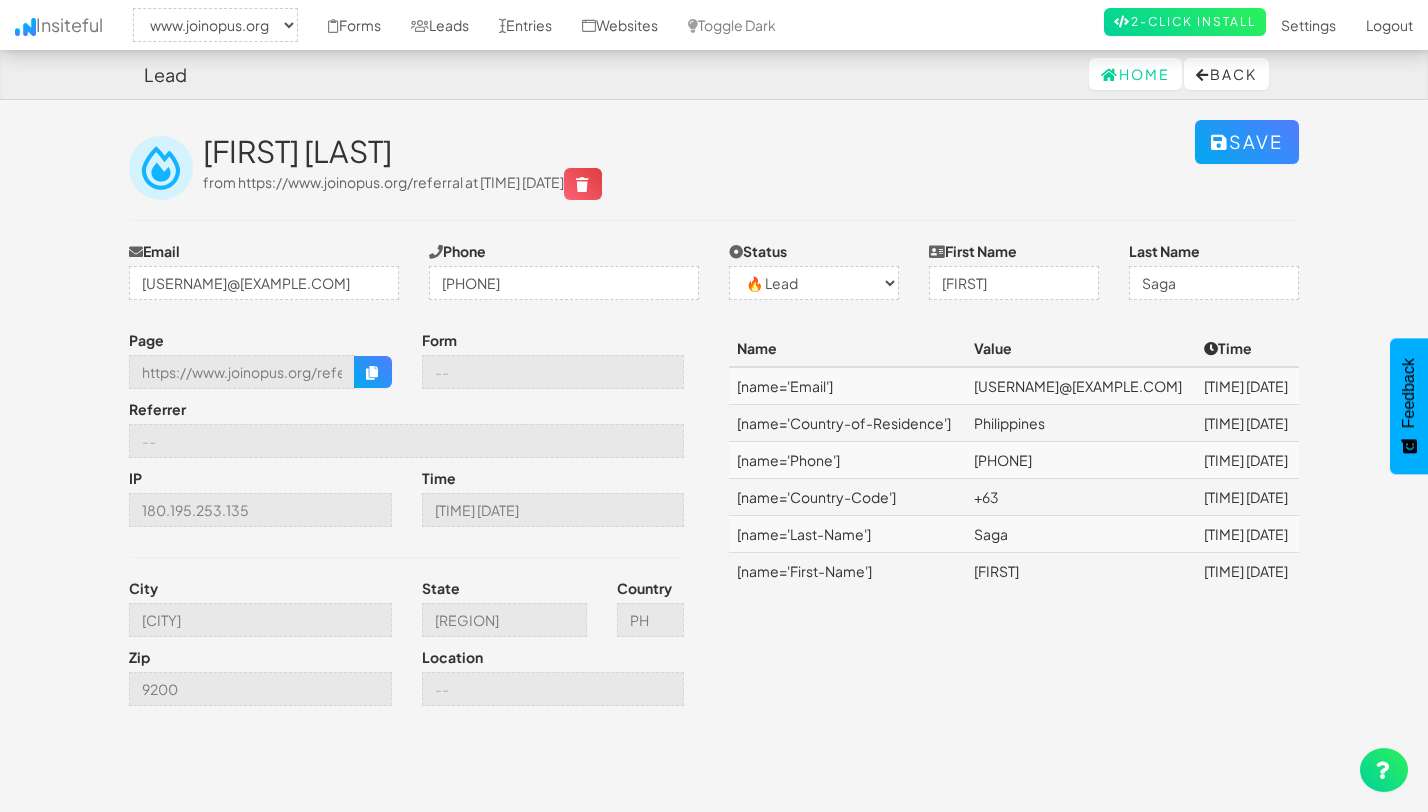 scroll, scrollTop: 0, scrollLeft: 0, axis: both 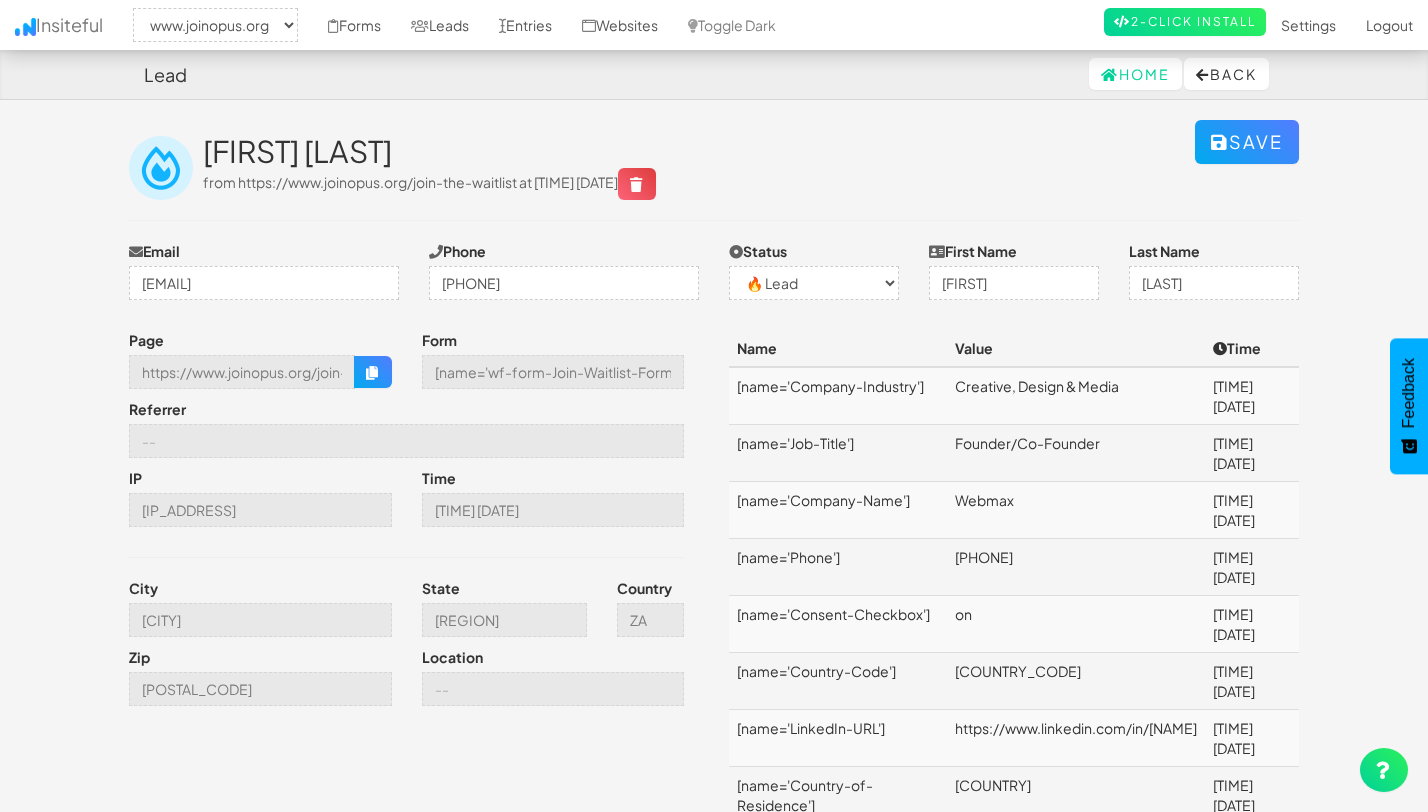select on "2352" 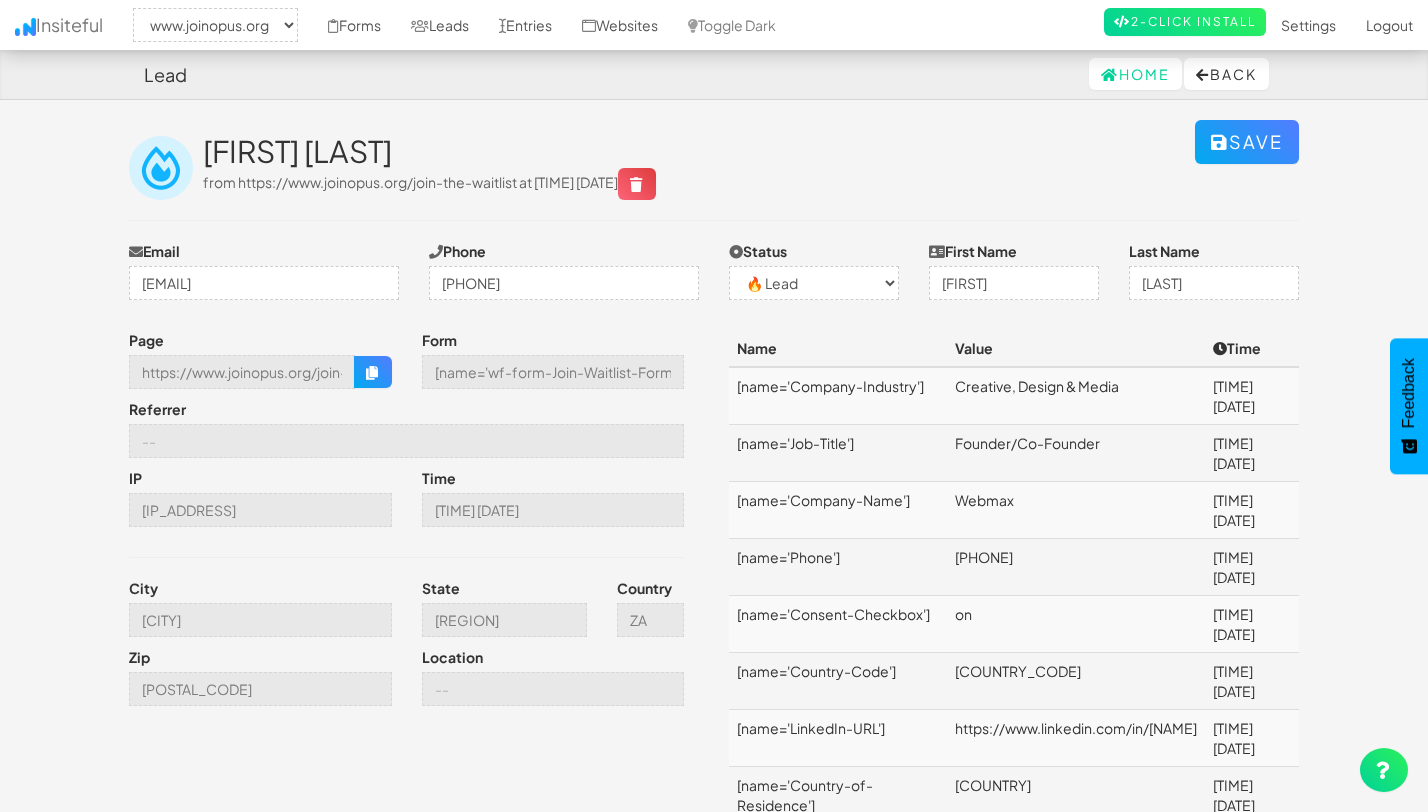scroll, scrollTop: 0, scrollLeft: 0, axis: both 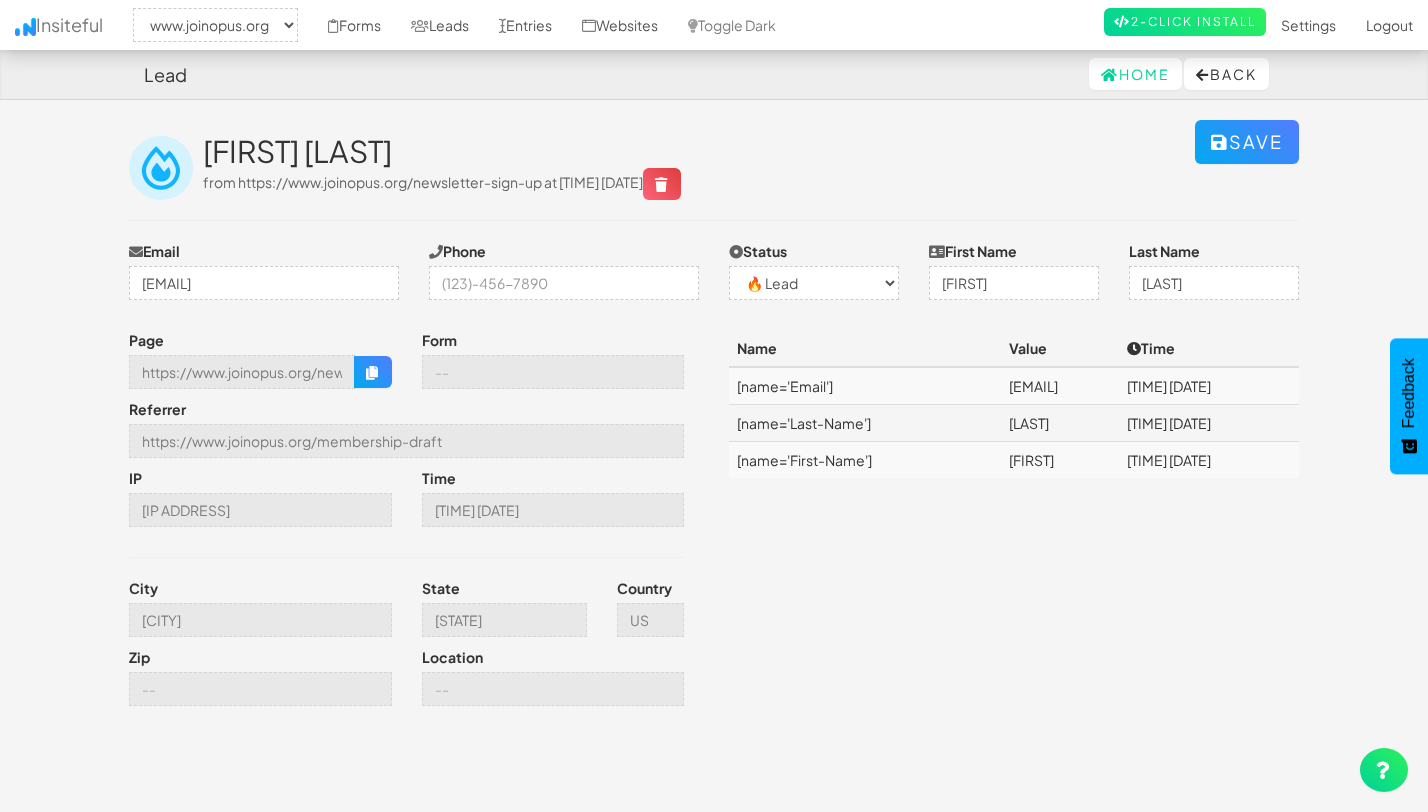 select on "2352" 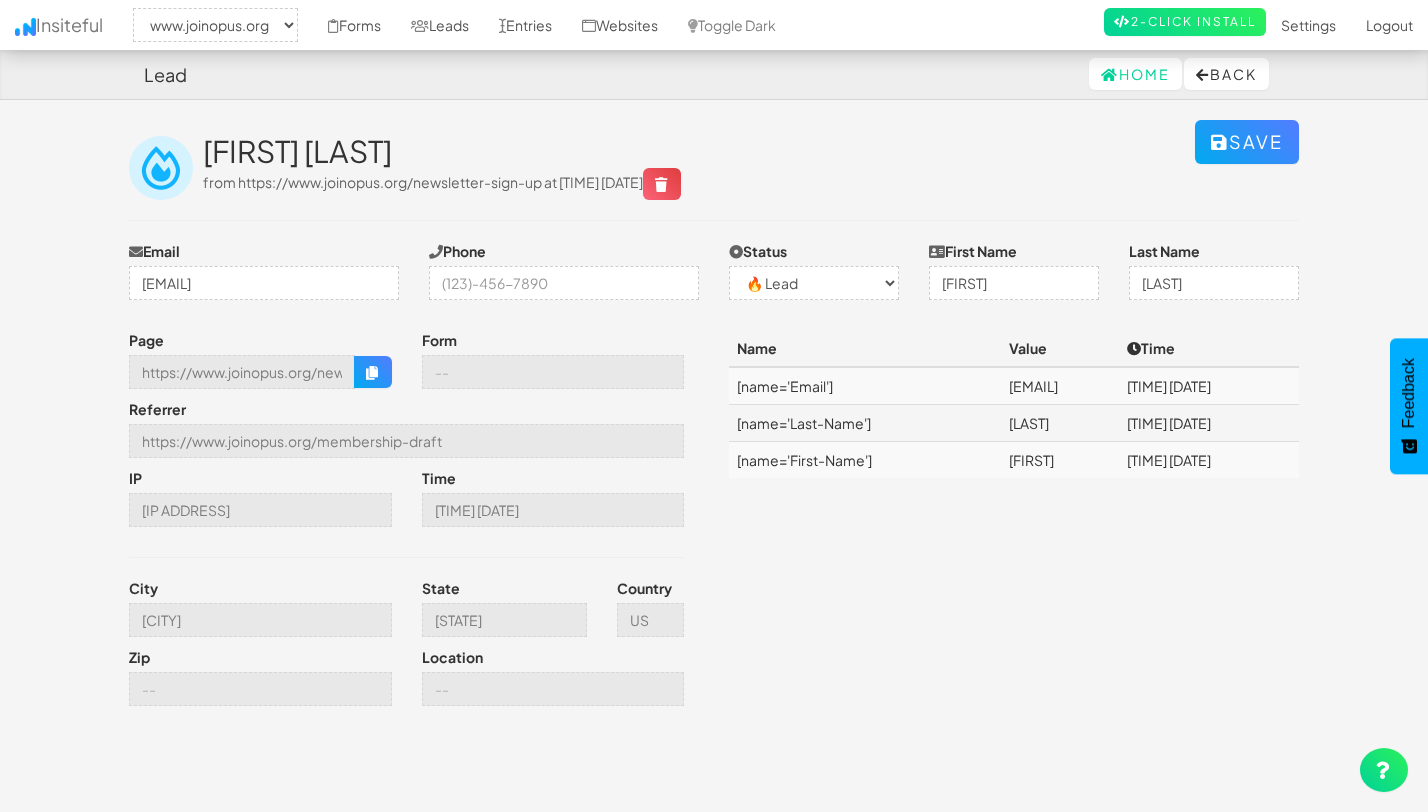 scroll, scrollTop: 0, scrollLeft: 0, axis: both 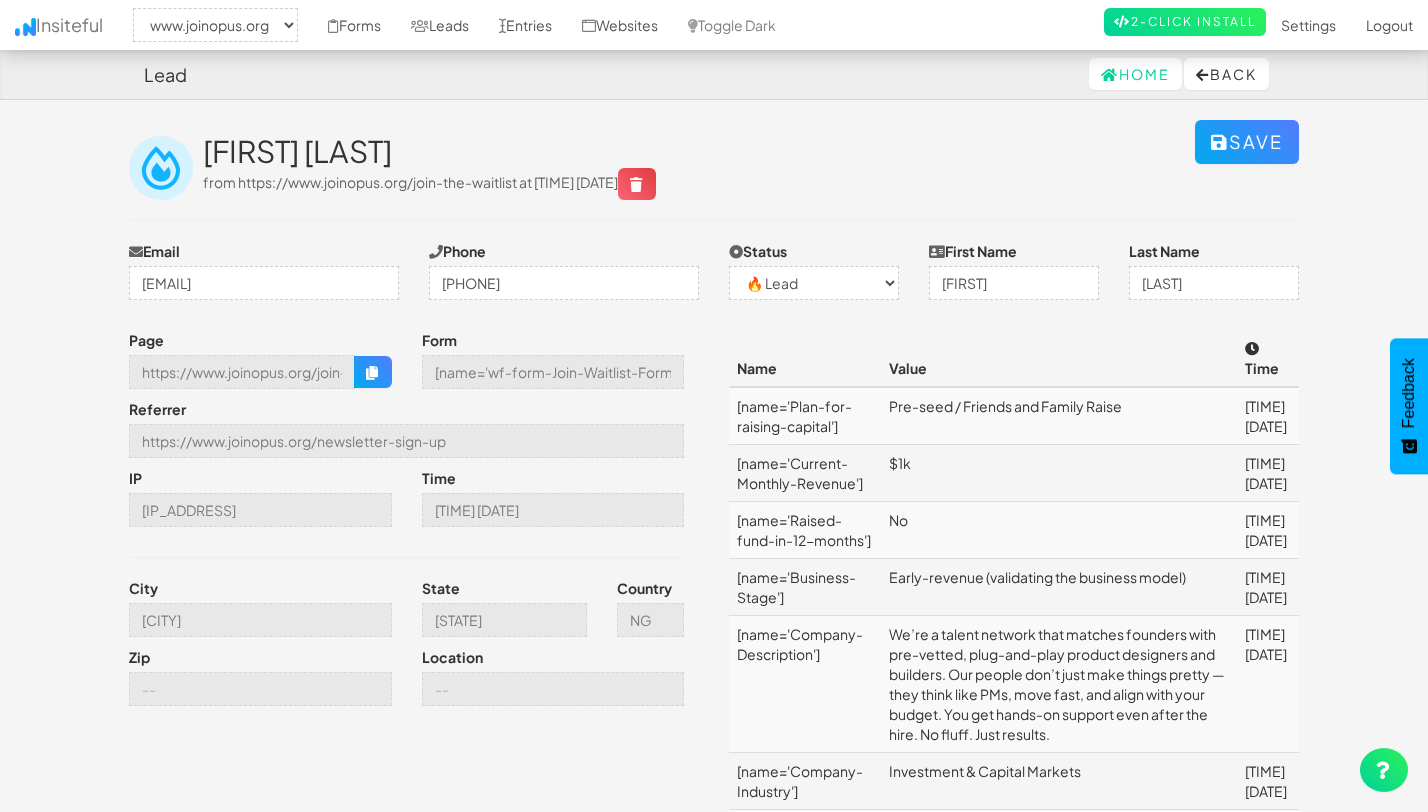 select on "2352" 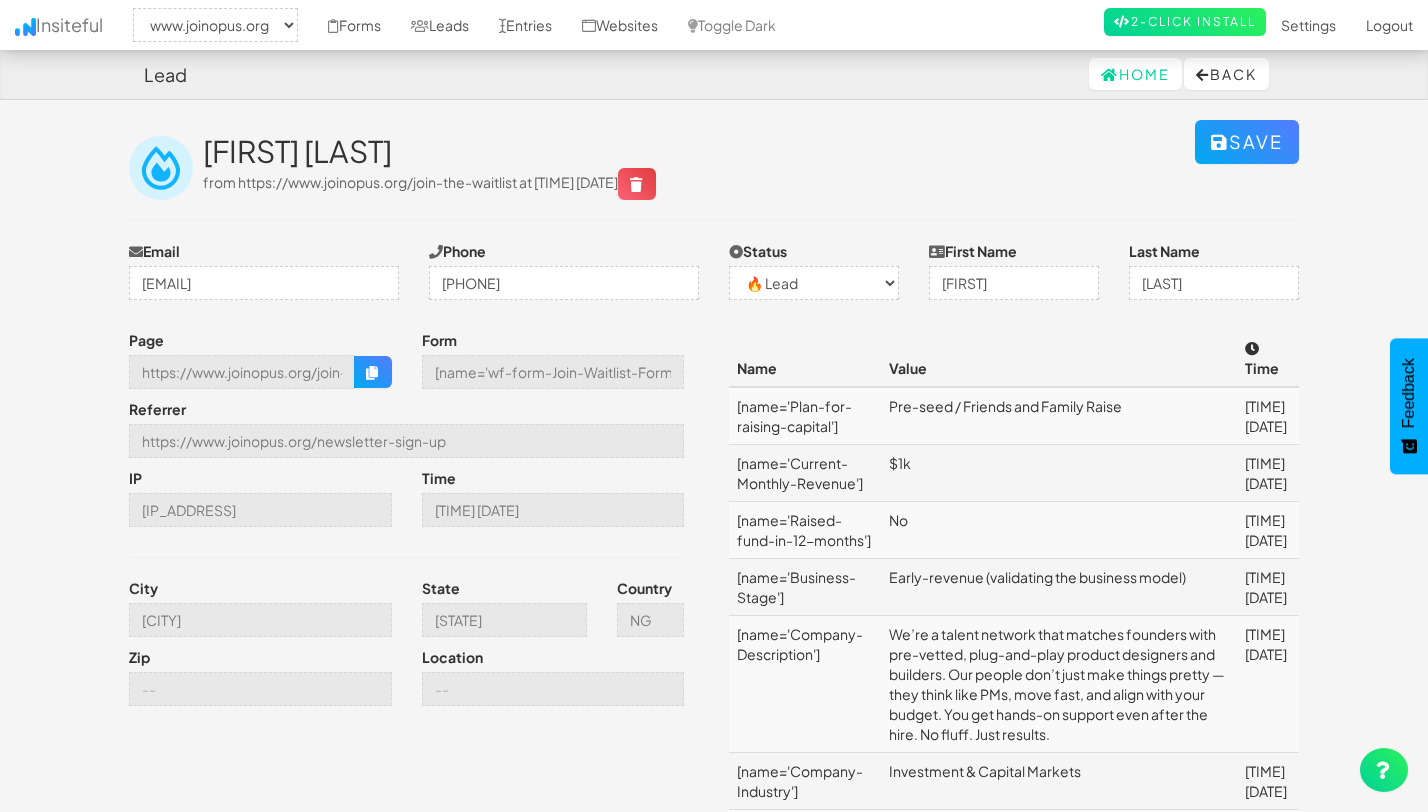 scroll, scrollTop: 0, scrollLeft: 0, axis: both 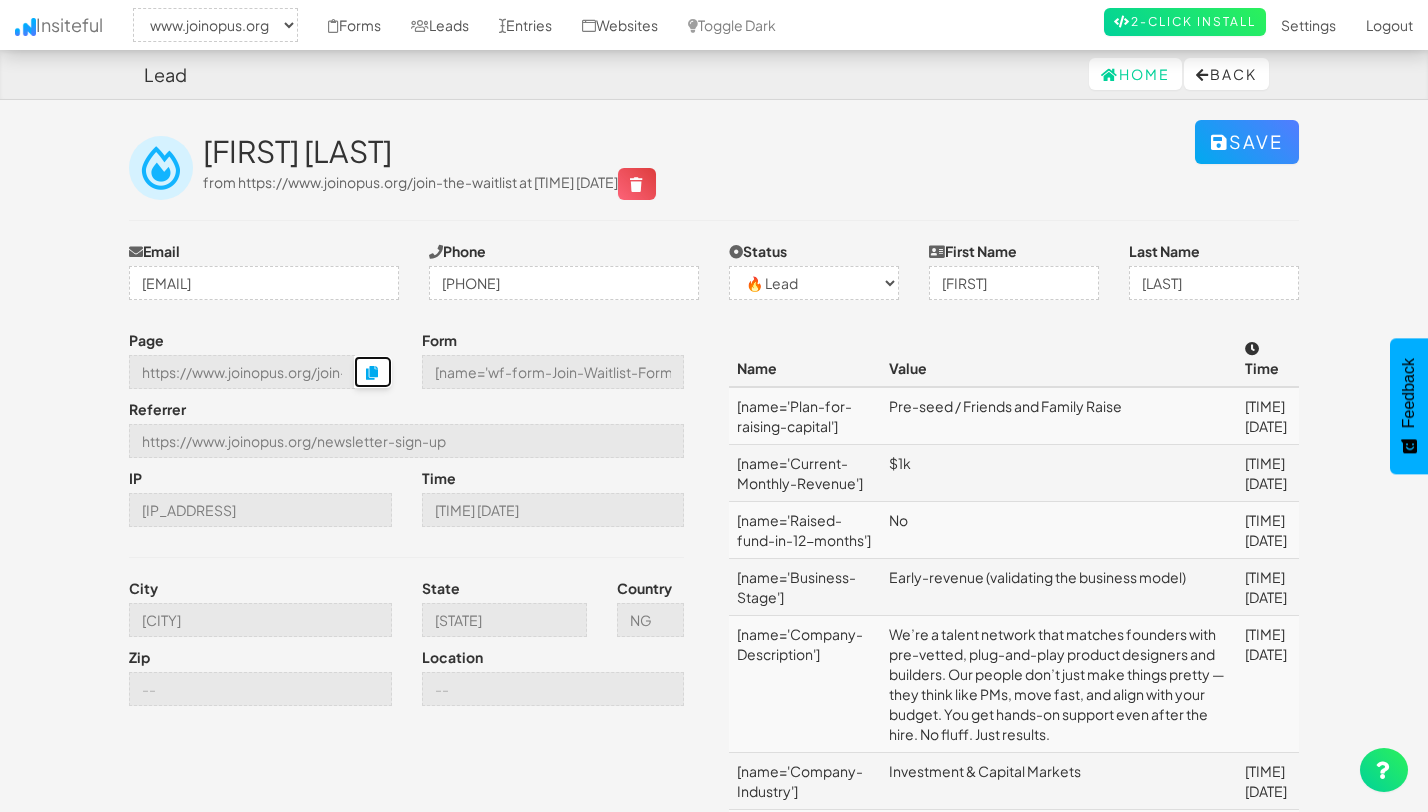 click at bounding box center (373, 373) 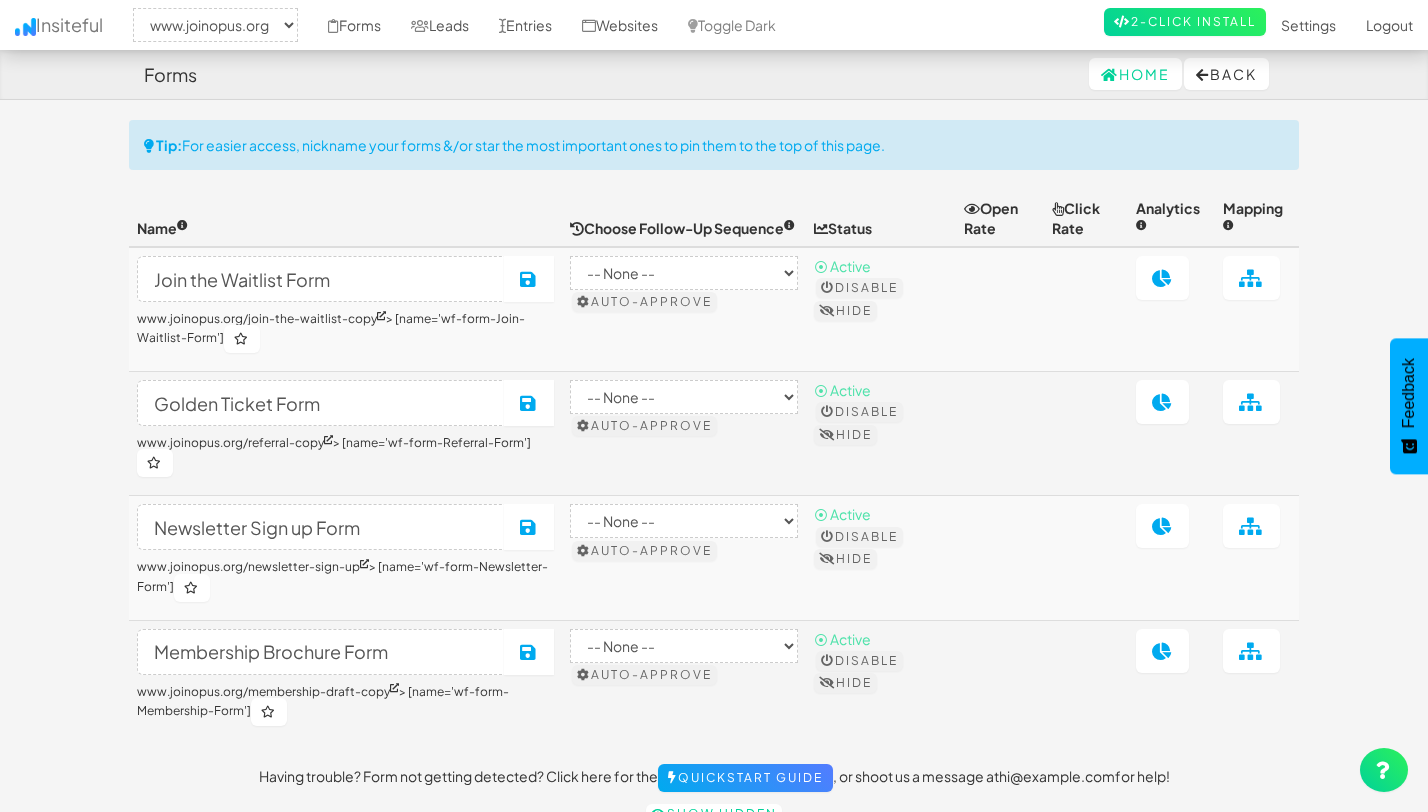 select on "2352" 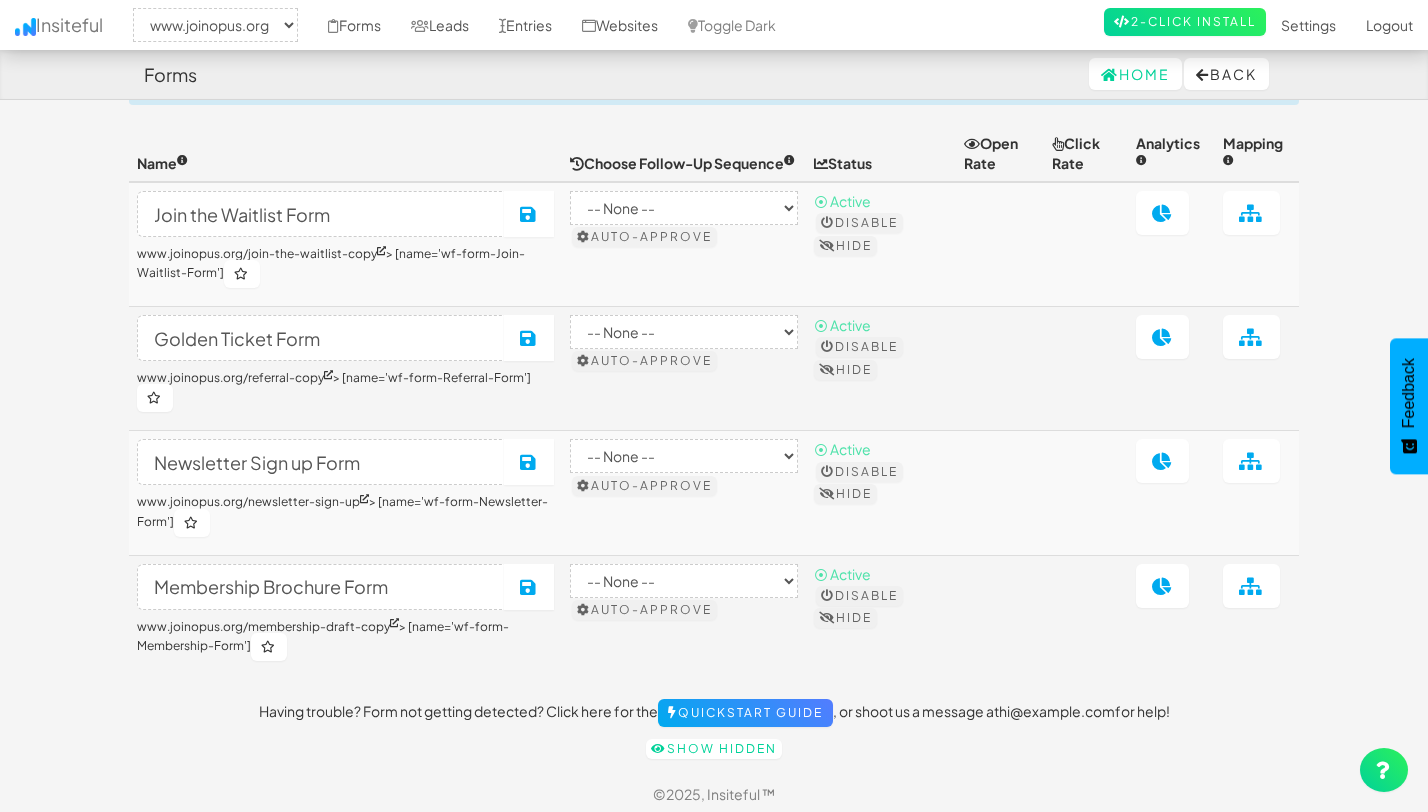 scroll, scrollTop: 71, scrollLeft: 0, axis: vertical 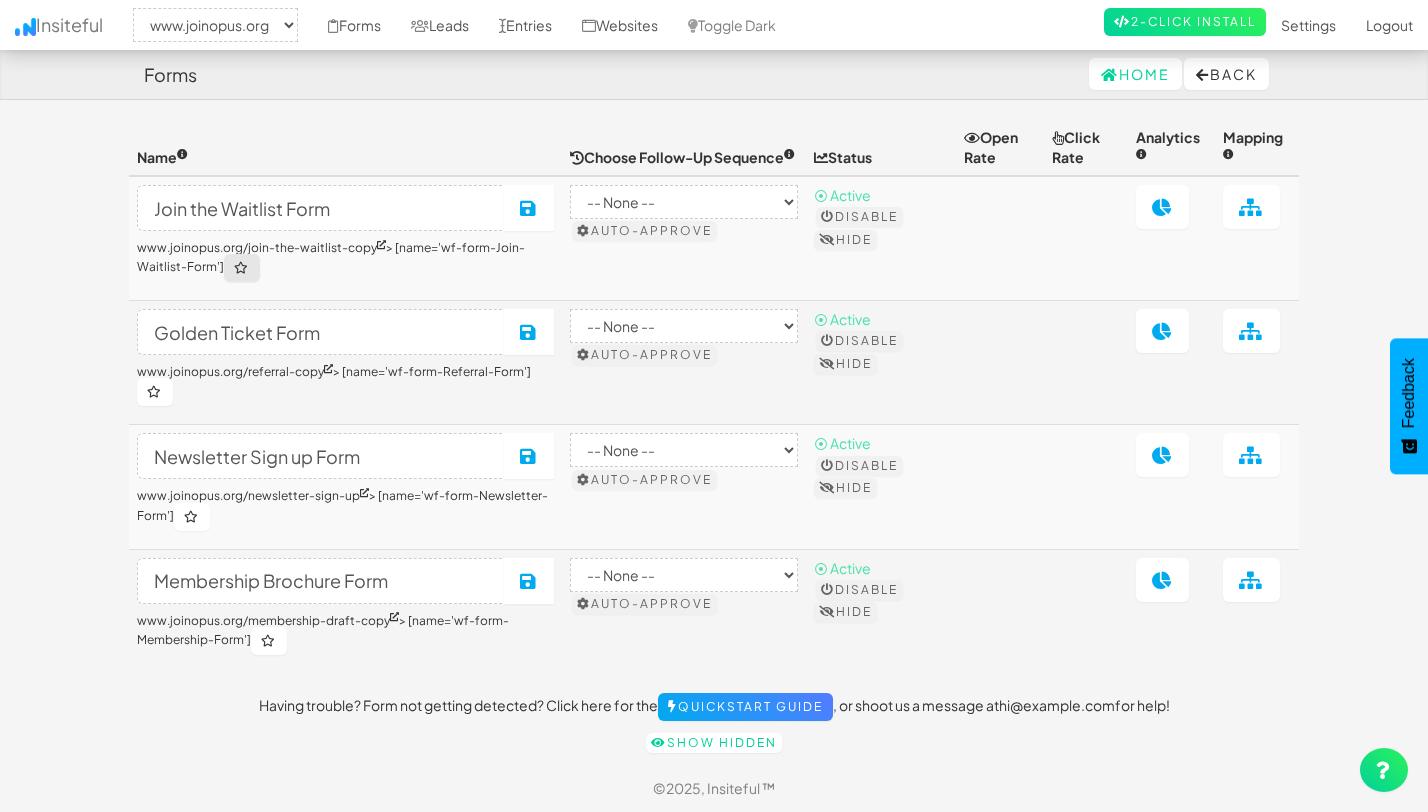 click at bounding box center (242, 268) 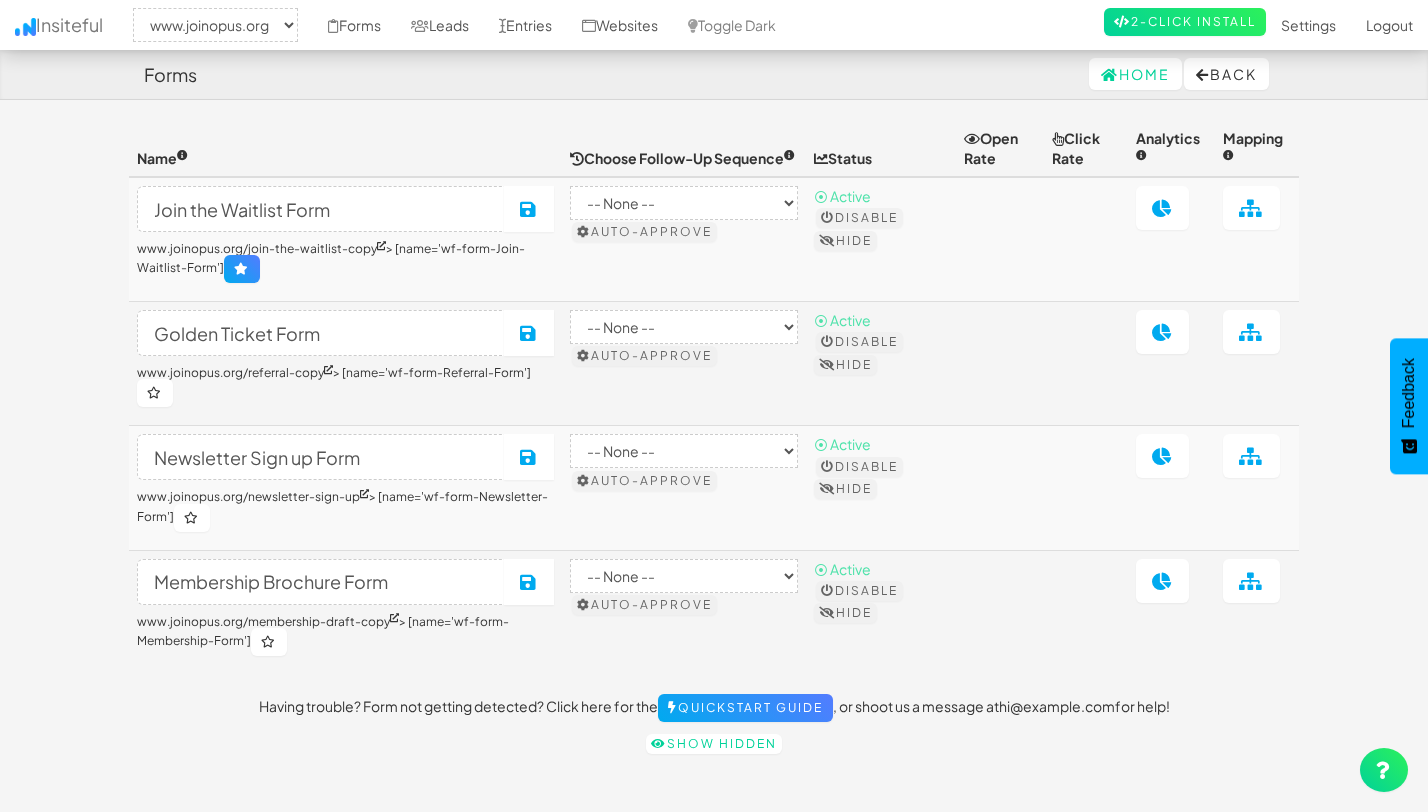 select on "2352" 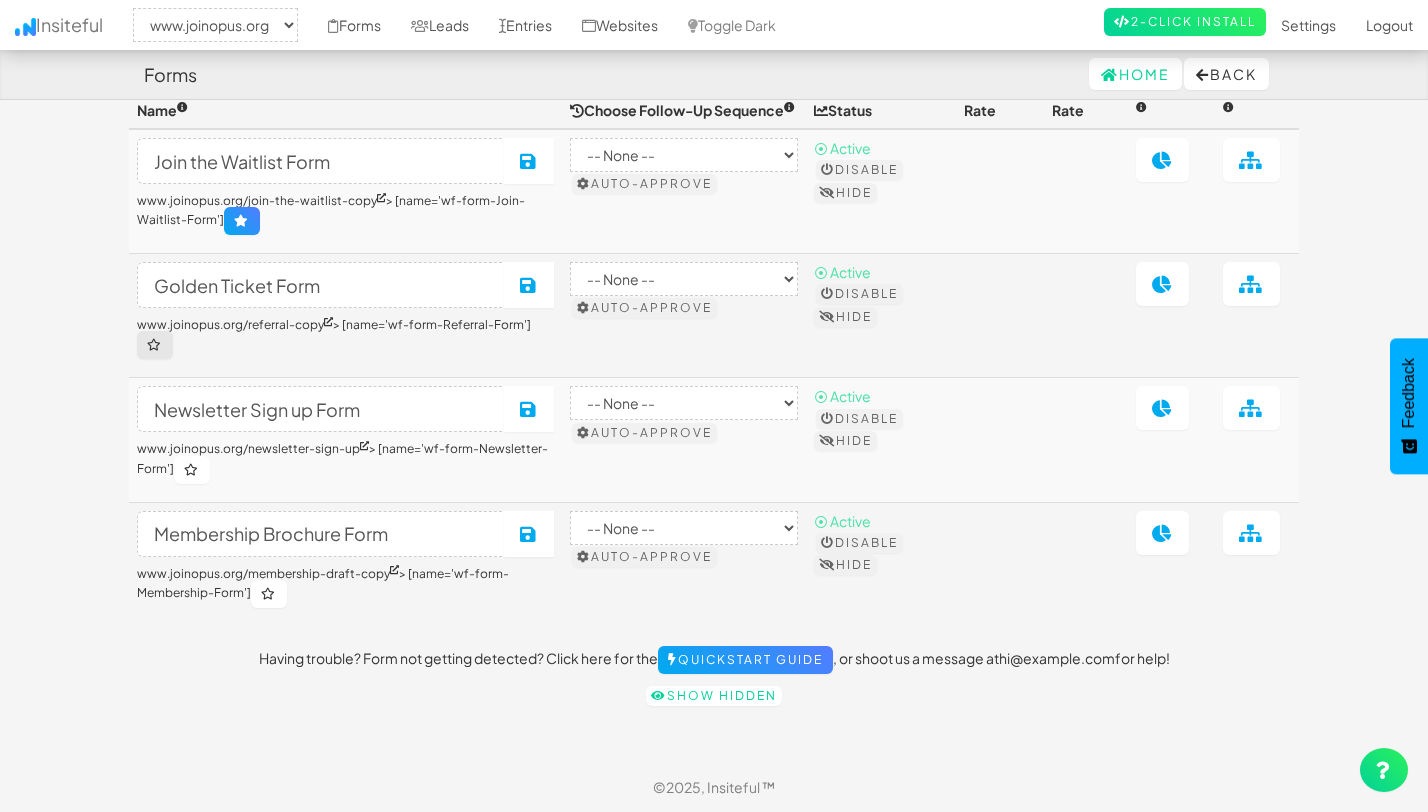 click at bounding box center (155, 345) 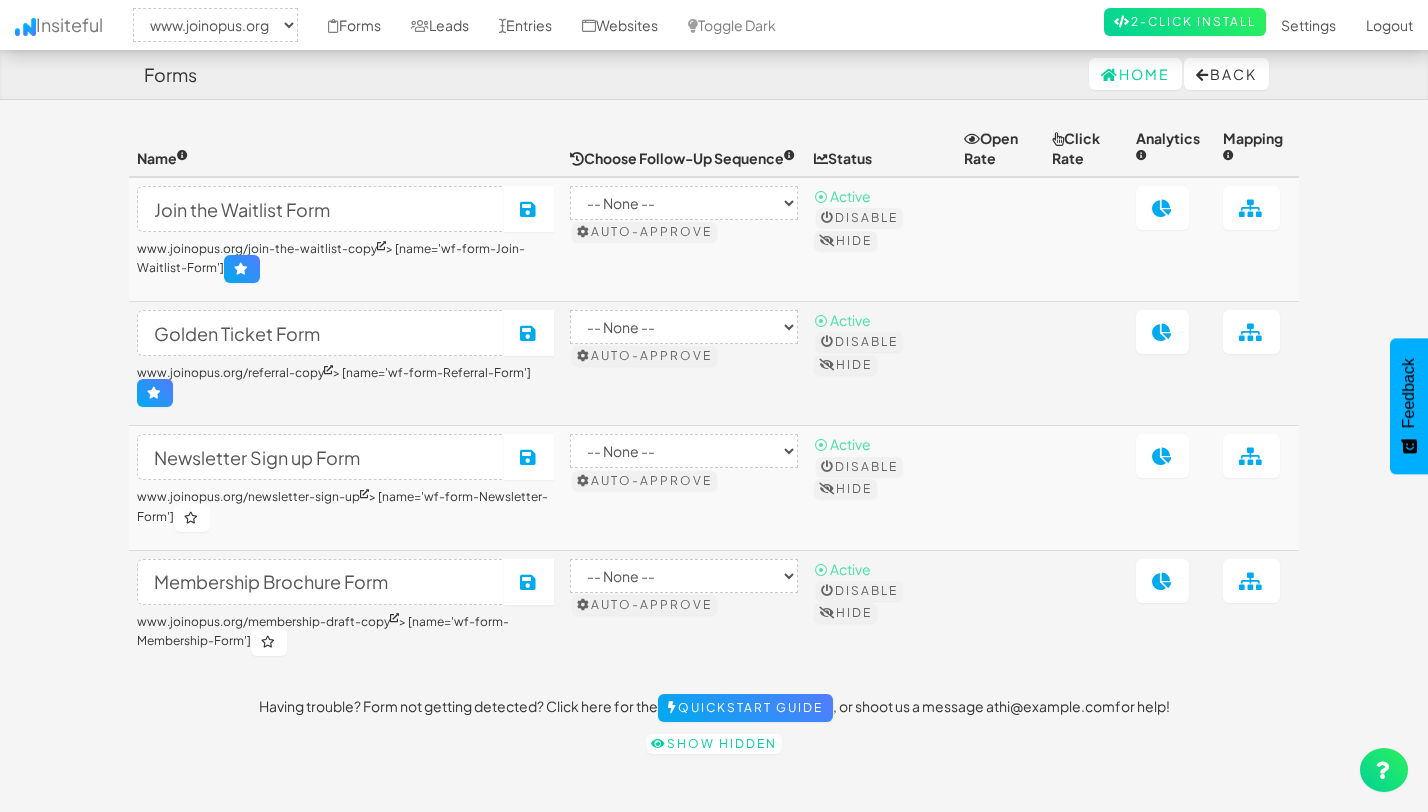 select on "2352" 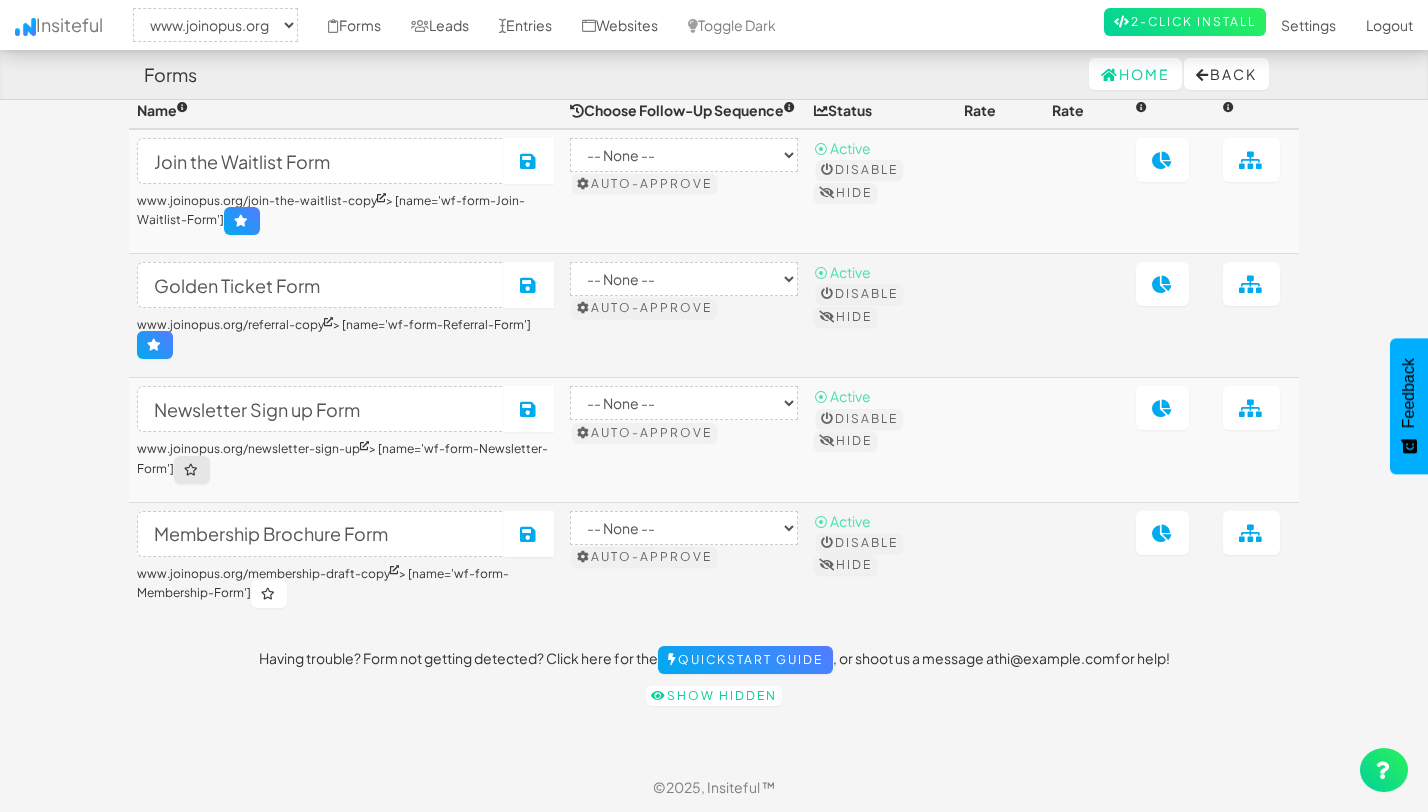 scroll, scrollTop: 48, scrollLeft: 0, axis: vertical 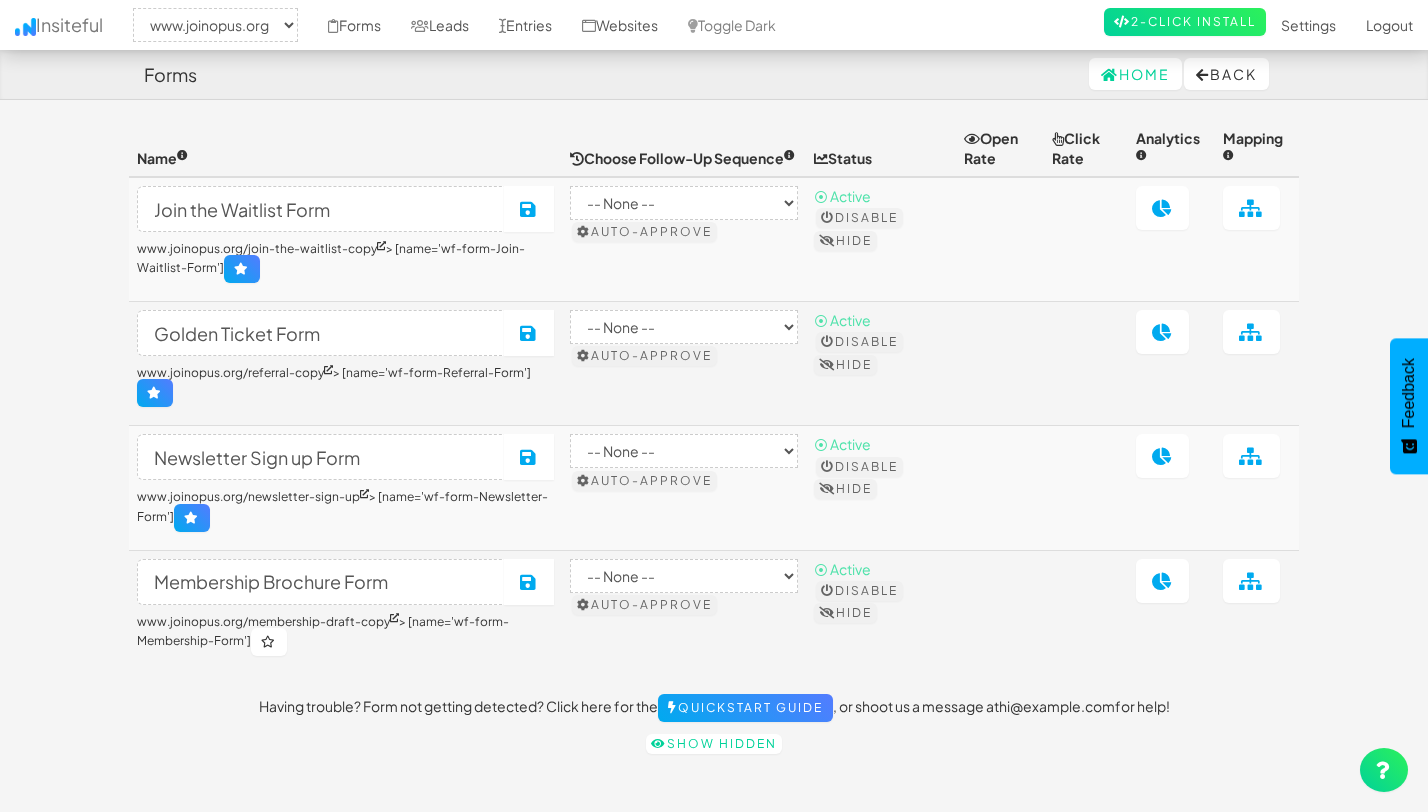 select on "2352" 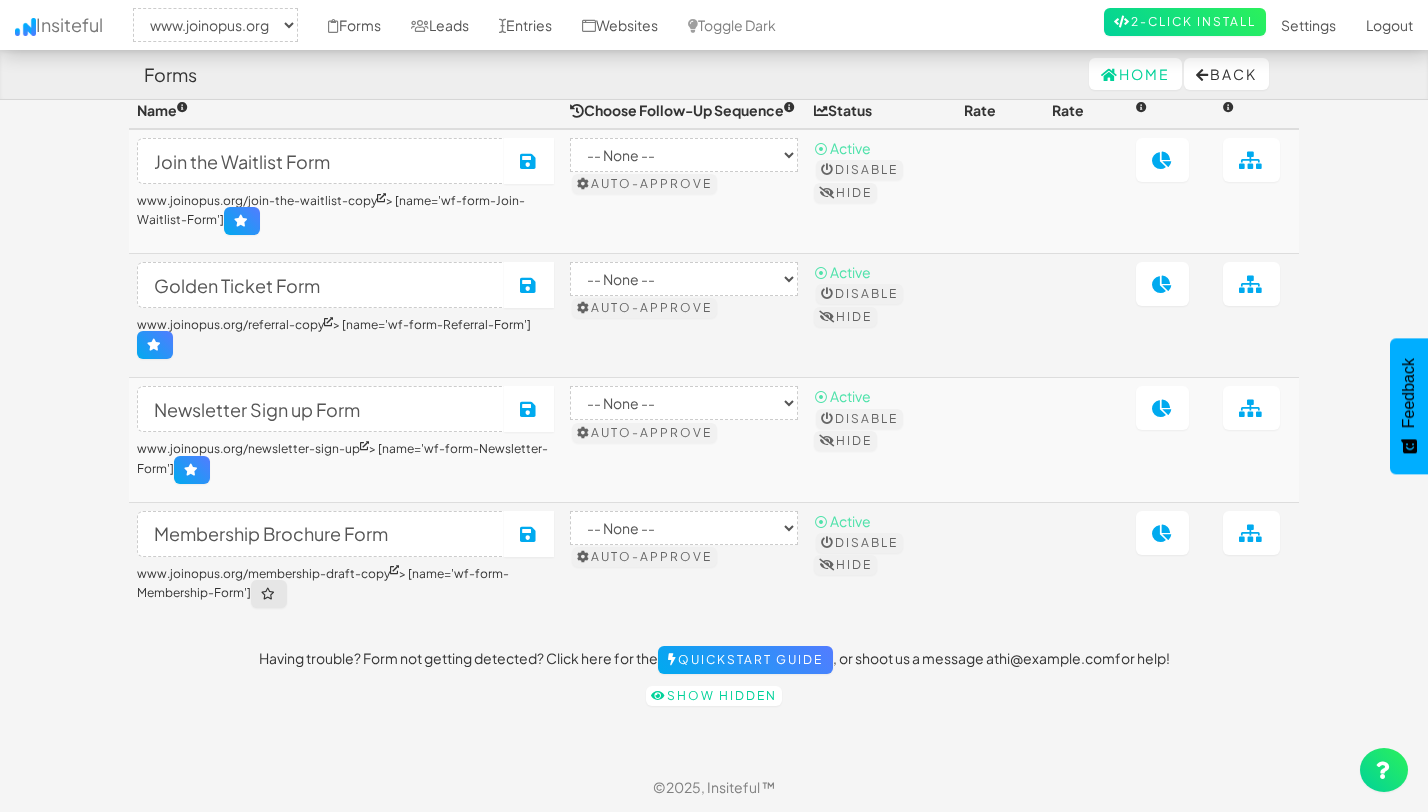 scroll, scrollTop: 48, scrollLeft: 0, axis: vertical 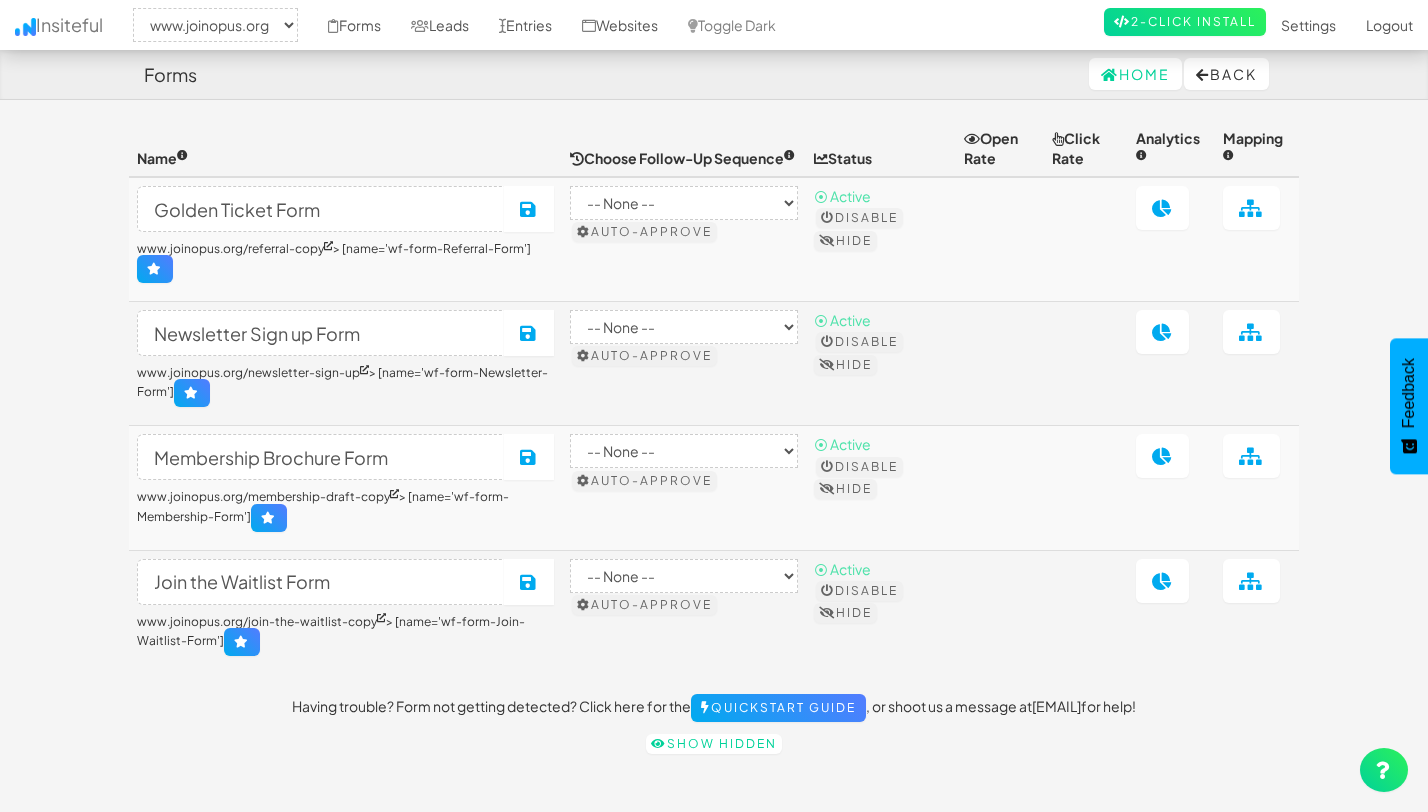 select on "2352" 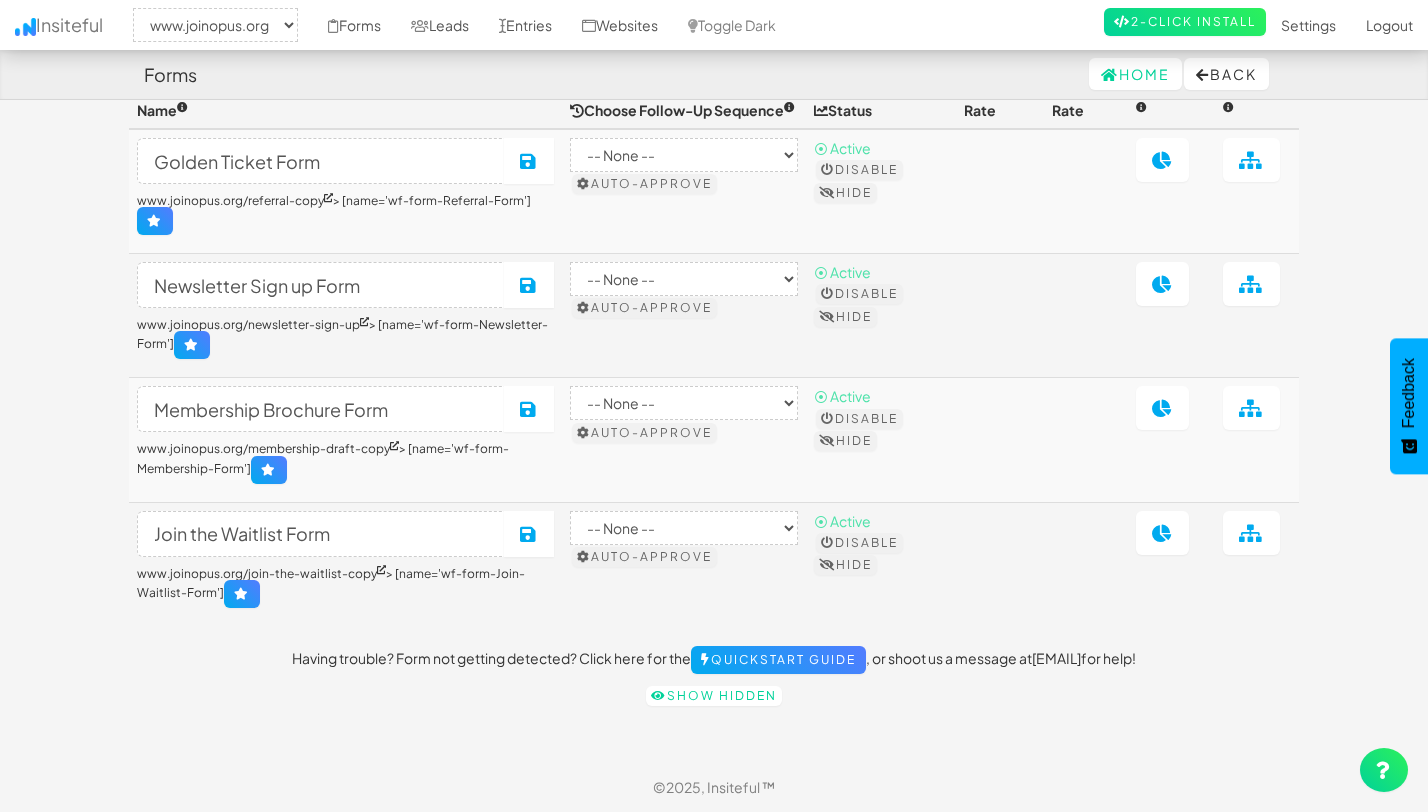 click on "Having trouble? Form not getting detected? Click here for the   Quickstart Guide , or shoot us a message at  [EMAIL]  for help!" at bounding box center [714, 660] 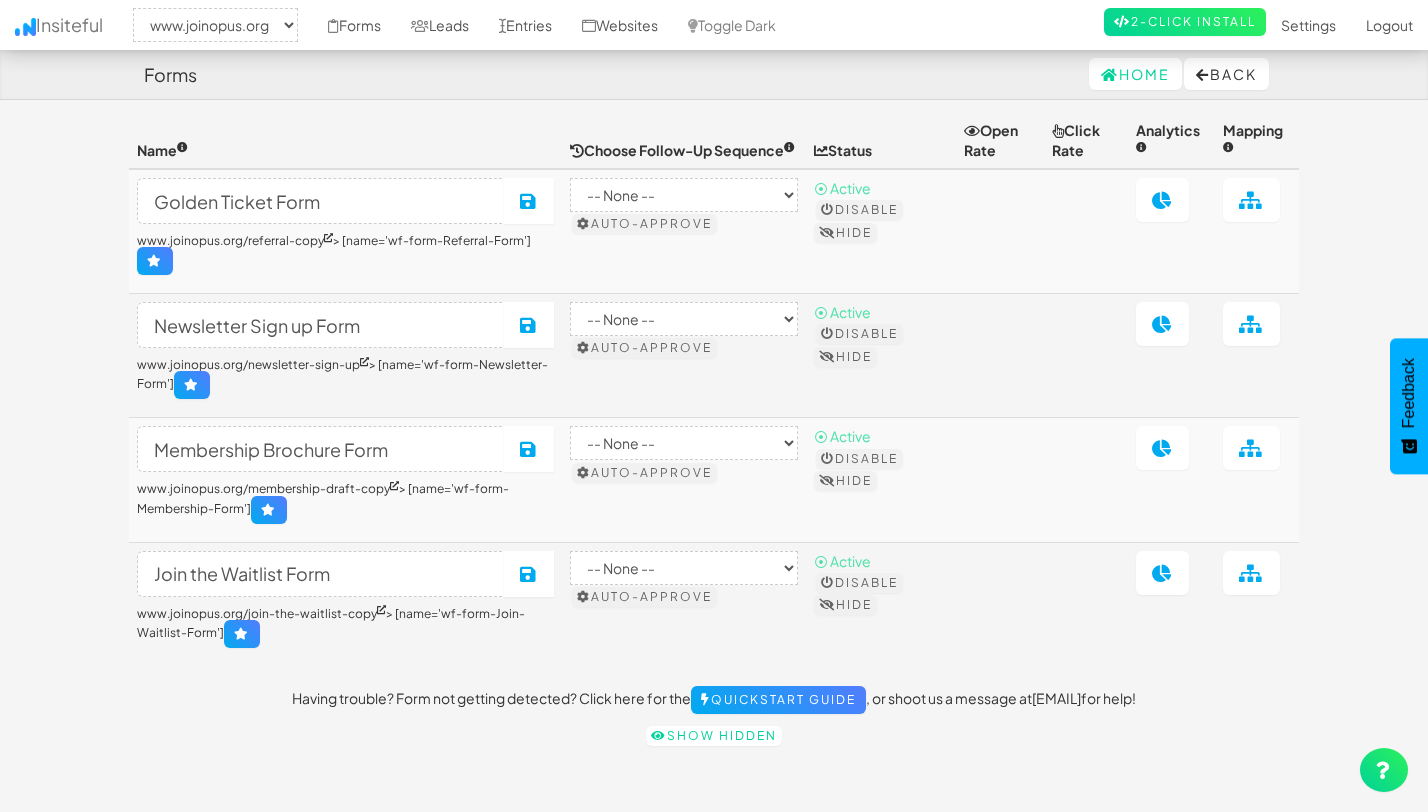 scroll, scrollTop: 0, scrollLeft: 0, axis: both 